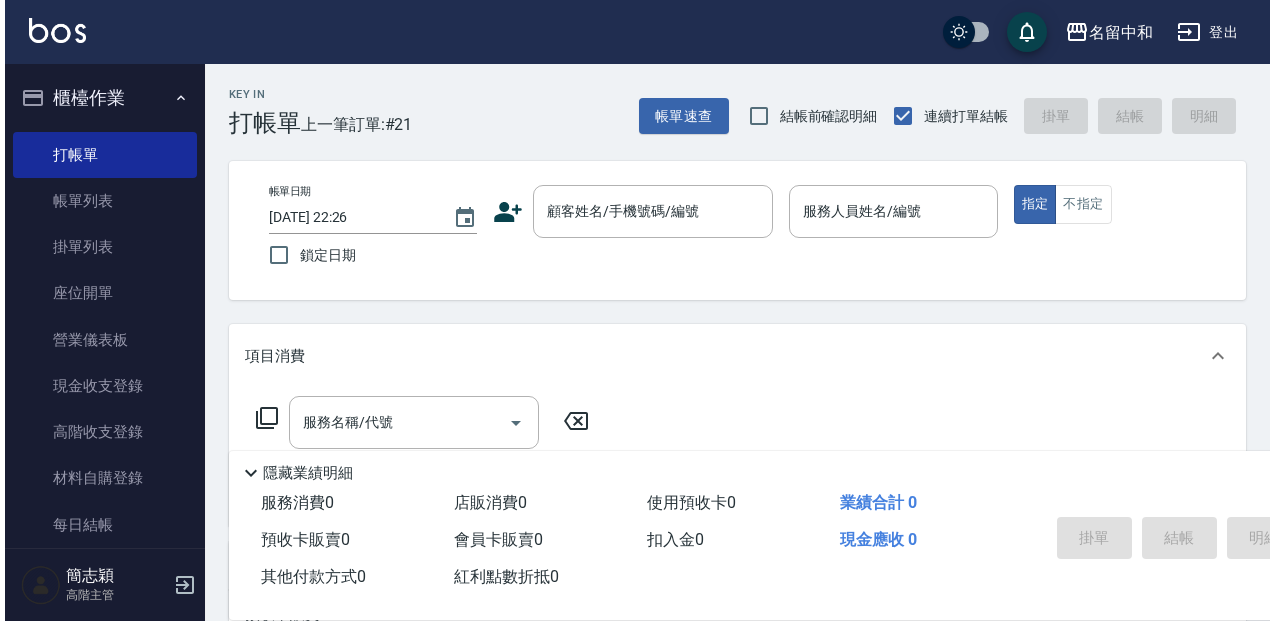 scroll, scrollTop: 0, scrollLeft: 0, axis: both 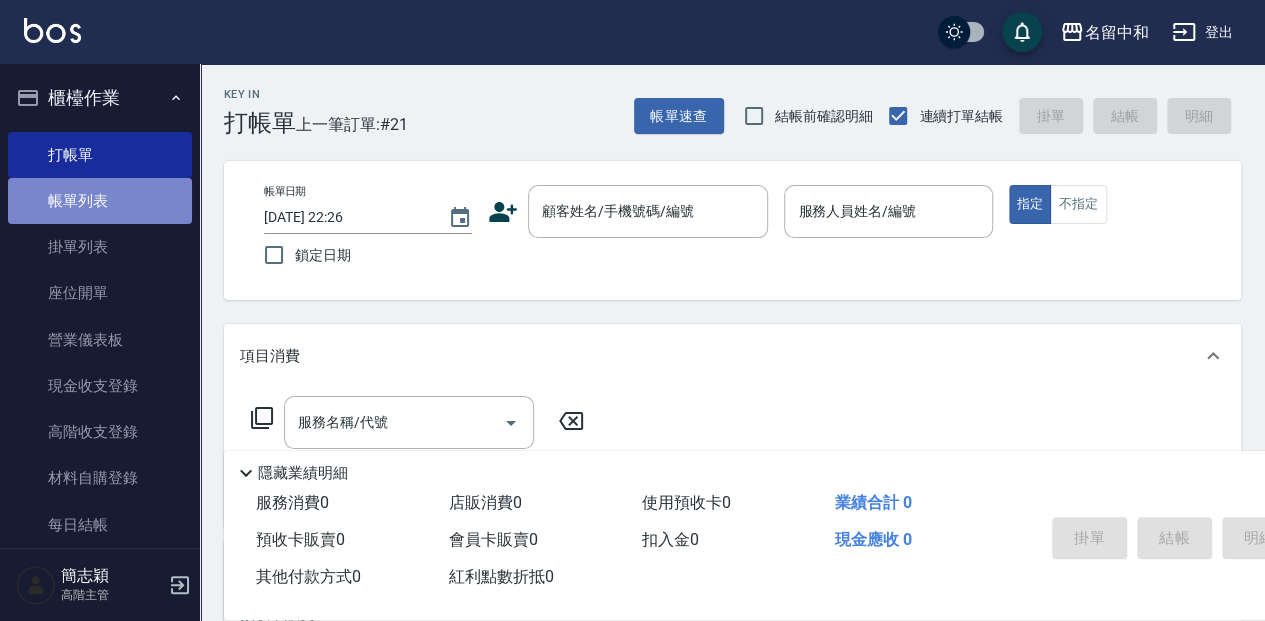 click on "帳單列表" at bounding box center (100, 201) 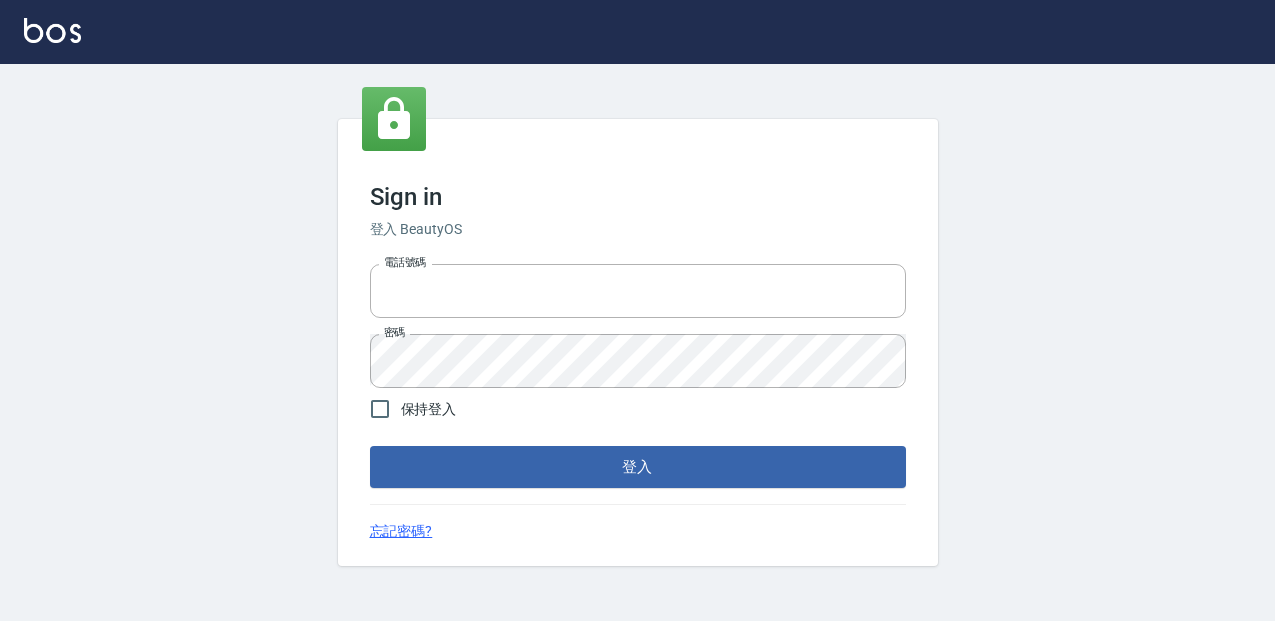scroll, scrollTop: 0, scrollLeft: 0, axis: both 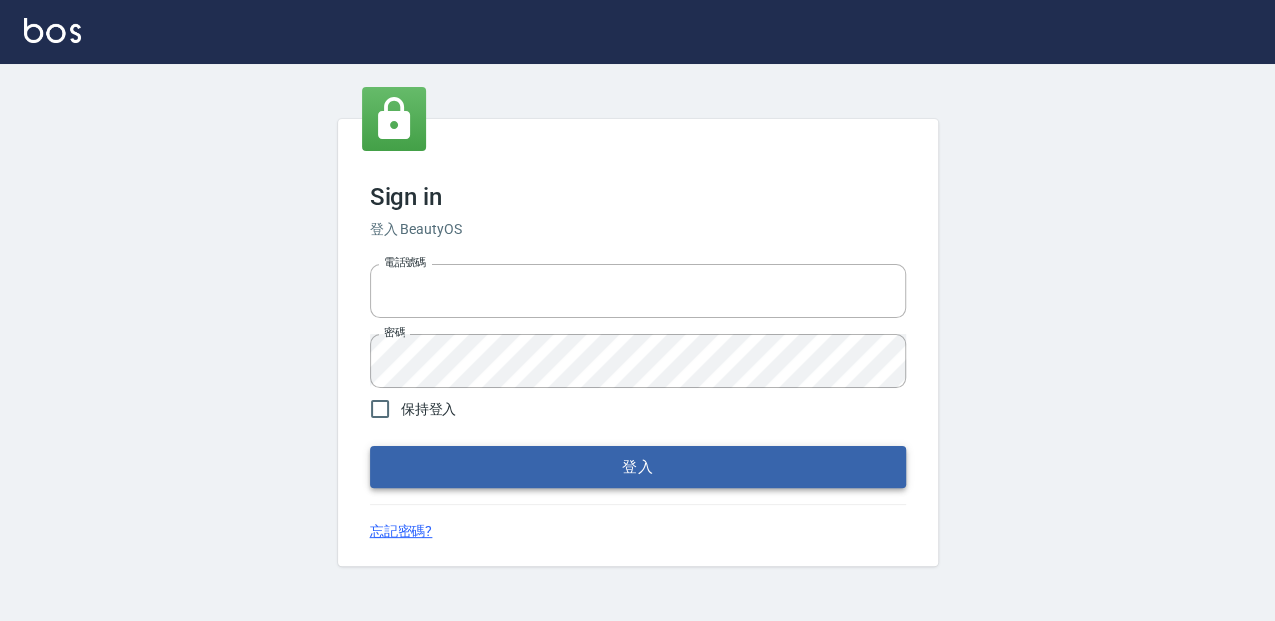 type on "0952331713" 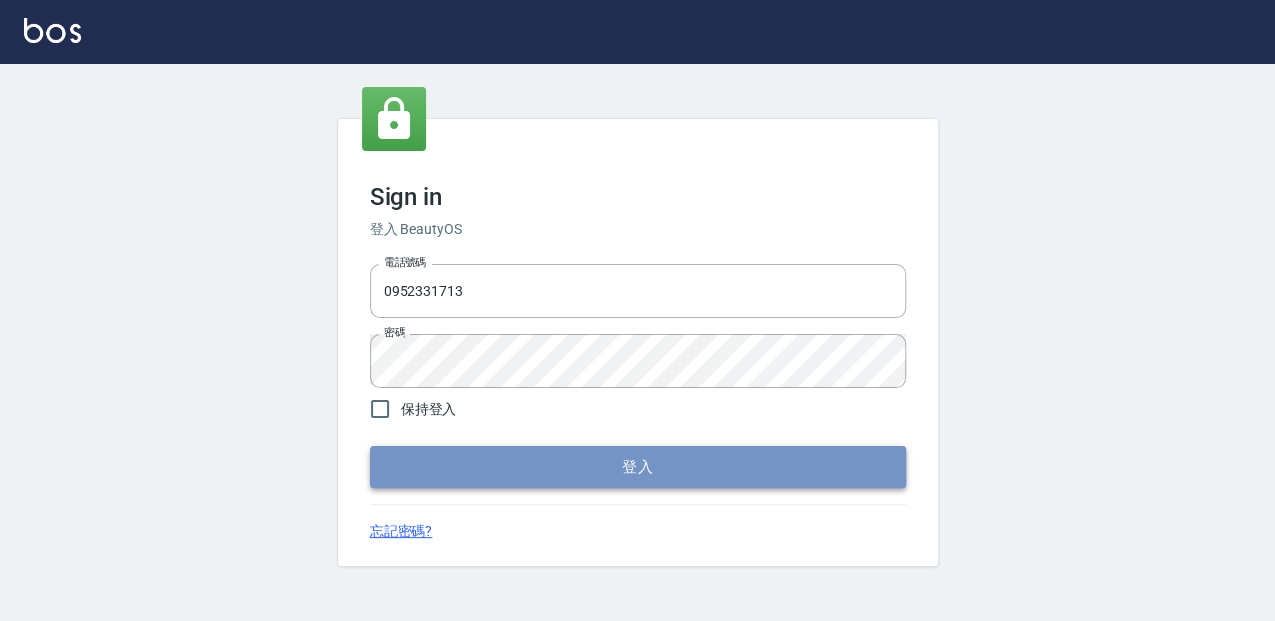 click on "登入" at bounding box center (638, 467) 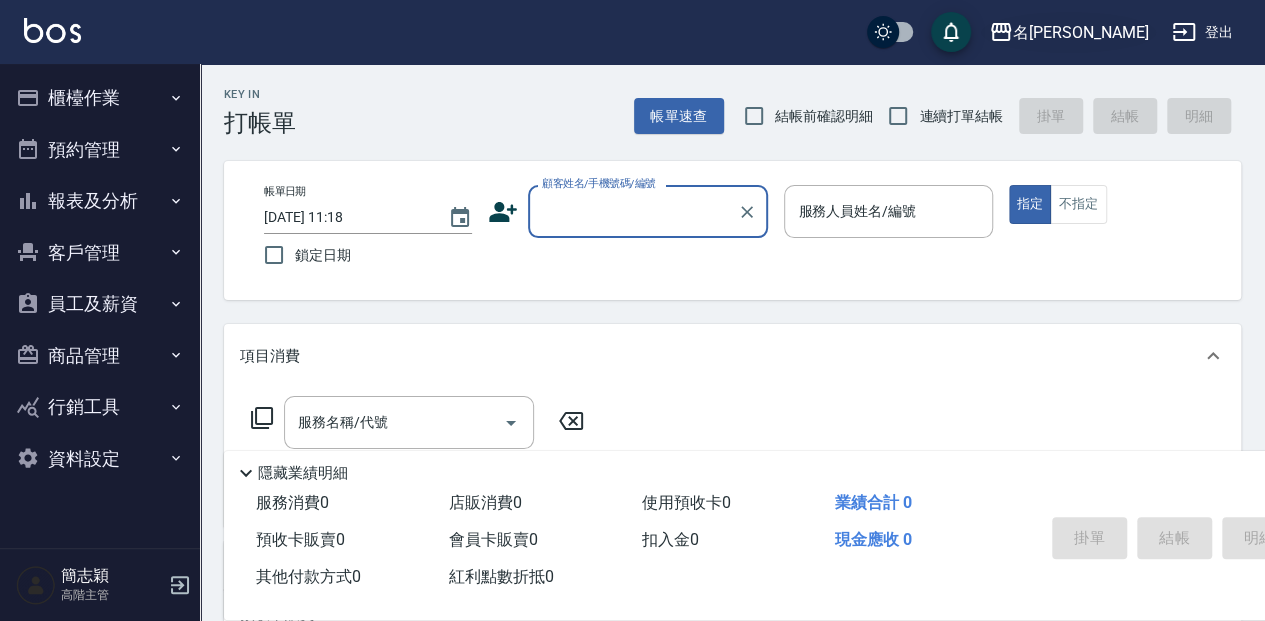 click 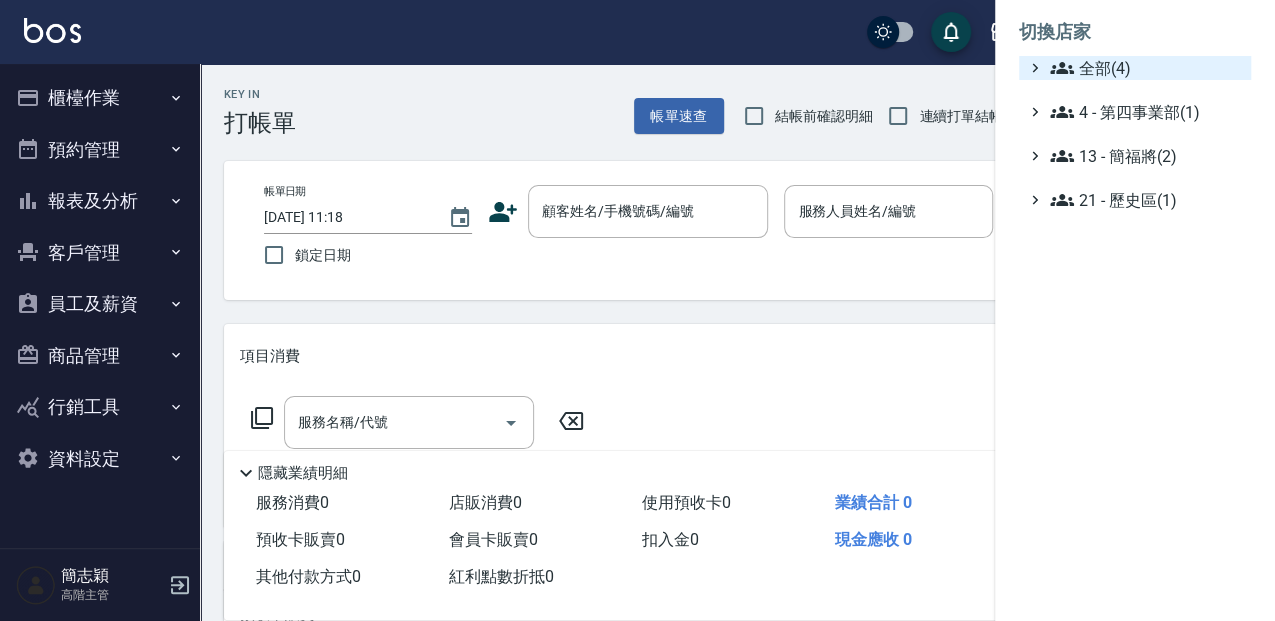 click on "全部(4)" at bounding box center [1146, 68] 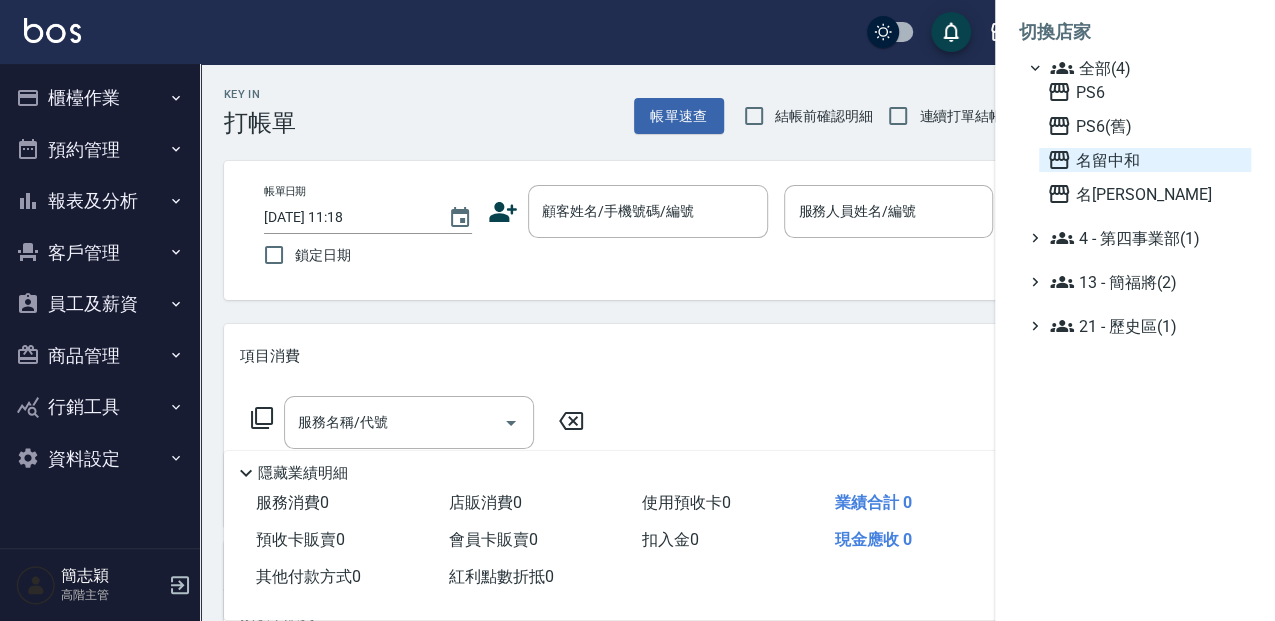 click on "名留中和" at bounding box center (1145, 160) 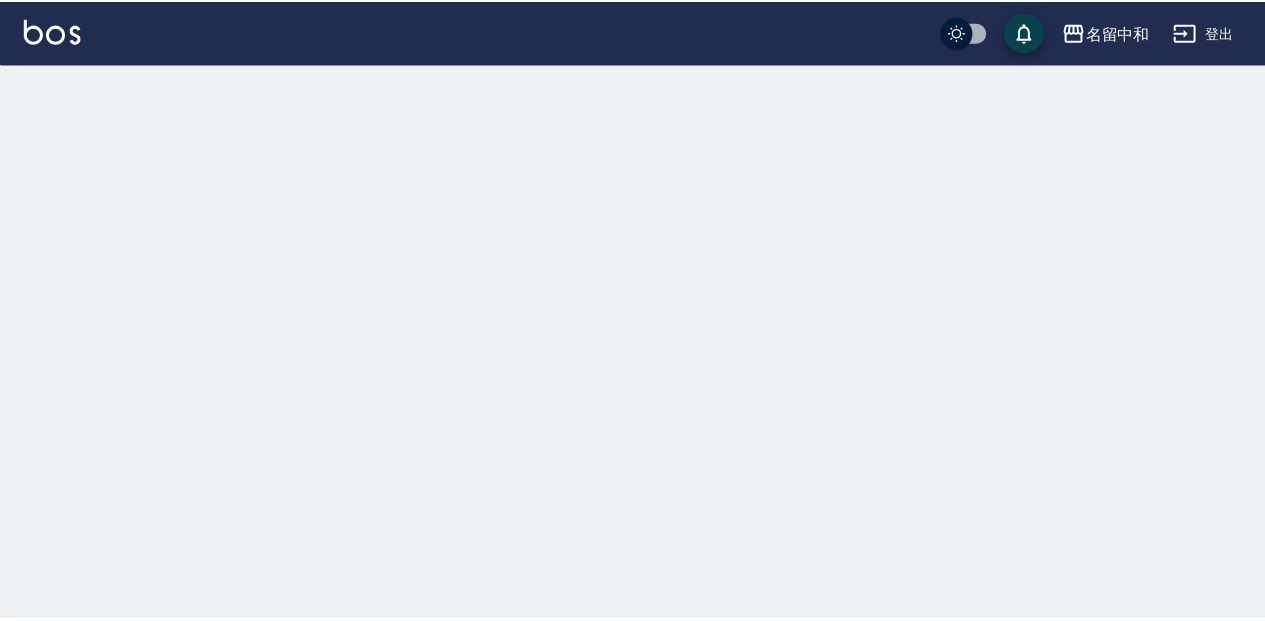 scroll, scrollTop: 0, scrollLeft: 0, axis: both 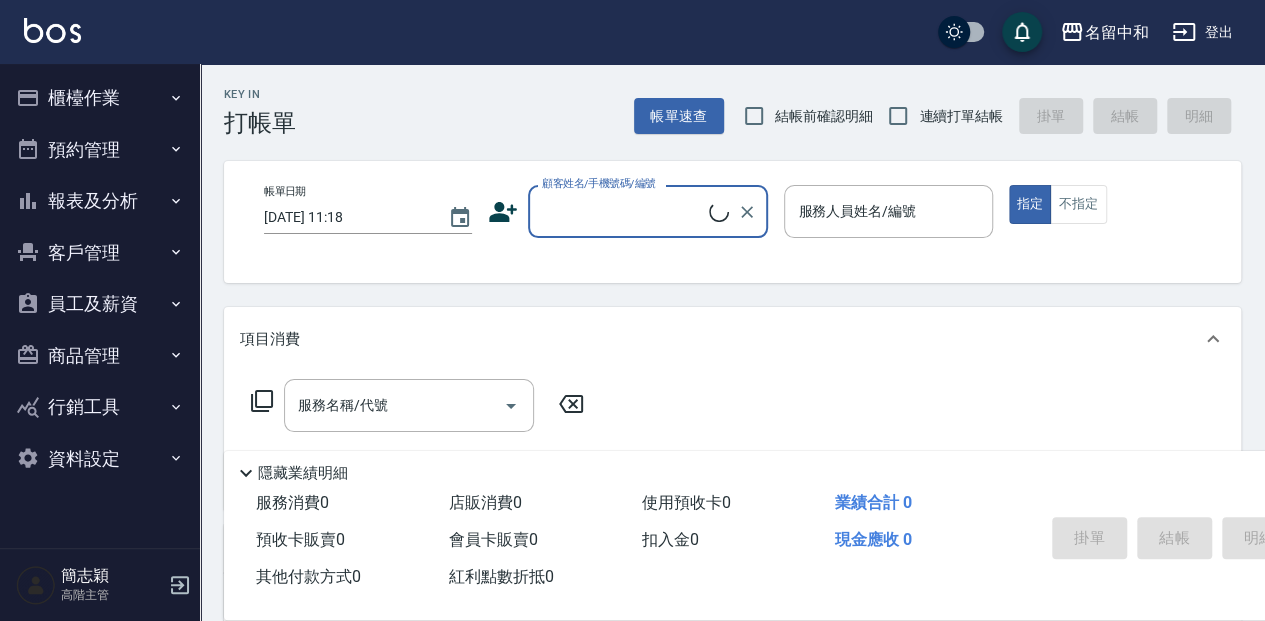 click on "櫃檯作業" at bounding box center [100, 98] 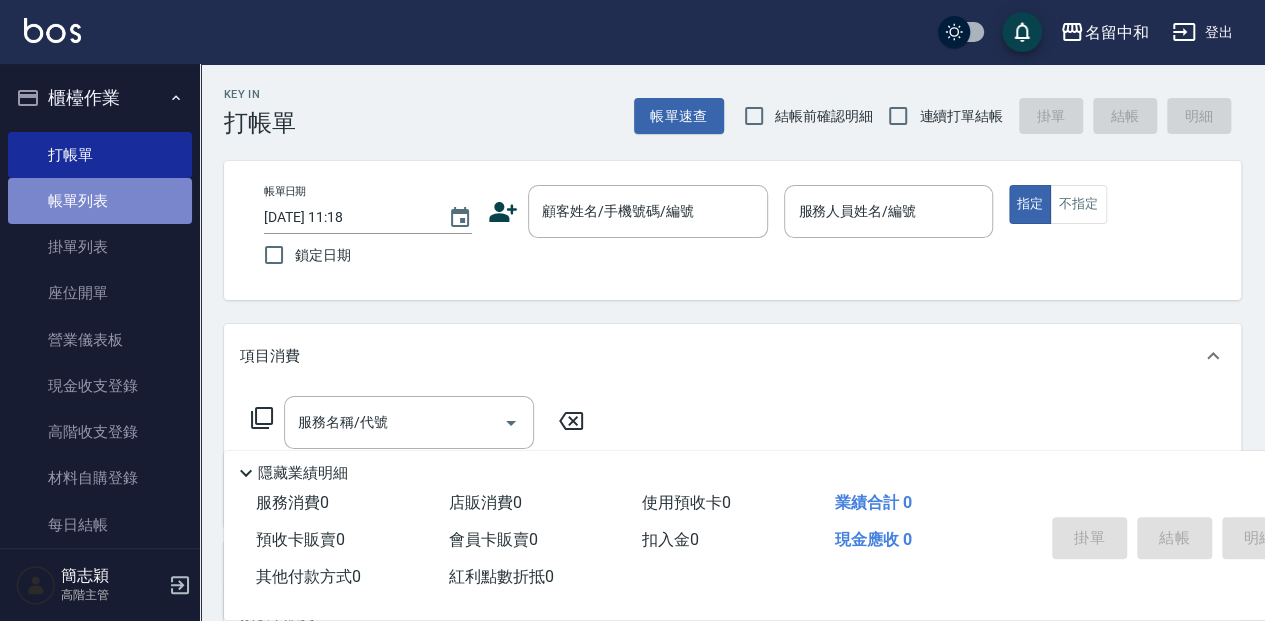 click on "帳單列表" at bounding box center [100, 201] 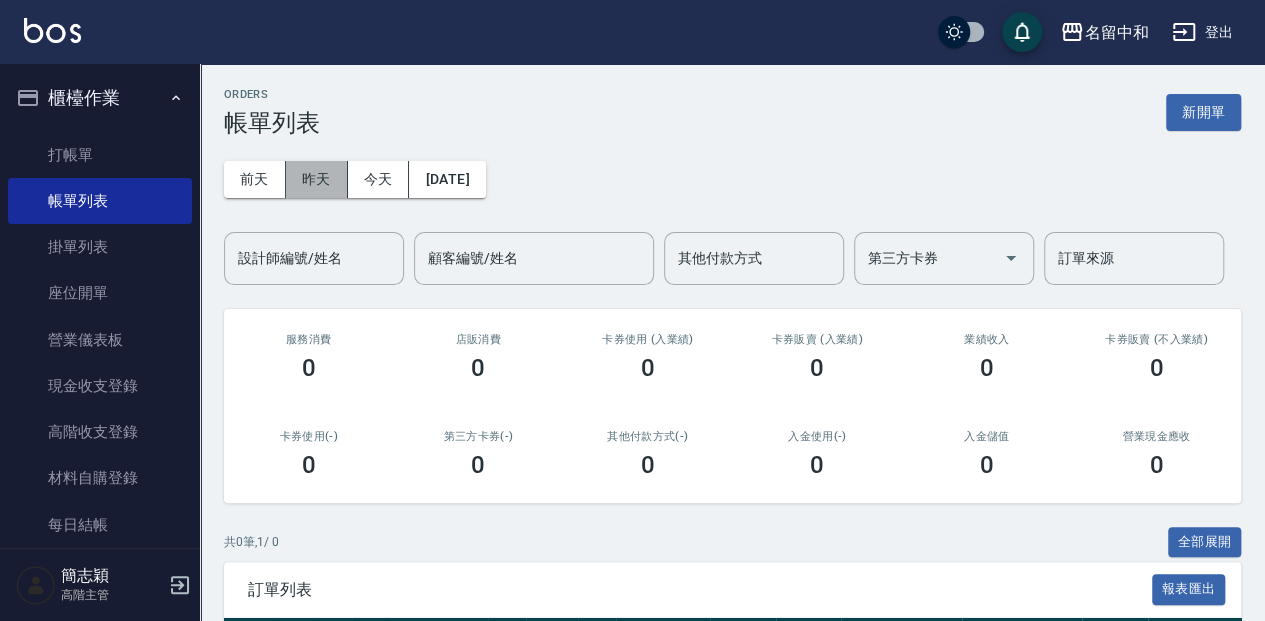 click on "昨天" at bounding box center (317, 179) 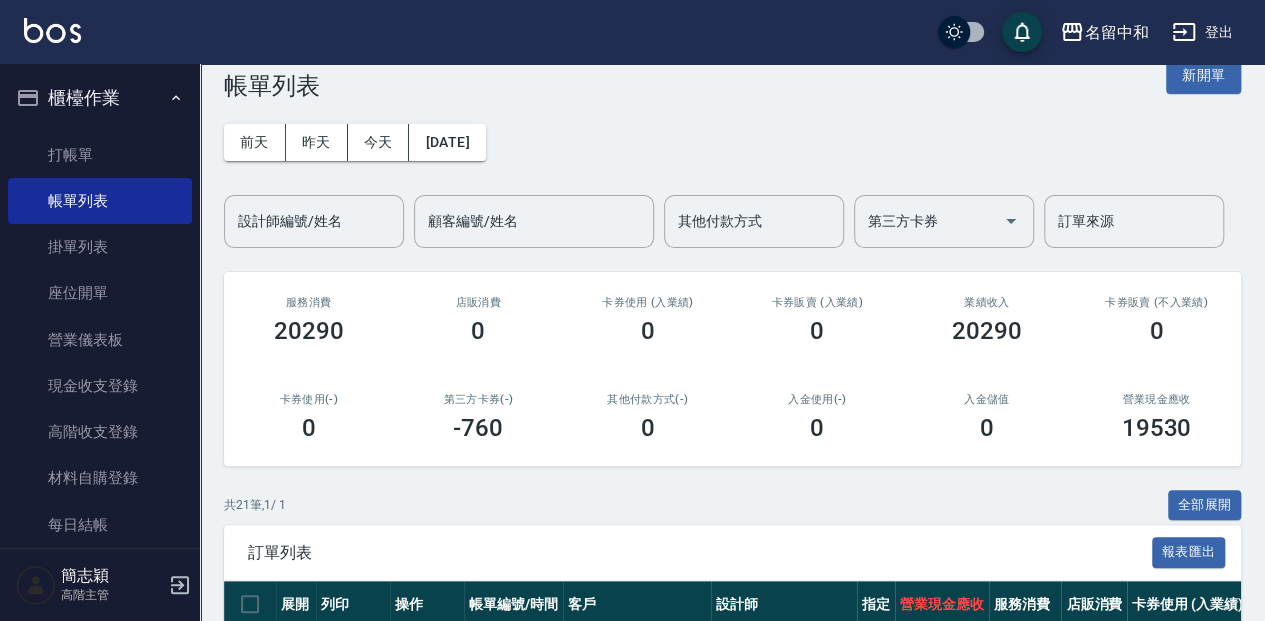 scroll, scrollTop: 0, scrollLeft: 0, axis: both 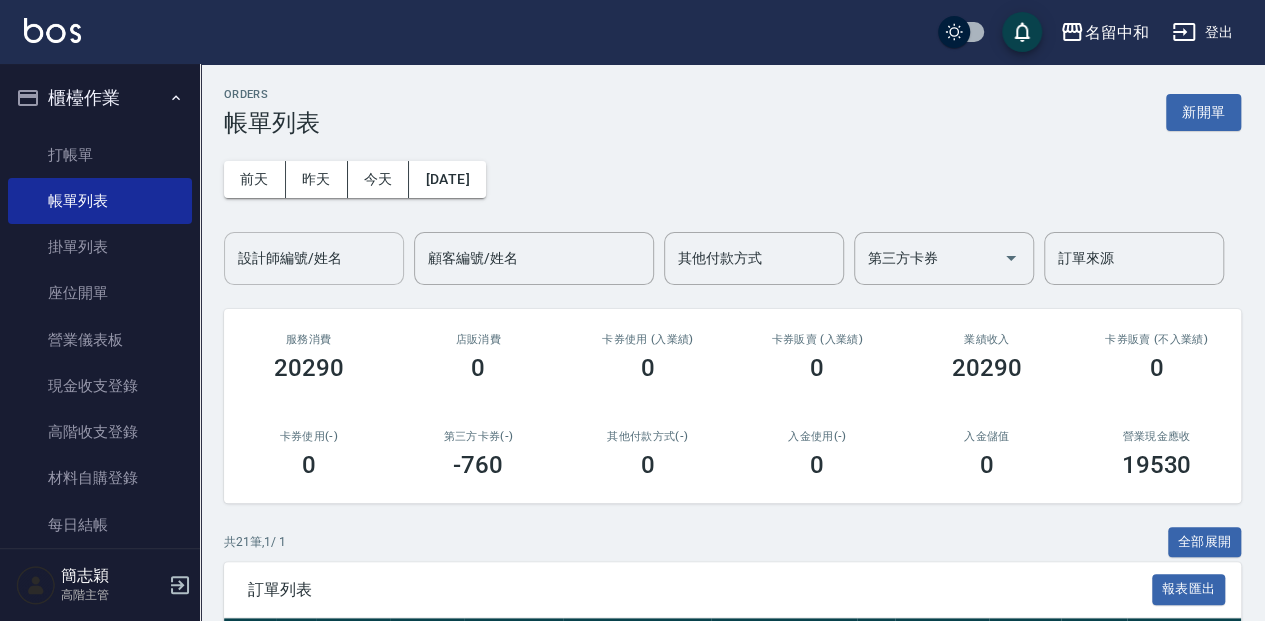 click on "設計師編號/姓名 設計師編號/姓名" at bounding box center (314, 258) 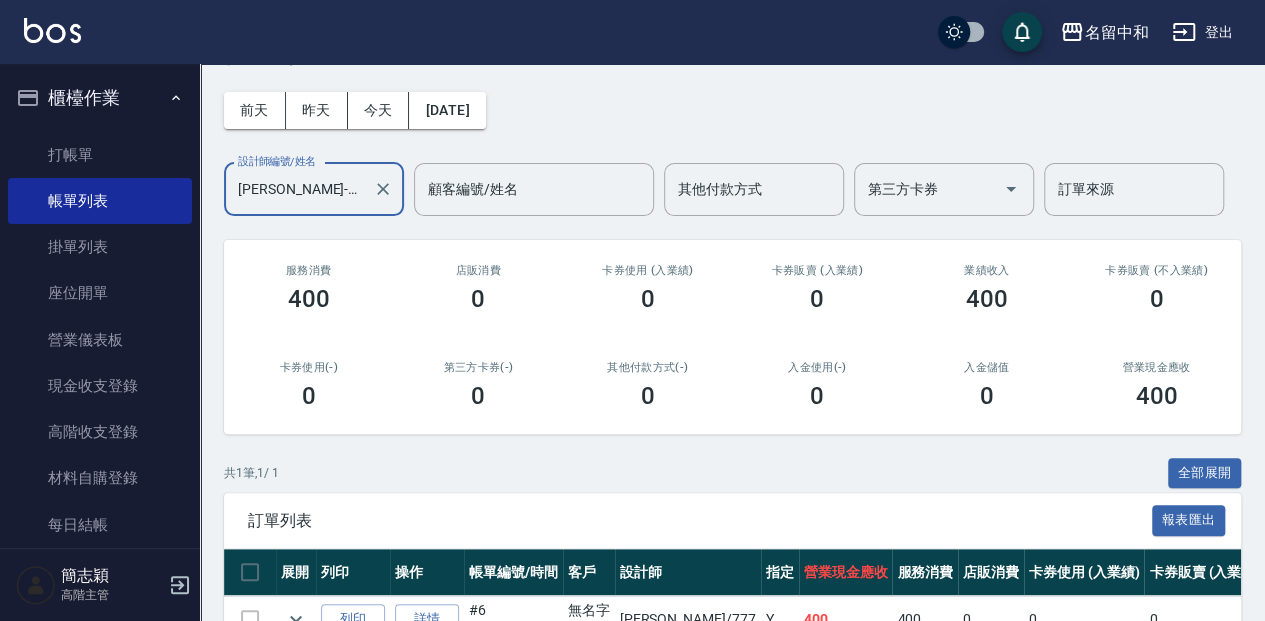 scroll, scrollTop: 0, scrollLeft: 0, axis: both 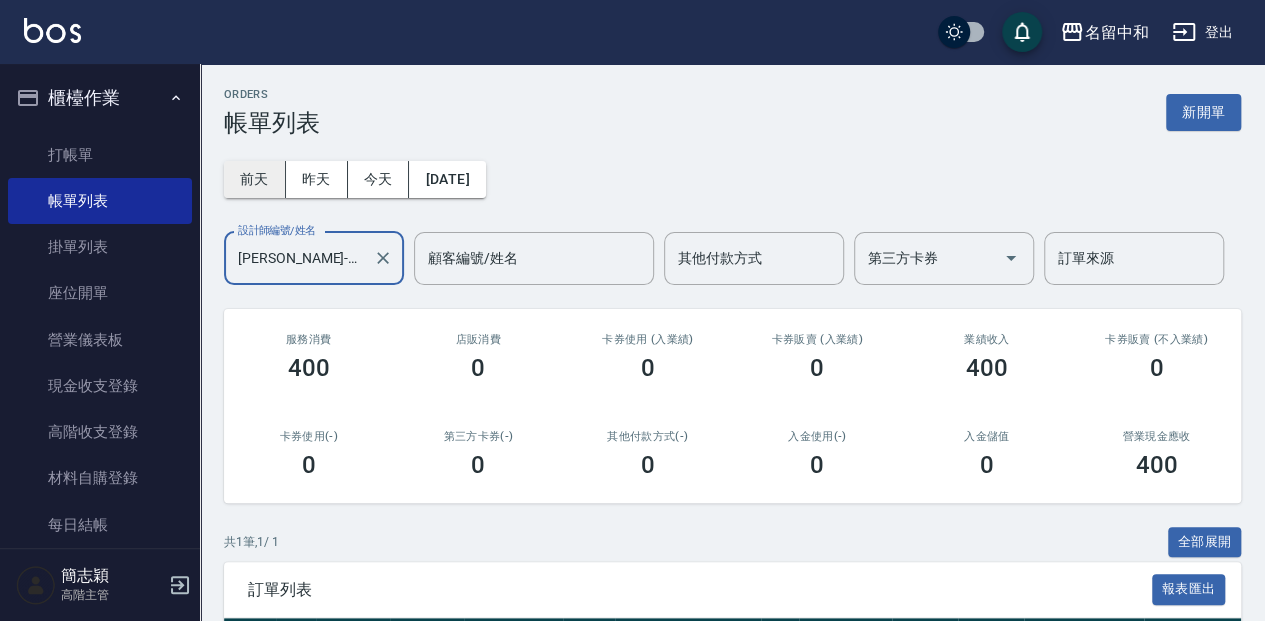 type on "TERRY-777" 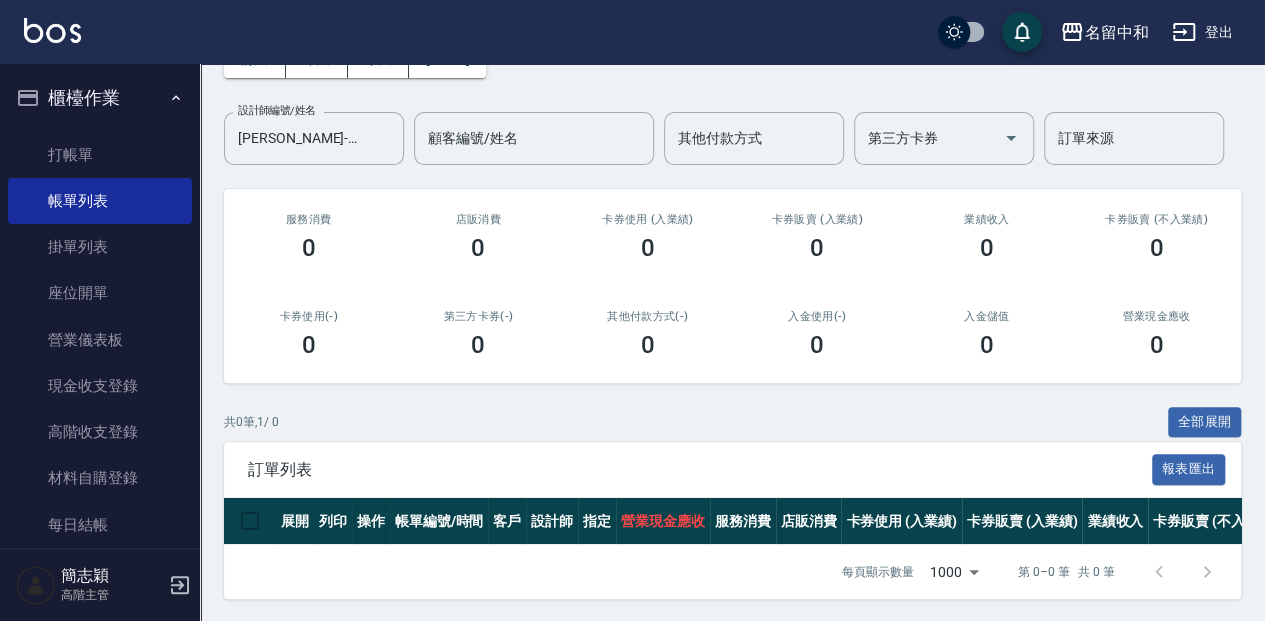 scroll, scrollTop: 64, scrollLeft: 0, axis: vertical 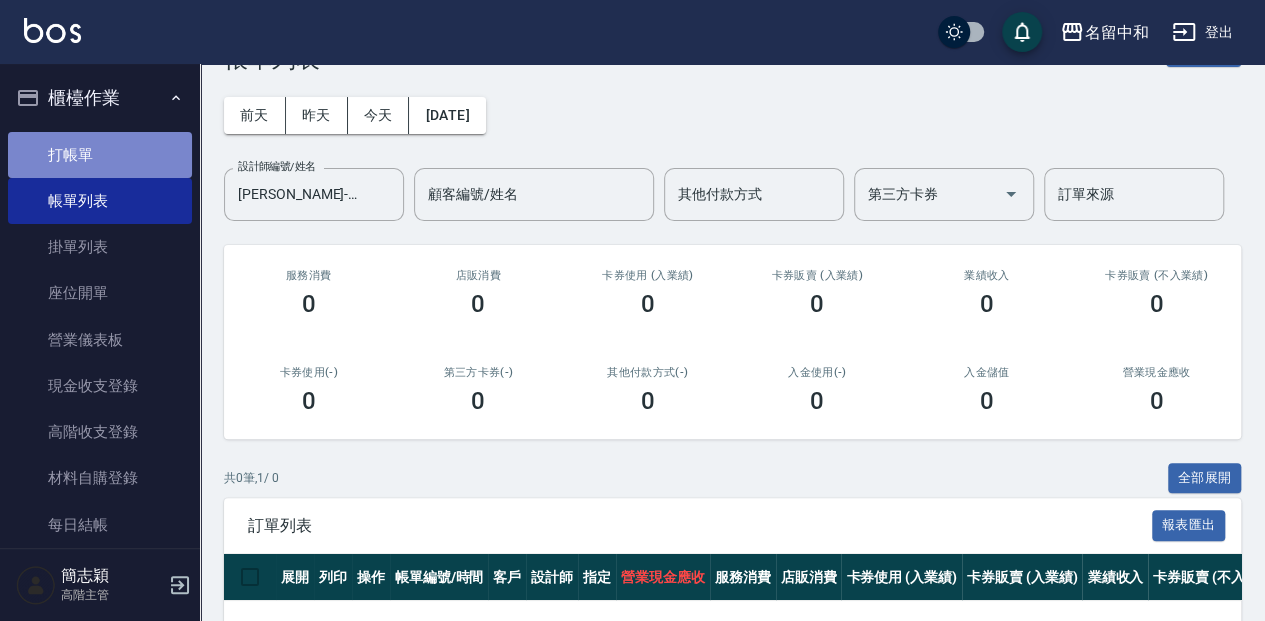 click on "打帳單" at bounding box center [100, 155] 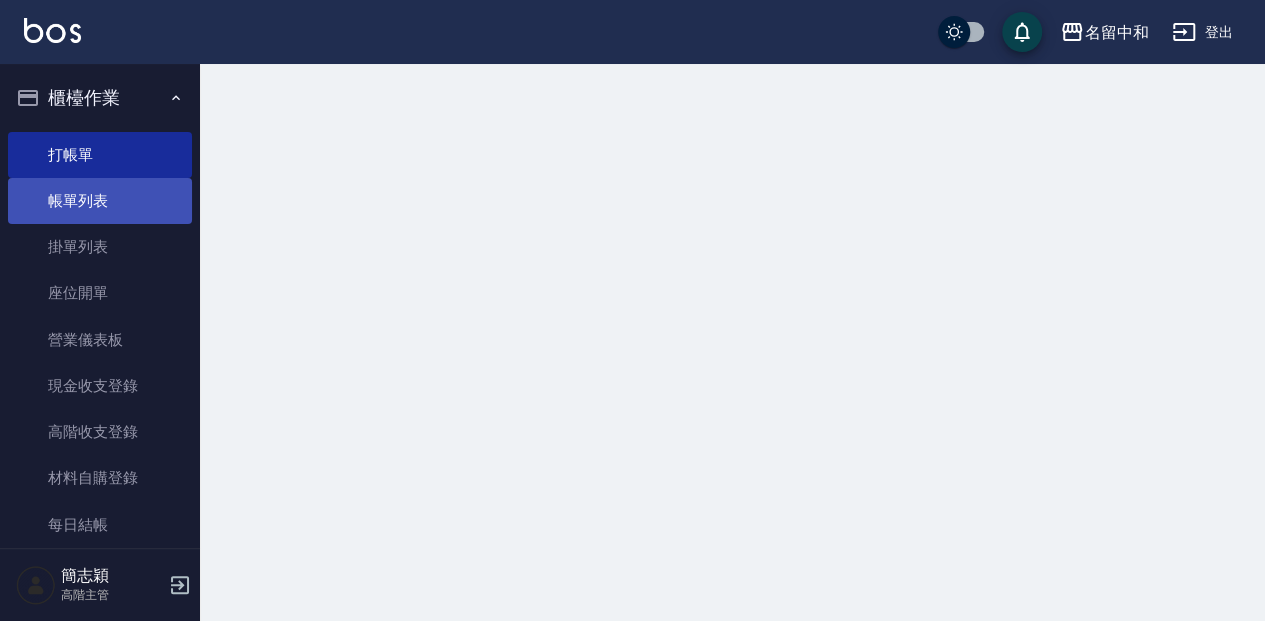 scroll, scrollTop: 0, scrollLeft: 0, axis: both 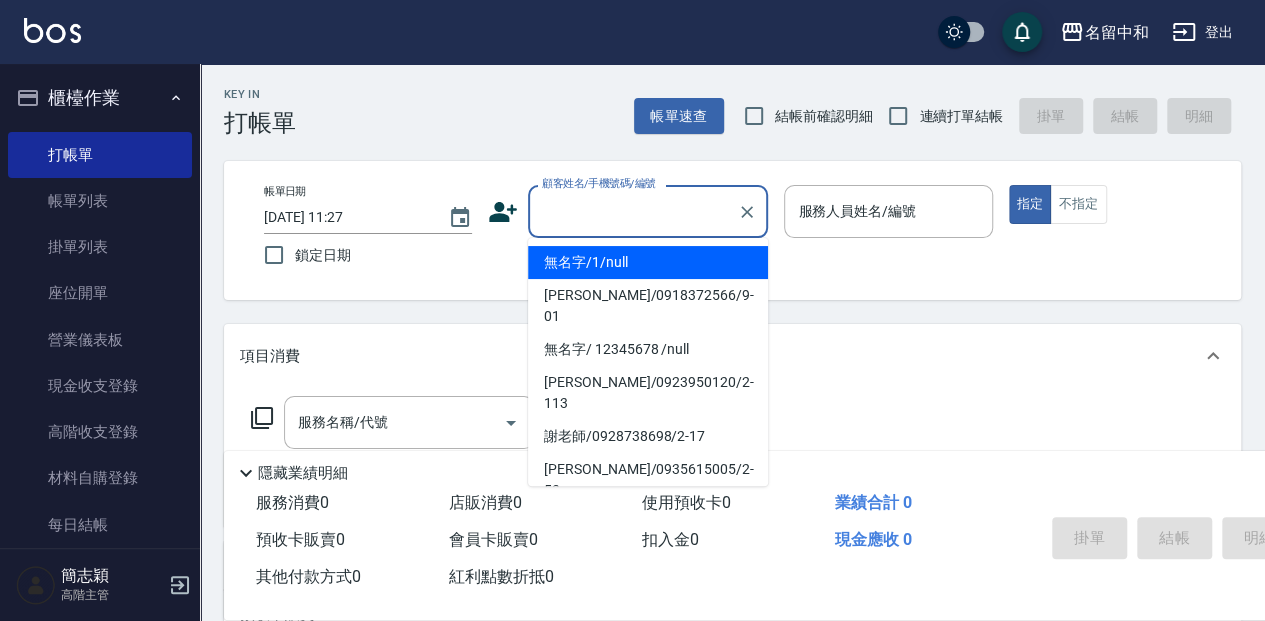click on "顧客姓名/手機號碼/編號" at bounding box center [633, 211] 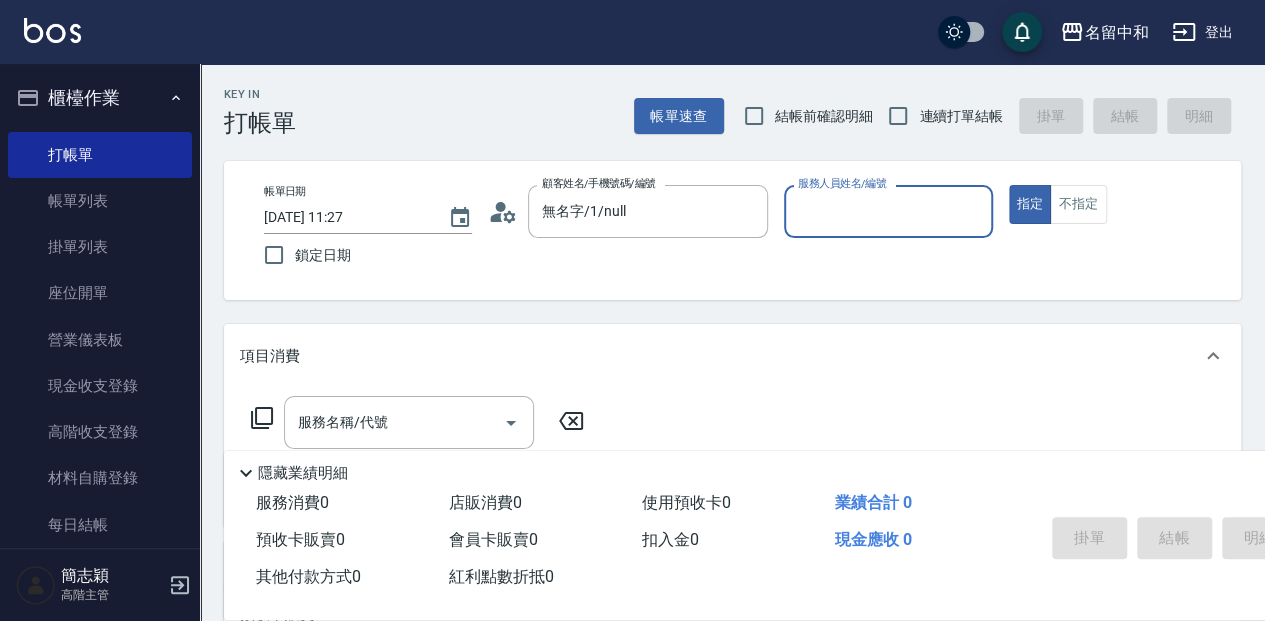 click on "服務人員姓名/編號" at bounding box center (888, 211) 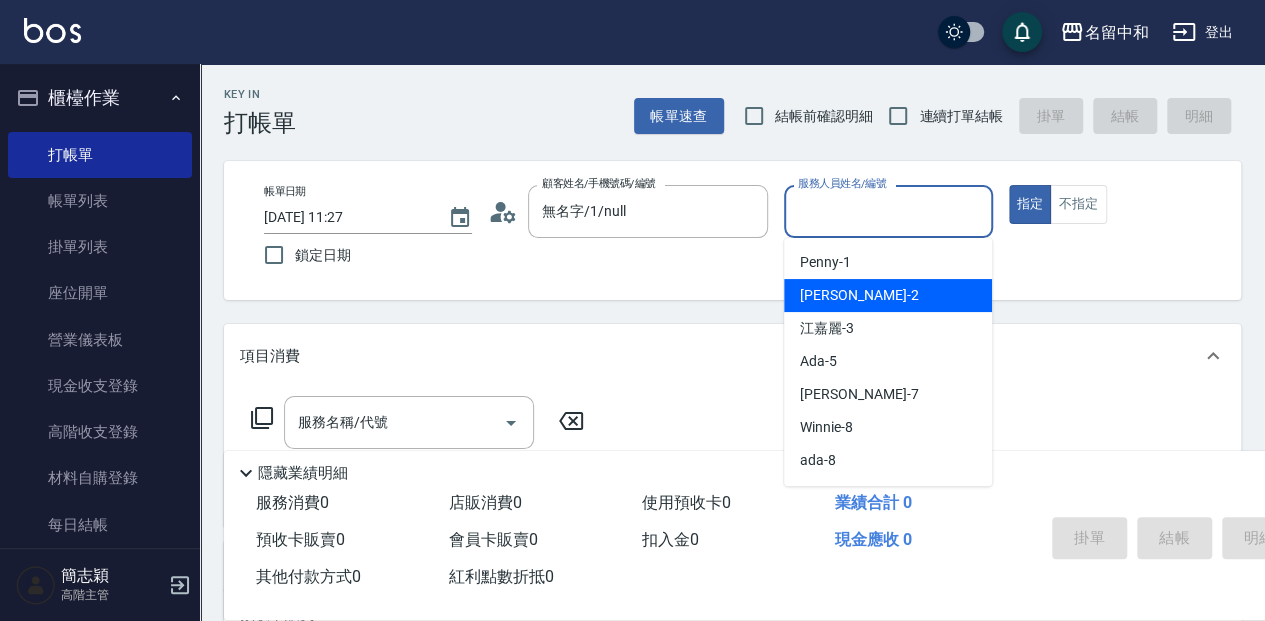 click on "Julie -2" at bounding box center (888, 295) 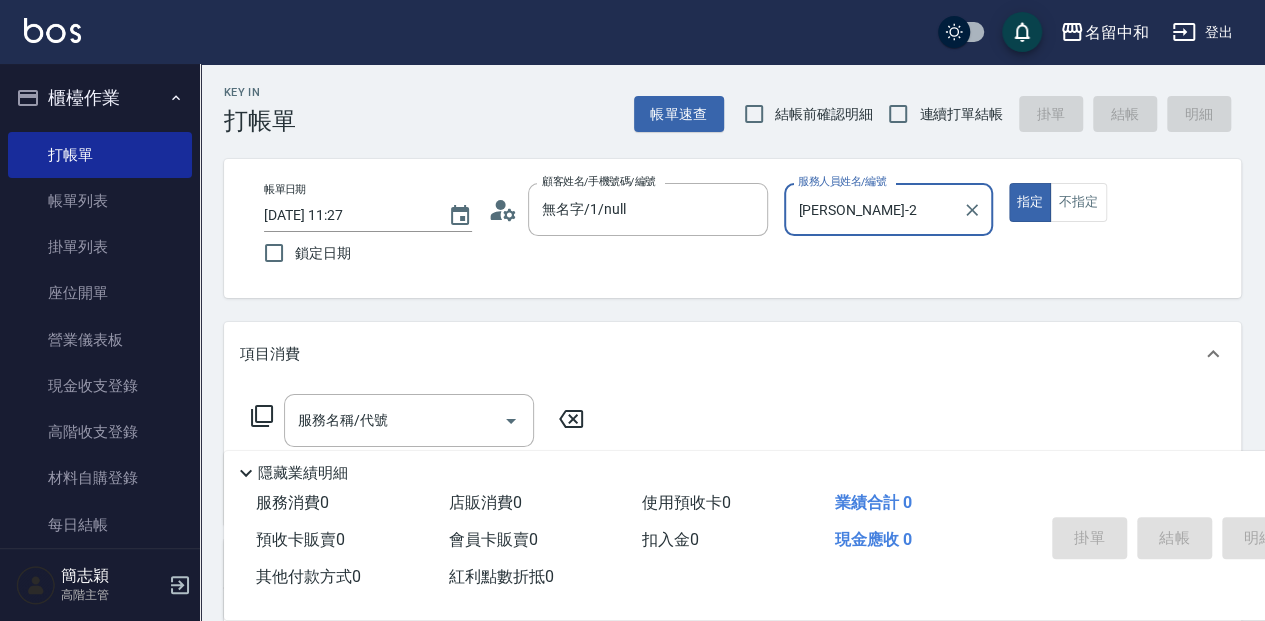 scroll, scrollTop: 66, scrollLeft: 0, axis: vertical 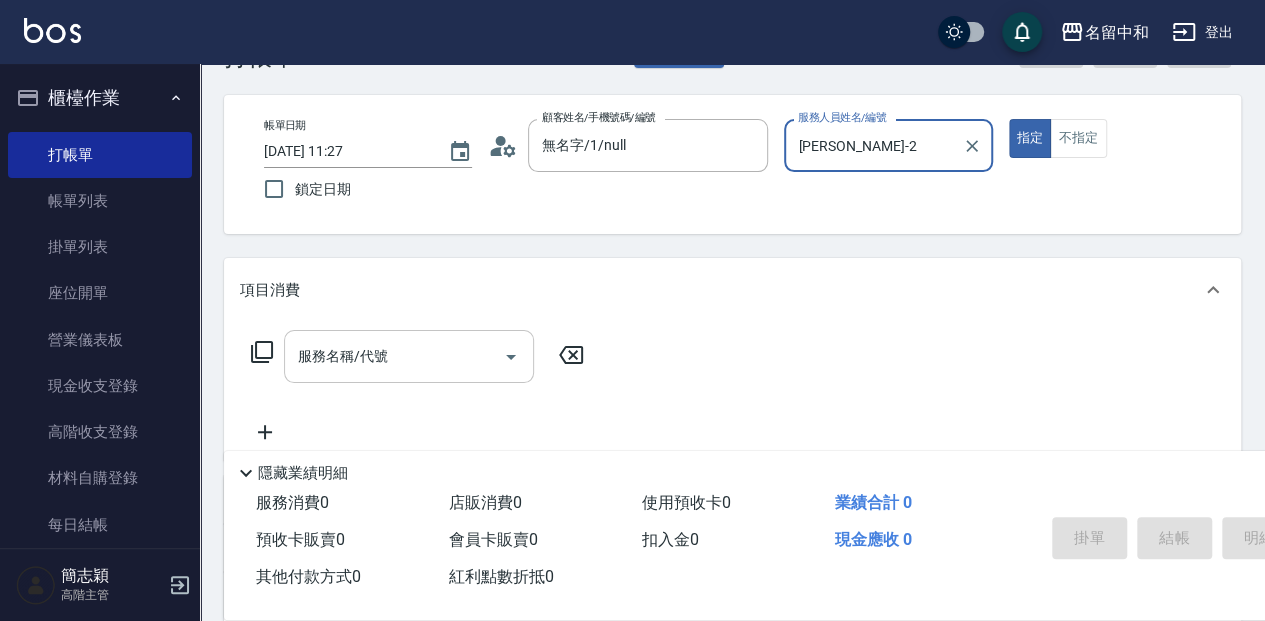 click on "服務名稱/代號 服務名稱/代號" at bounding box center (409, 356) 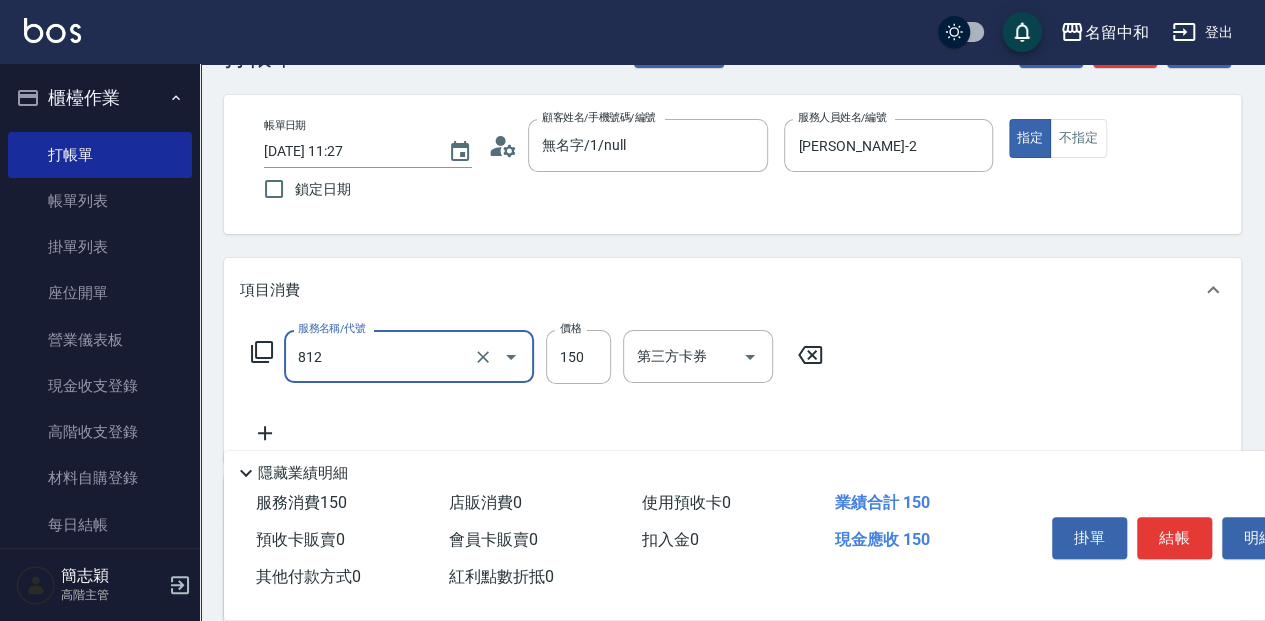 type on "單梳(812)" 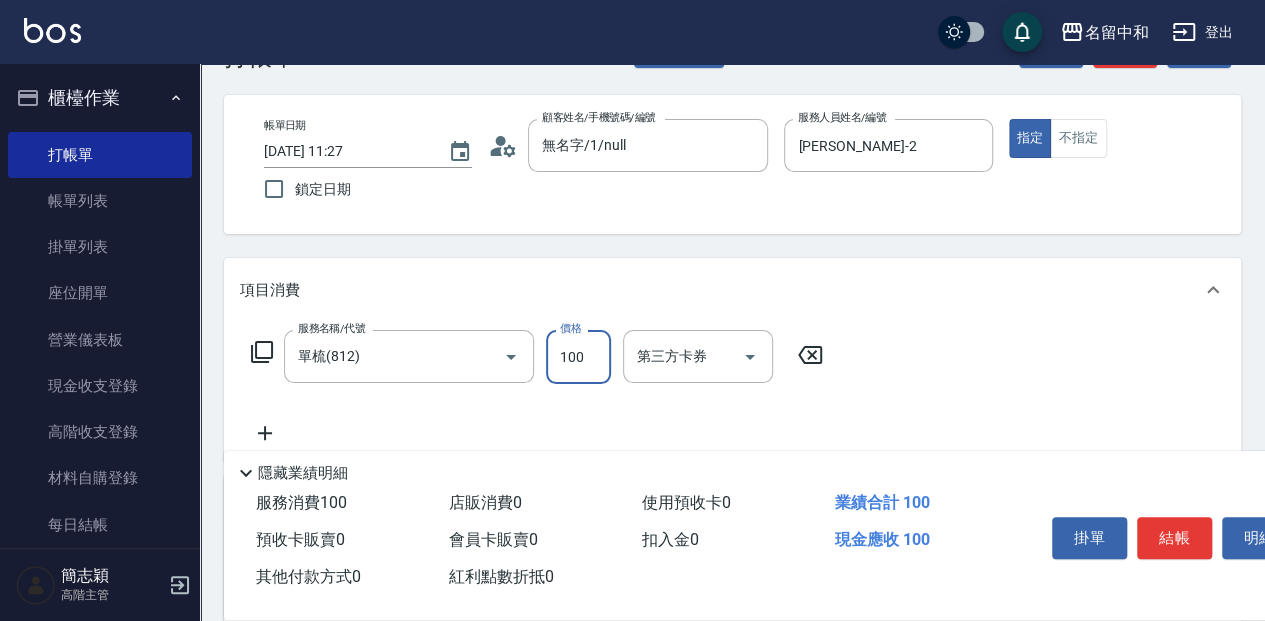 type on "100" 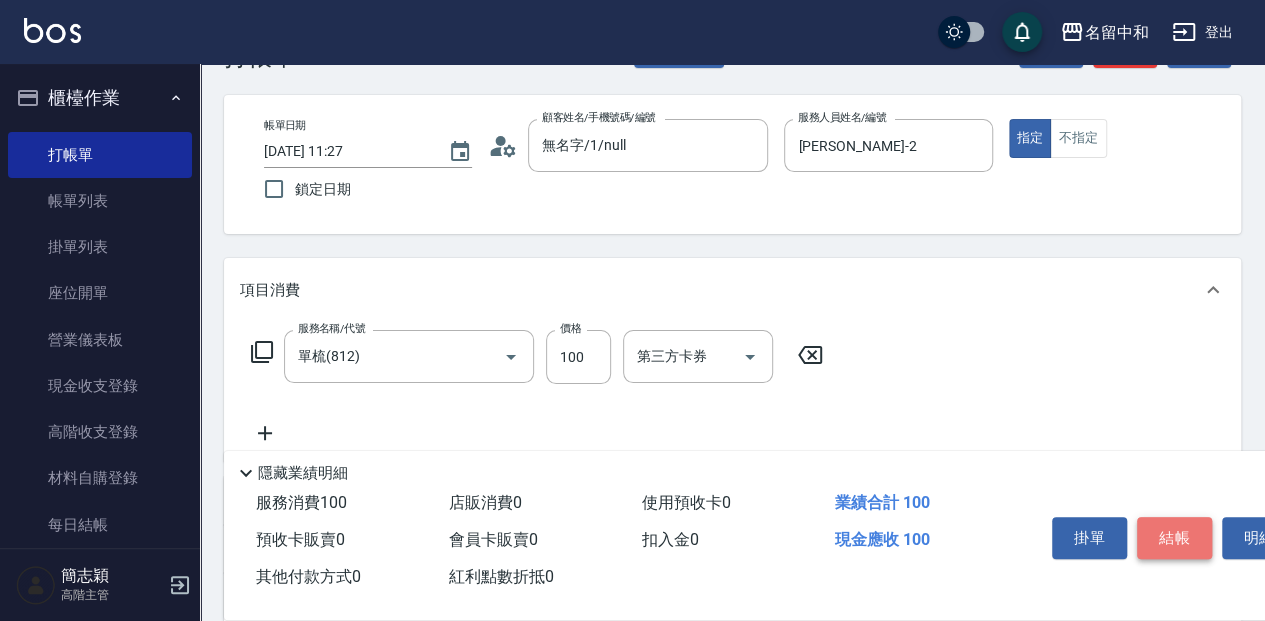 click on "結帳" at bounding box center [1174, 538] 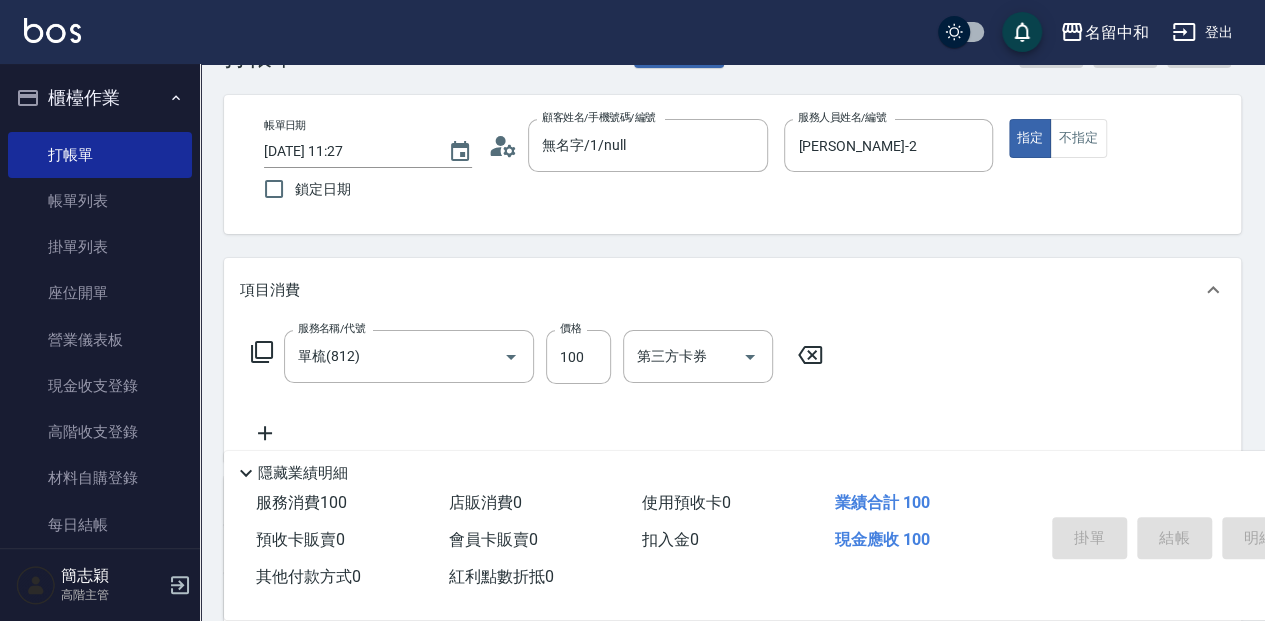 scroll, scrollTop: 0, scrollLeft: 0, axis: both 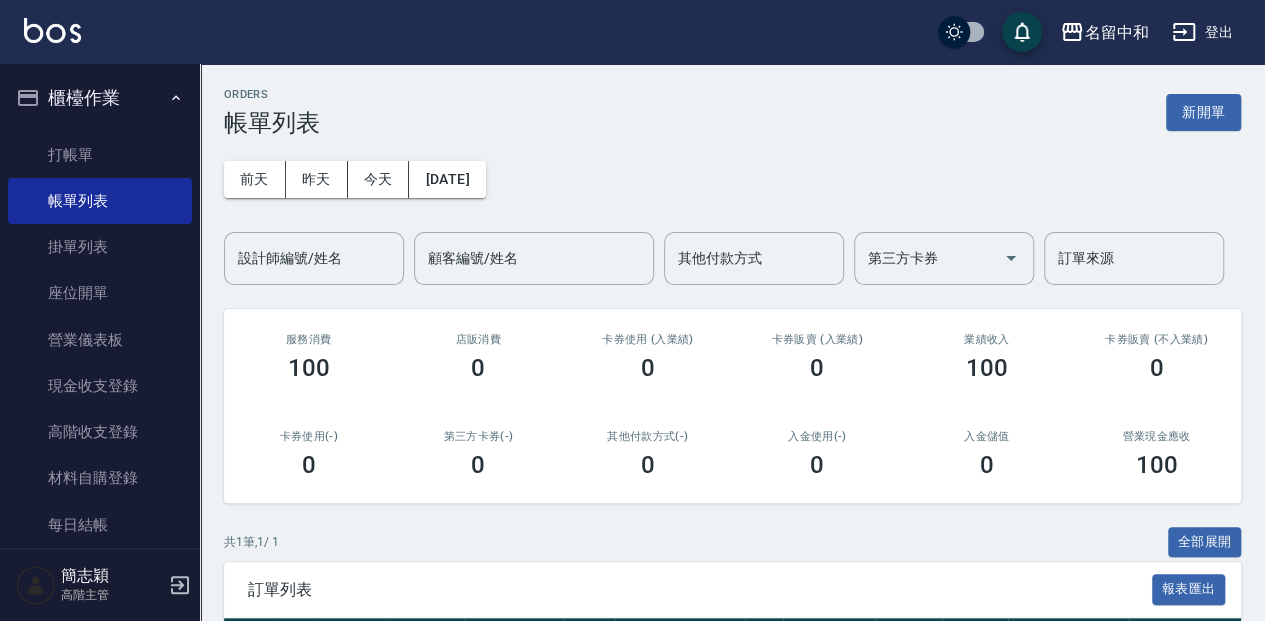 drag, startPoint x: 134, startPoint y: 169, endPoint x: 426, endPoint y: 201, distance: 293.7482 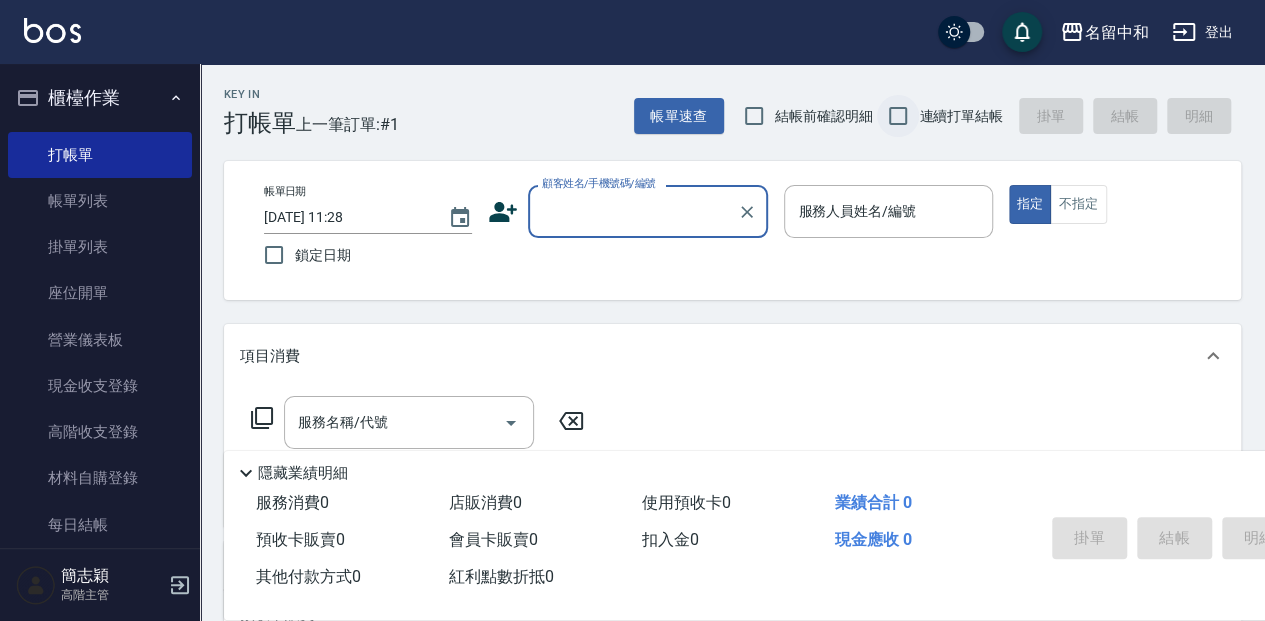 click on "連續打單結帳" at bounding box center (898, 116) 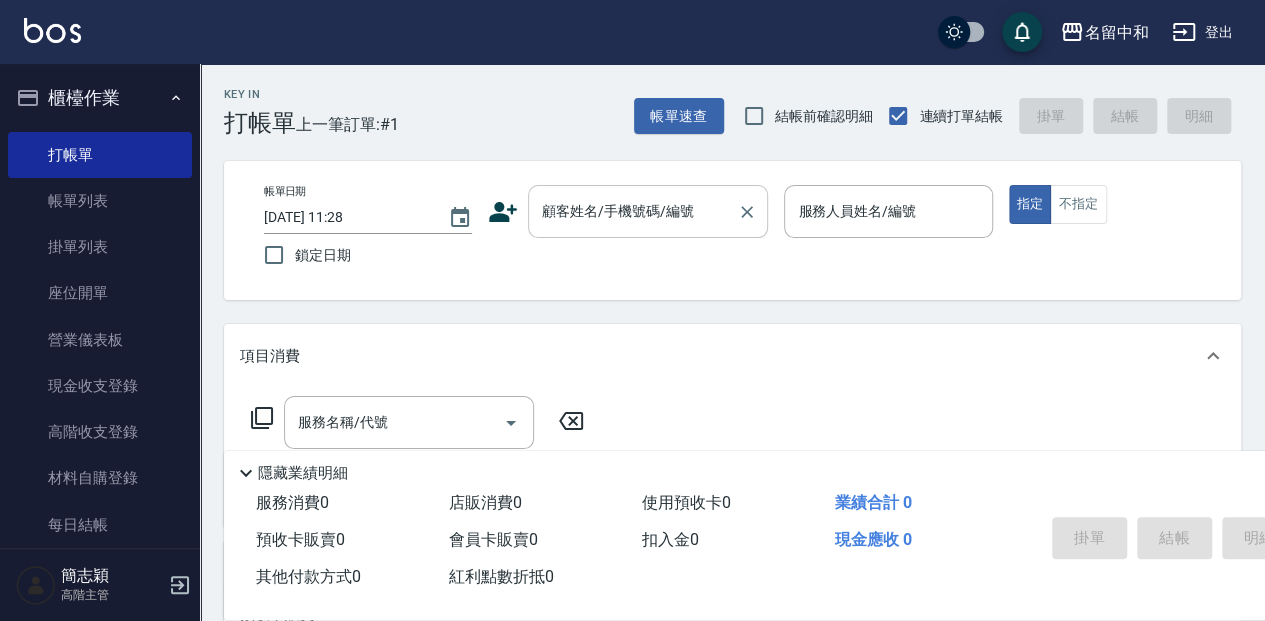 click on "顧客姓名/手機號碼/編號" at bounding box center (633, 211) 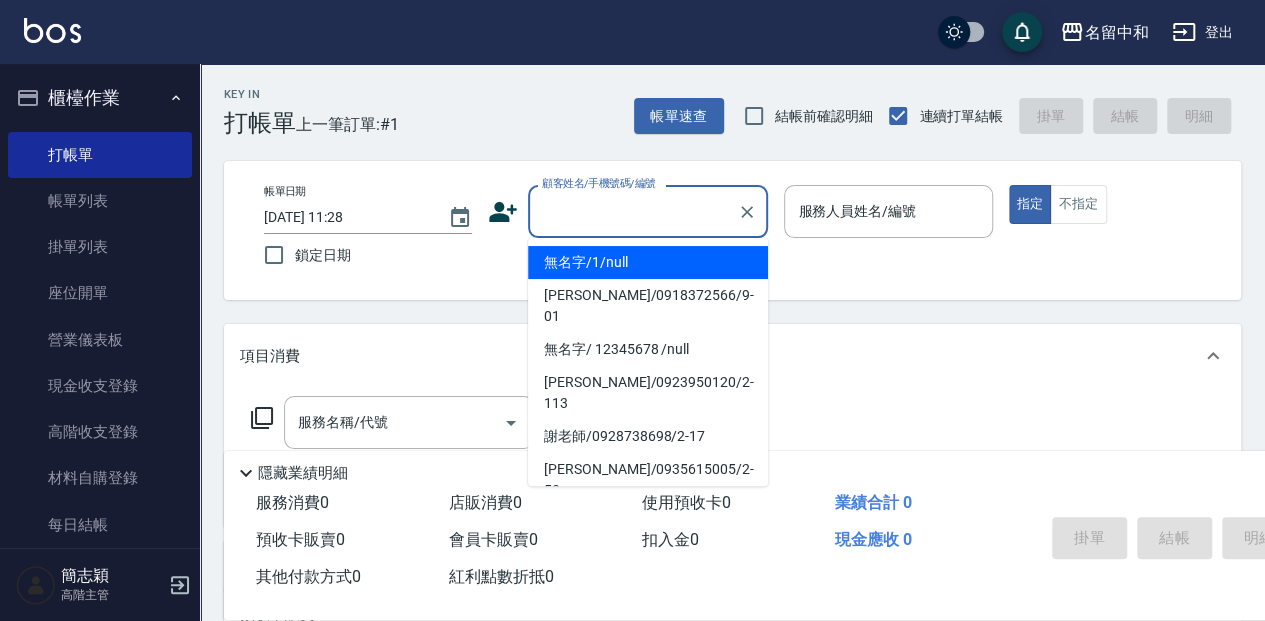 click on "無名字/1/null" at bounding box center [648, 262] 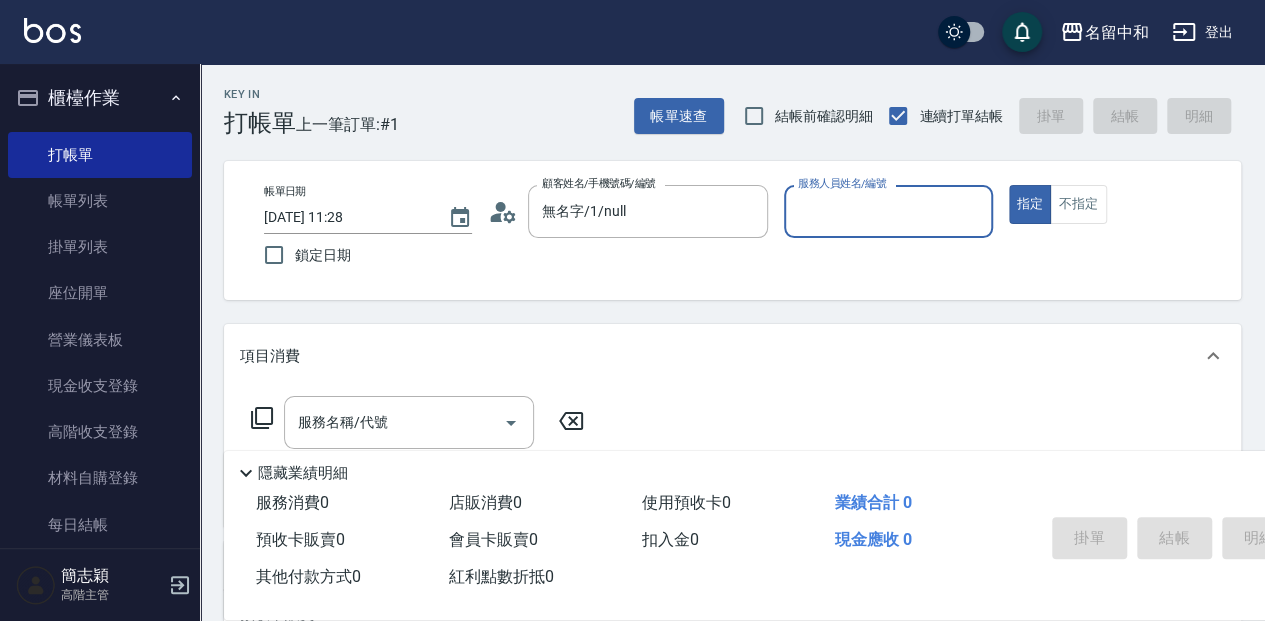 click on "服務人員姓名/編號" at bounding box center [888, 211] 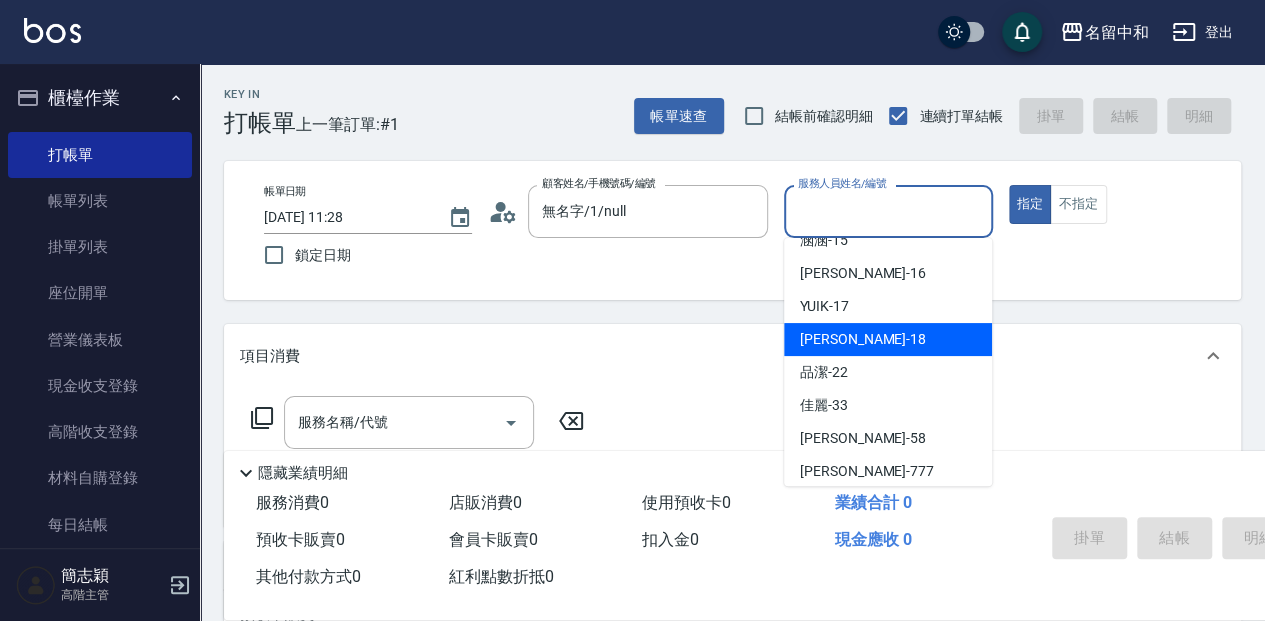 scroll, scrollTop: 333, scrollLeft: 0, axis: vertical 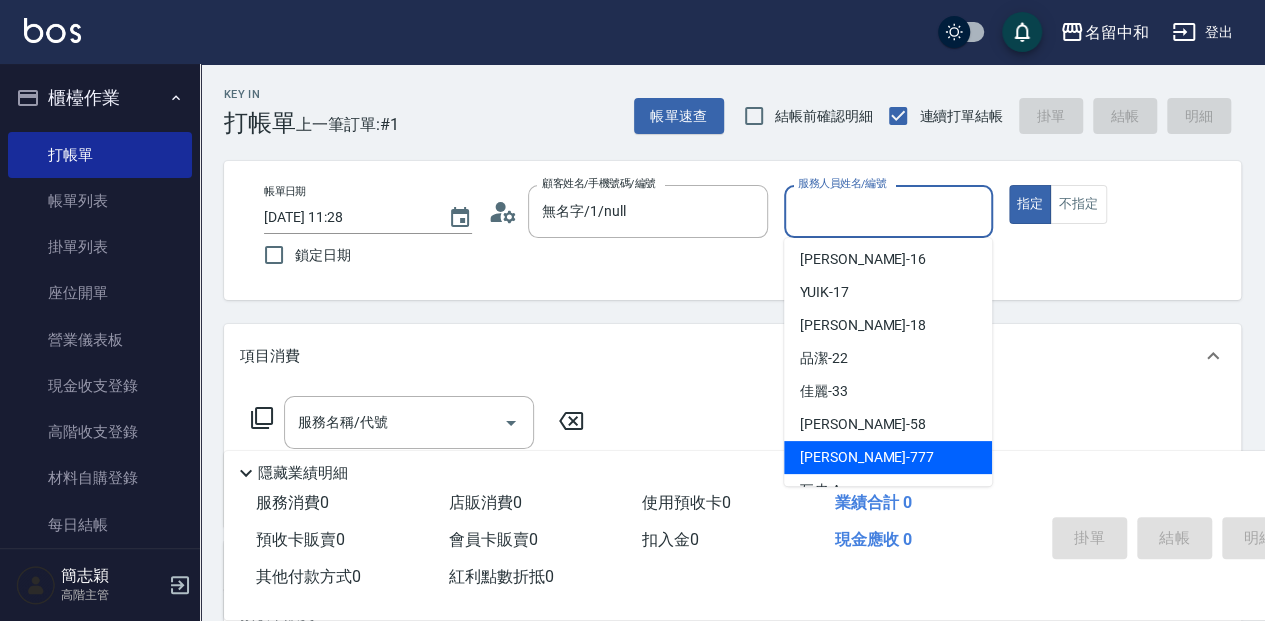 click on "TERRY -777" at bounding box center (888, 457) 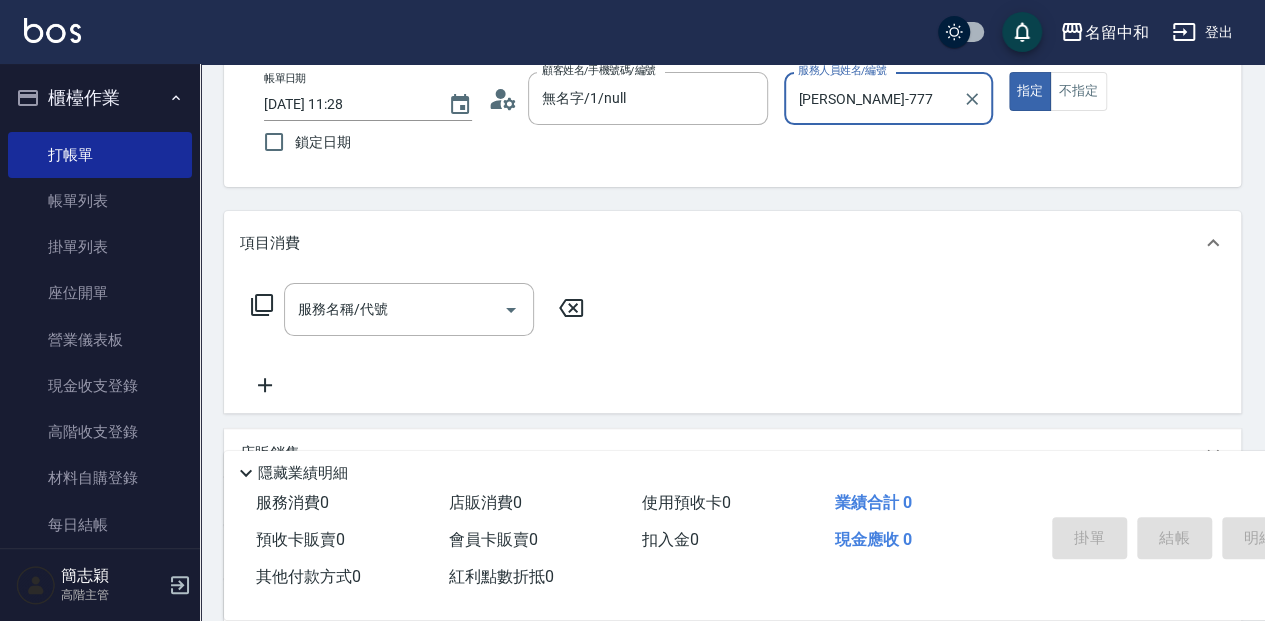 scroll, scrollTop: 133, scrollLeft: 0, axis: vertical 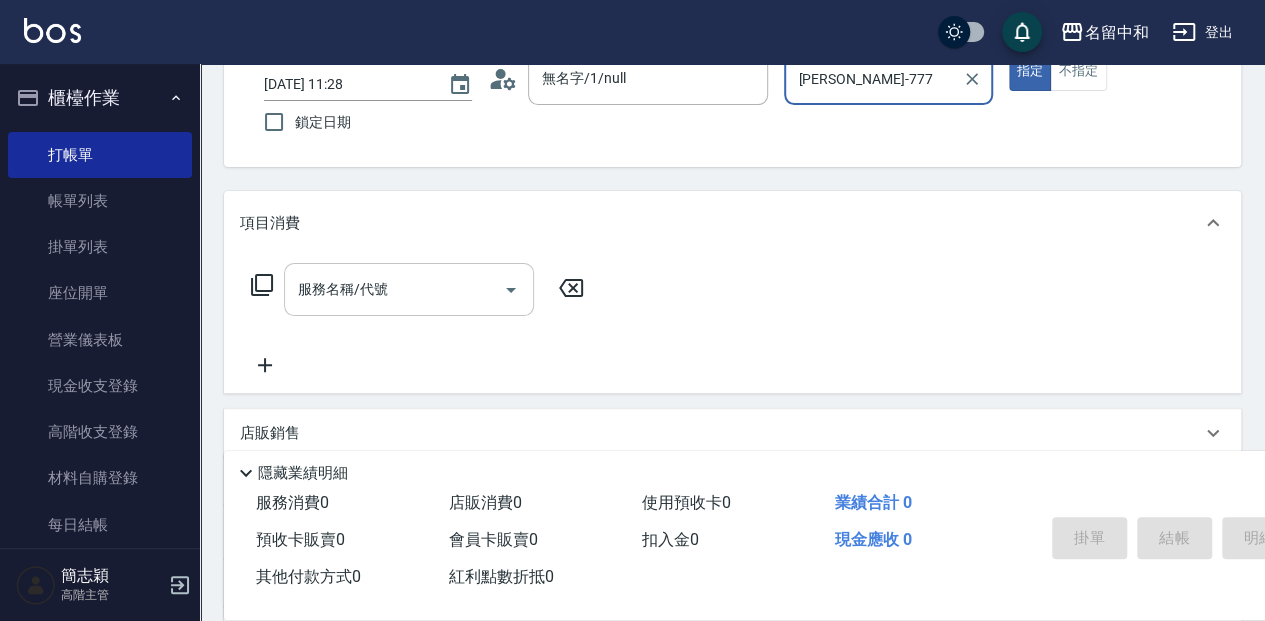 click on "服務名稱/代號" at bounding box center [394, 289] 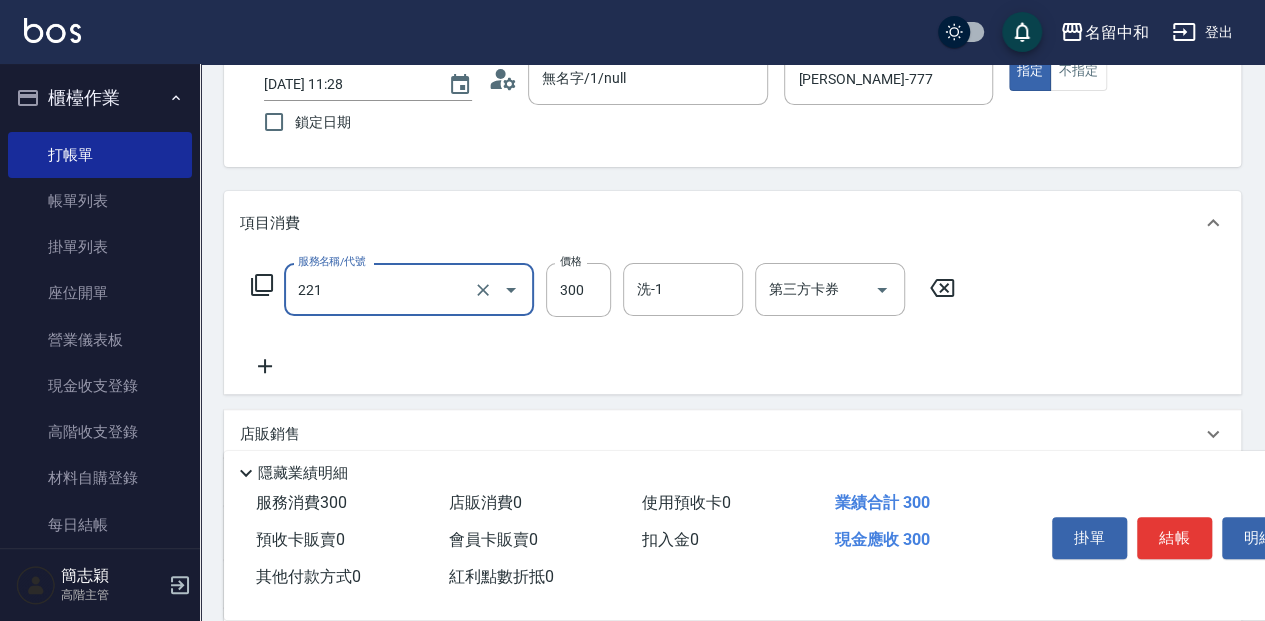 type on "洗髮300(221)" 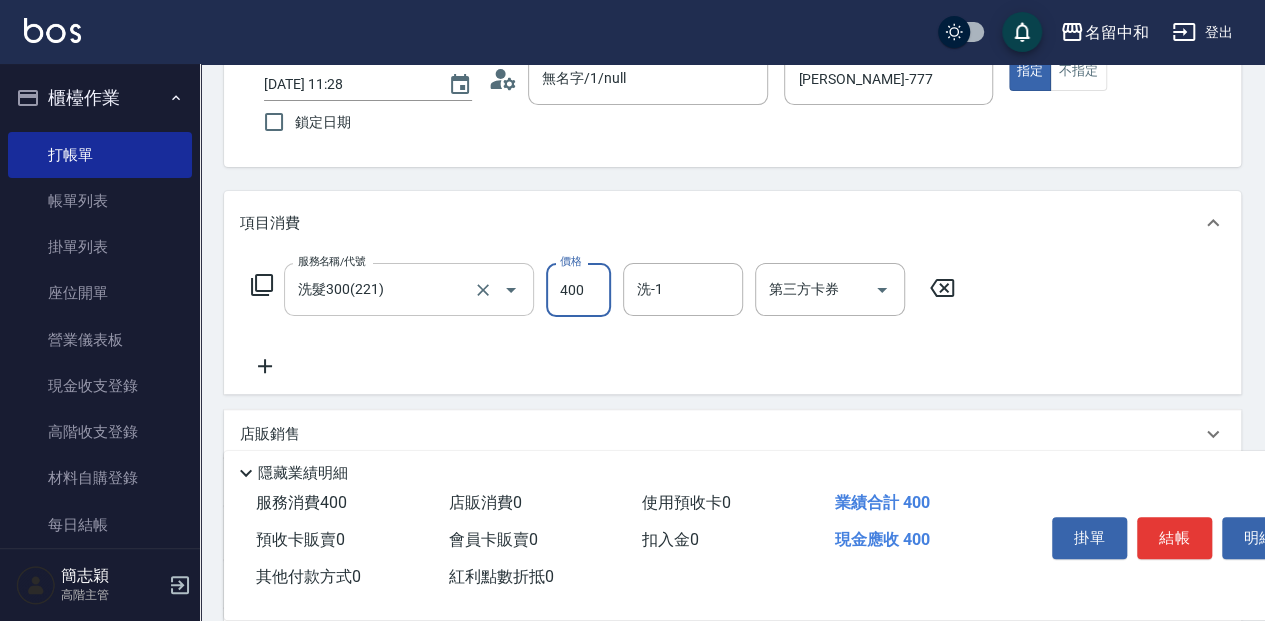 type on "400" 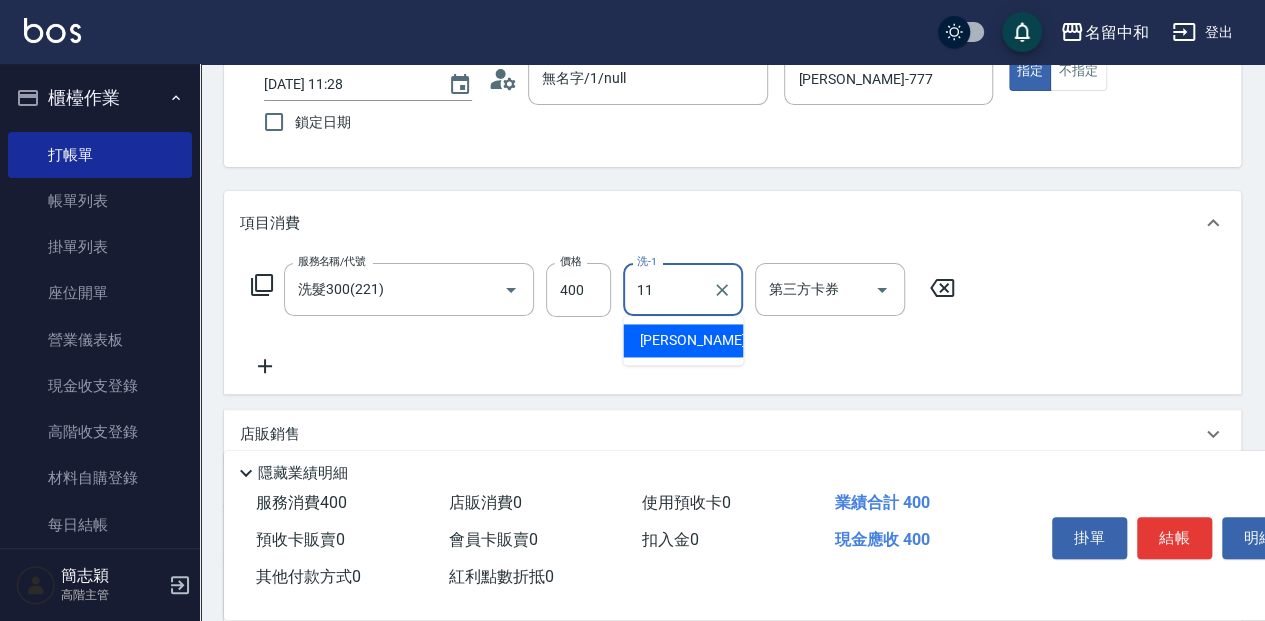 type on "家綸-11" 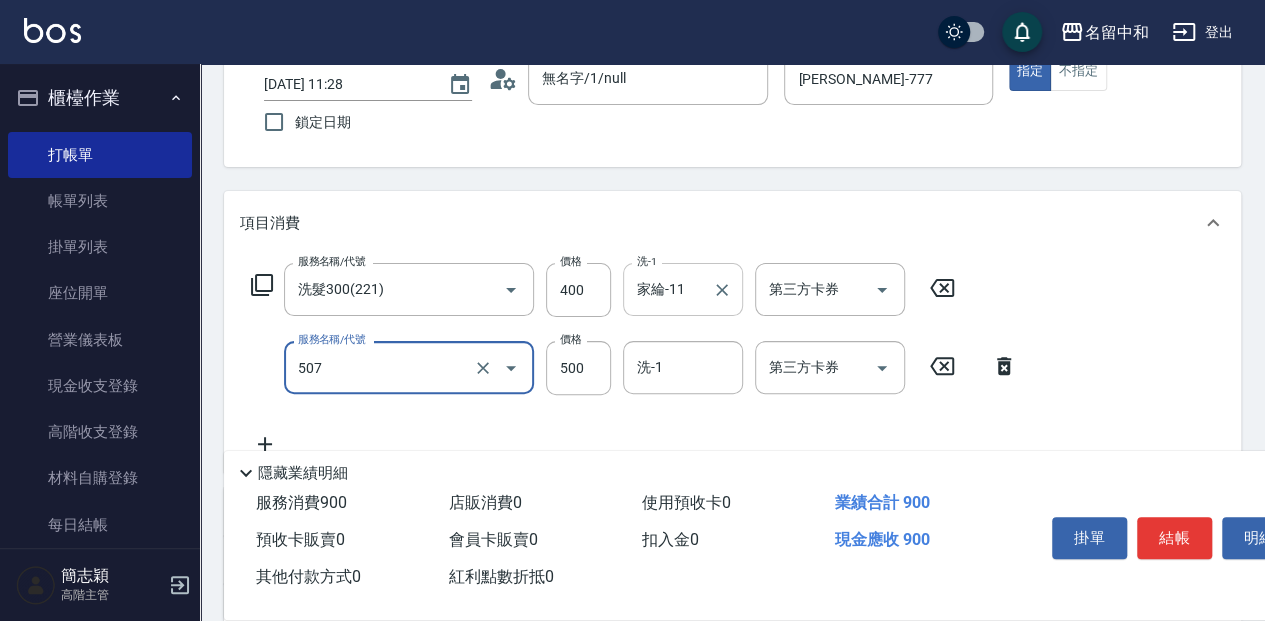 type on "補染(507)" 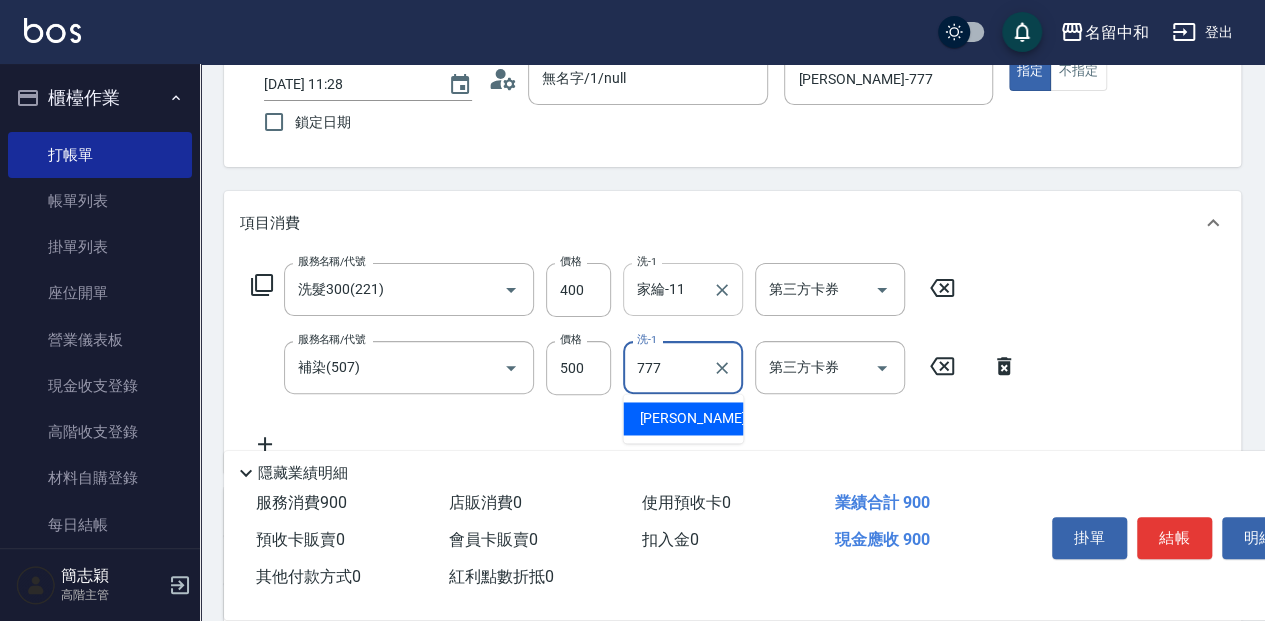 type on "TERRY-777" 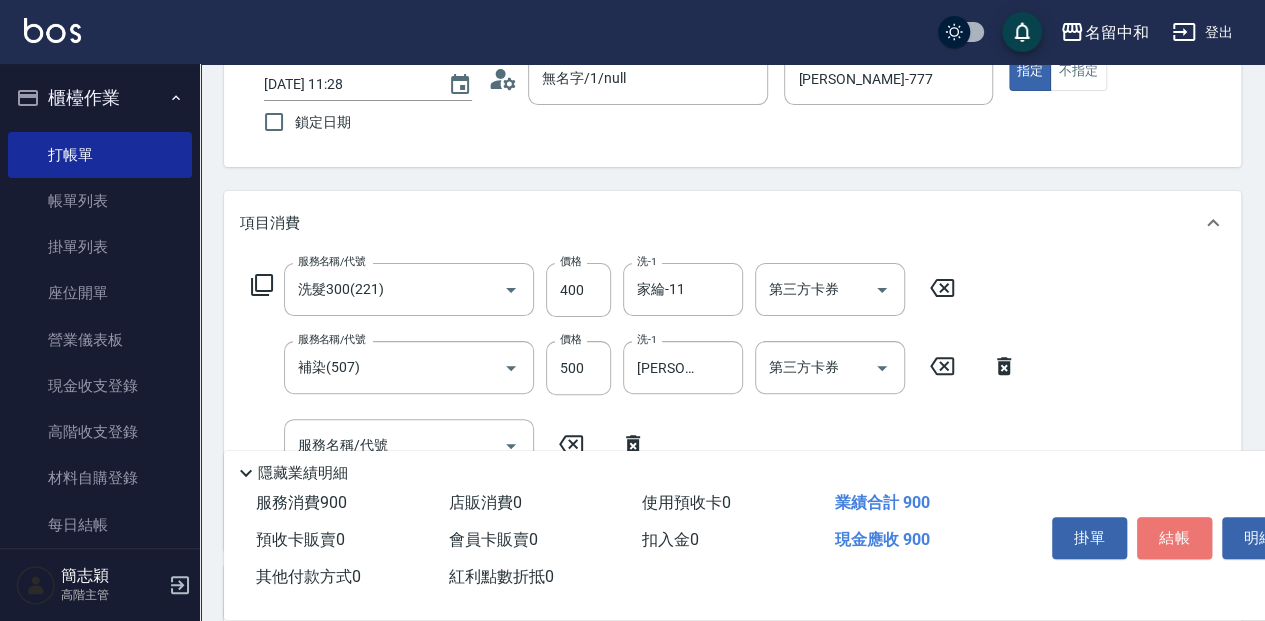 click on "結帳" at bounding box center (1174, 538) 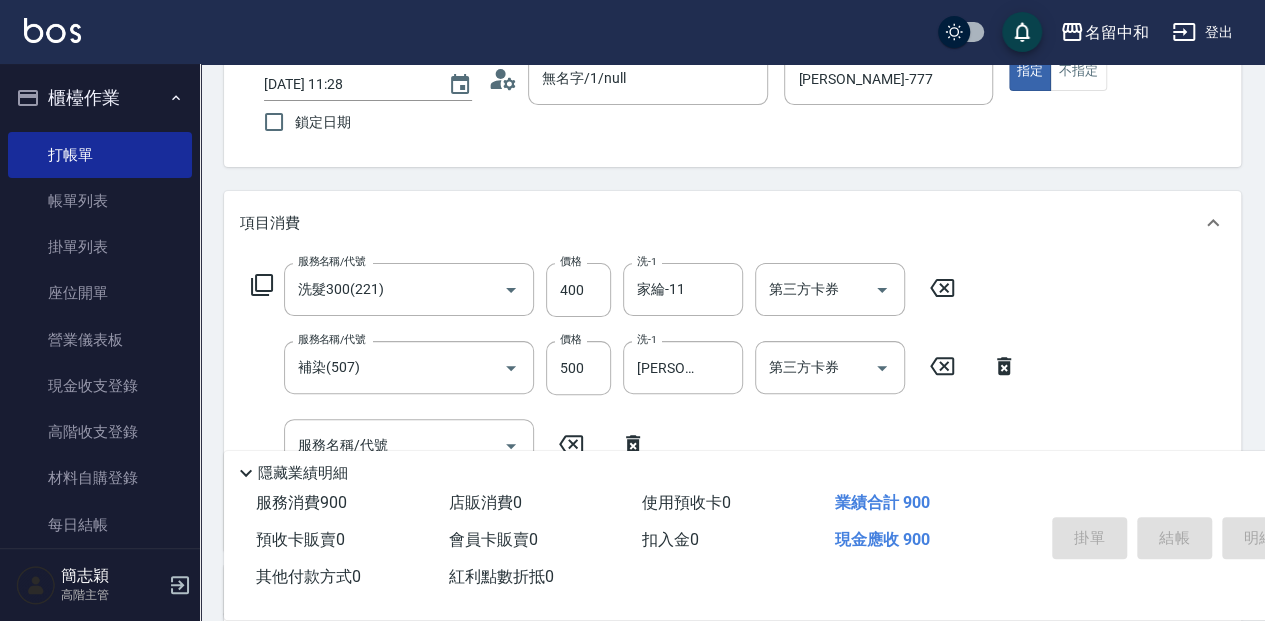 type on "2025/07/11 11:29" 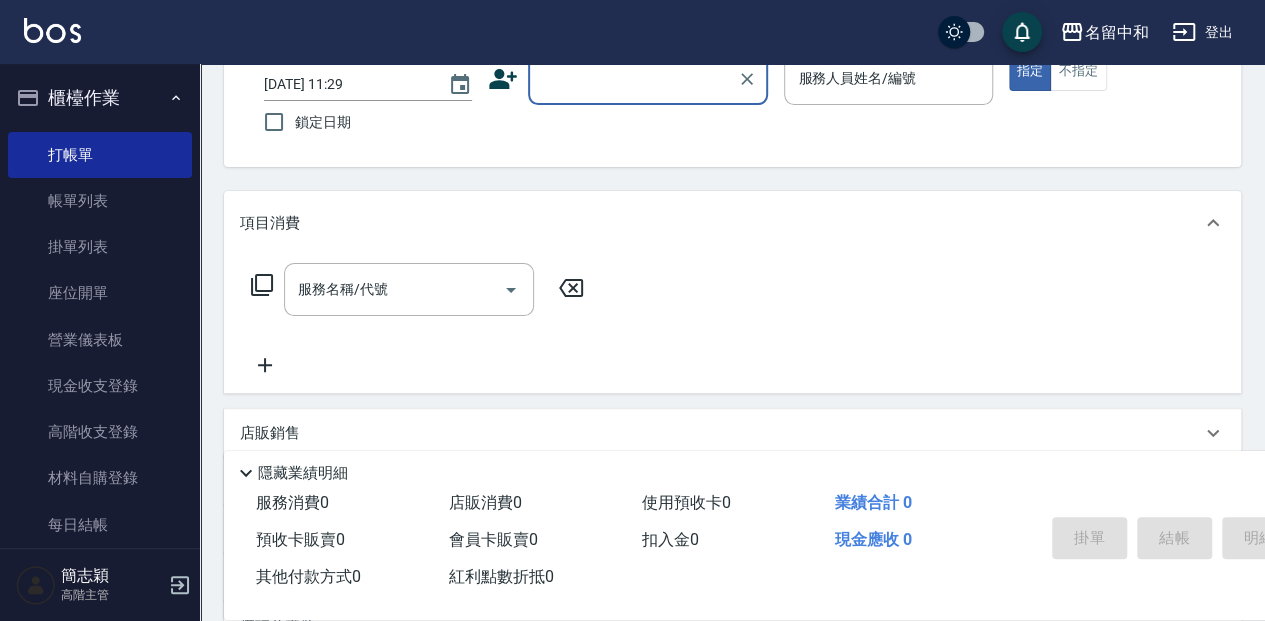 click on "顧客姓名/手機號碼/編號" at bounding box center [633, 78] 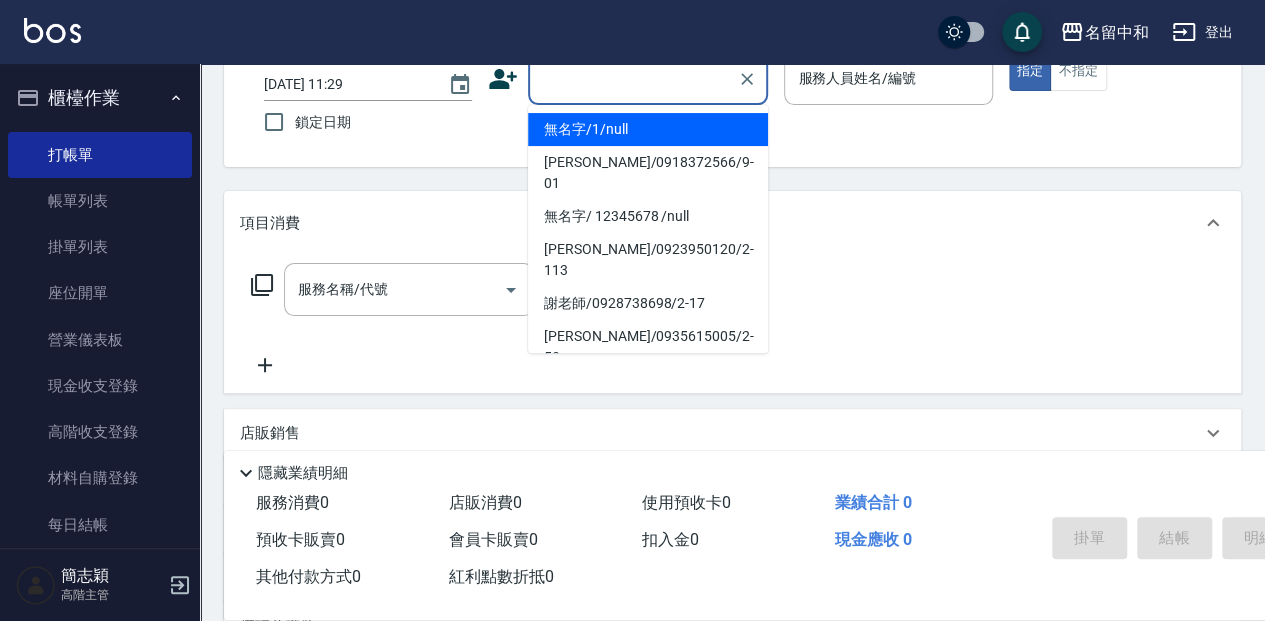 drag, startPoint x: 590, startPoint y: 130, endPoint x: 863, endPoint y: 106, distance: 274.05292 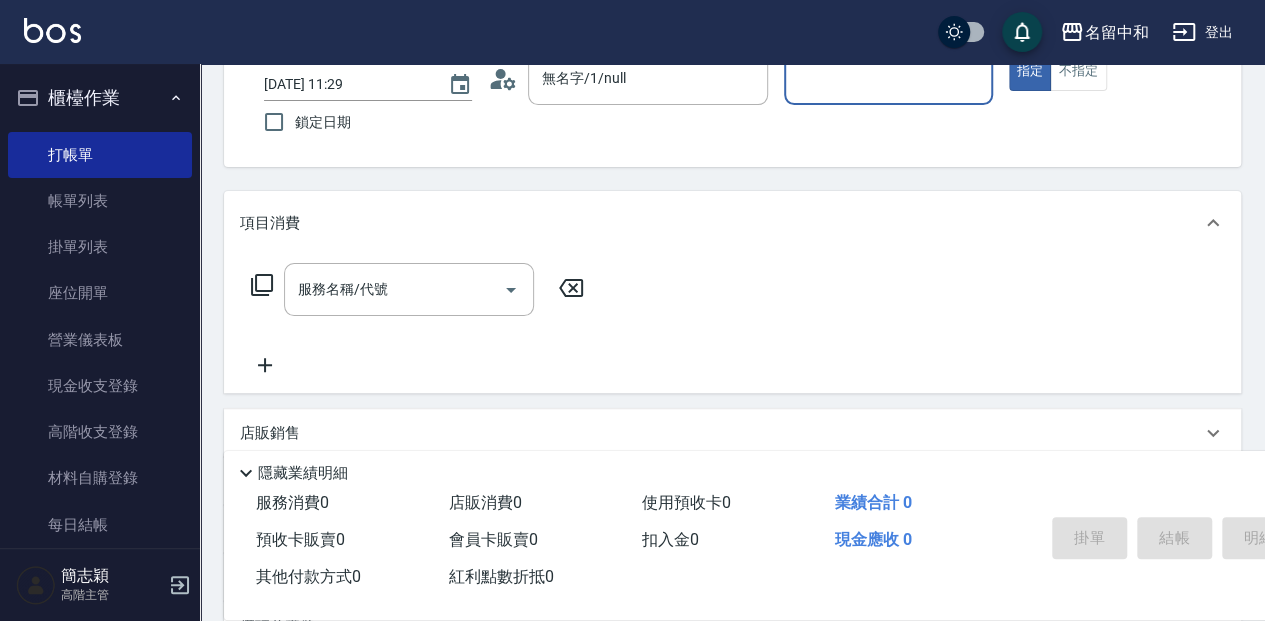 click on "服務人員姓名/編號" at bounding box center (888, 78) 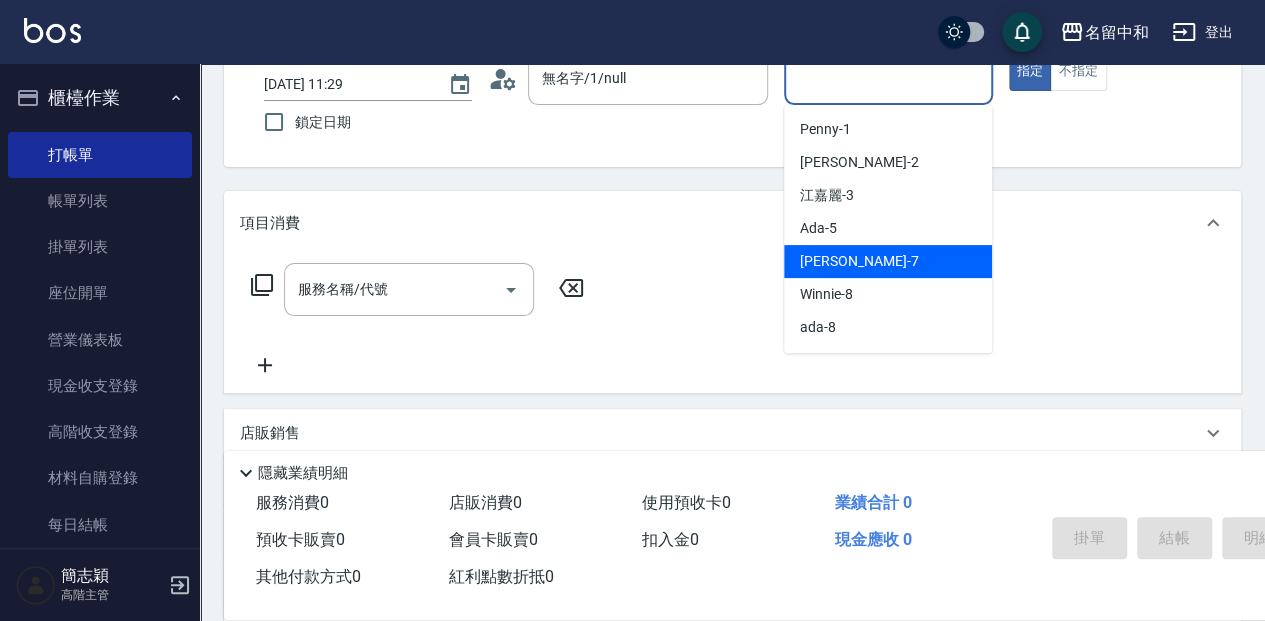 click on "Jessica -7" at bounding box center [888, 261] 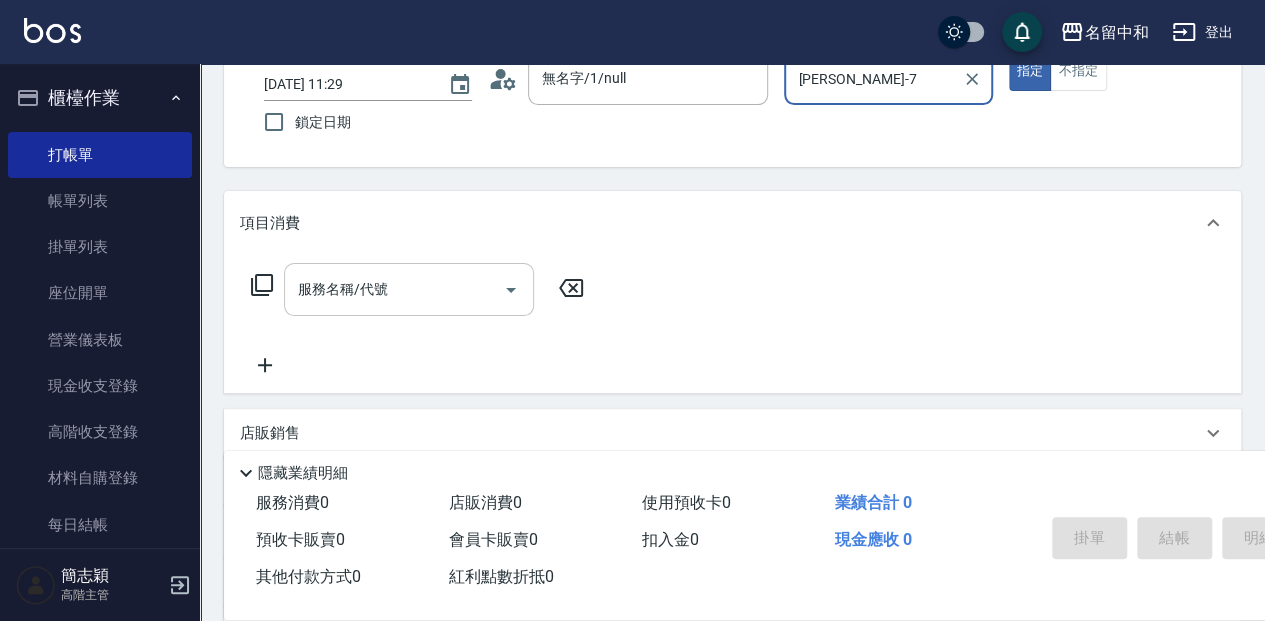 click on "服務名稱/代號" at bounding box center [394, 289] 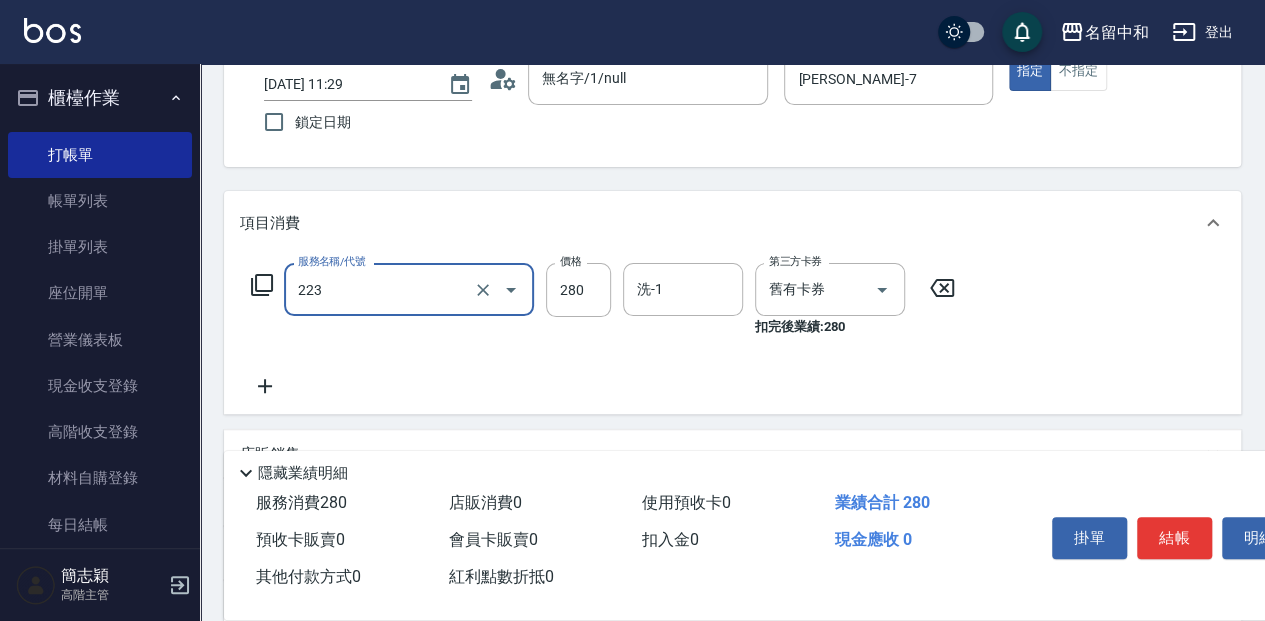 type on "洗髮卷280(223)" 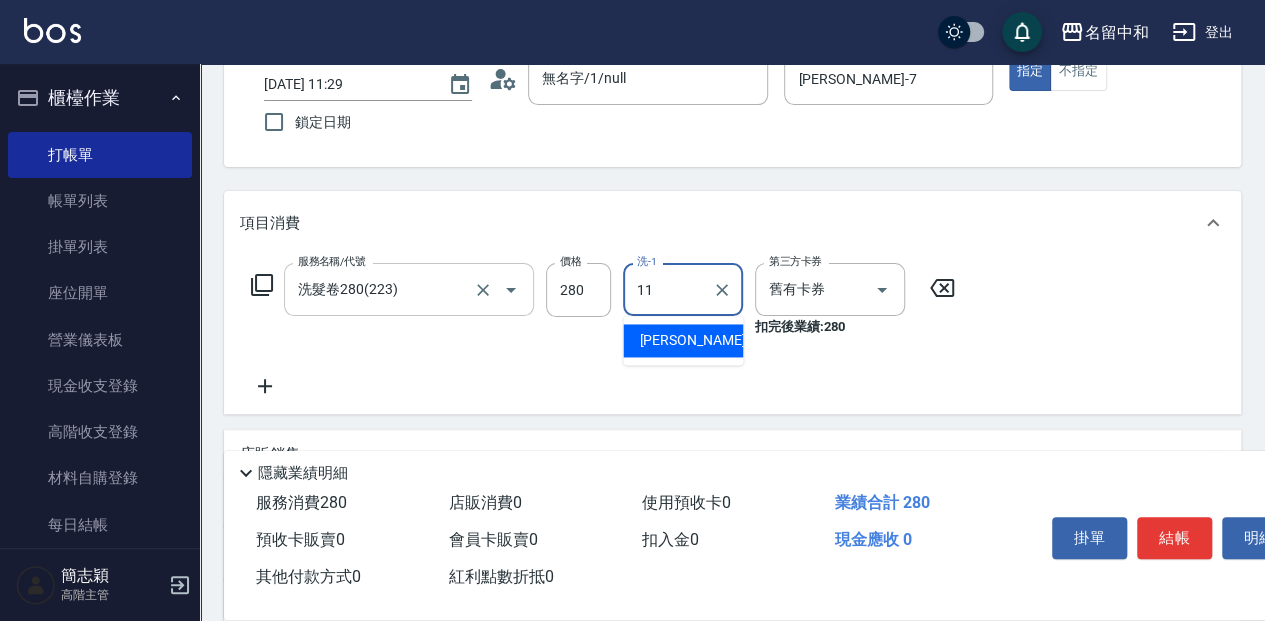 type on "家綸-11" 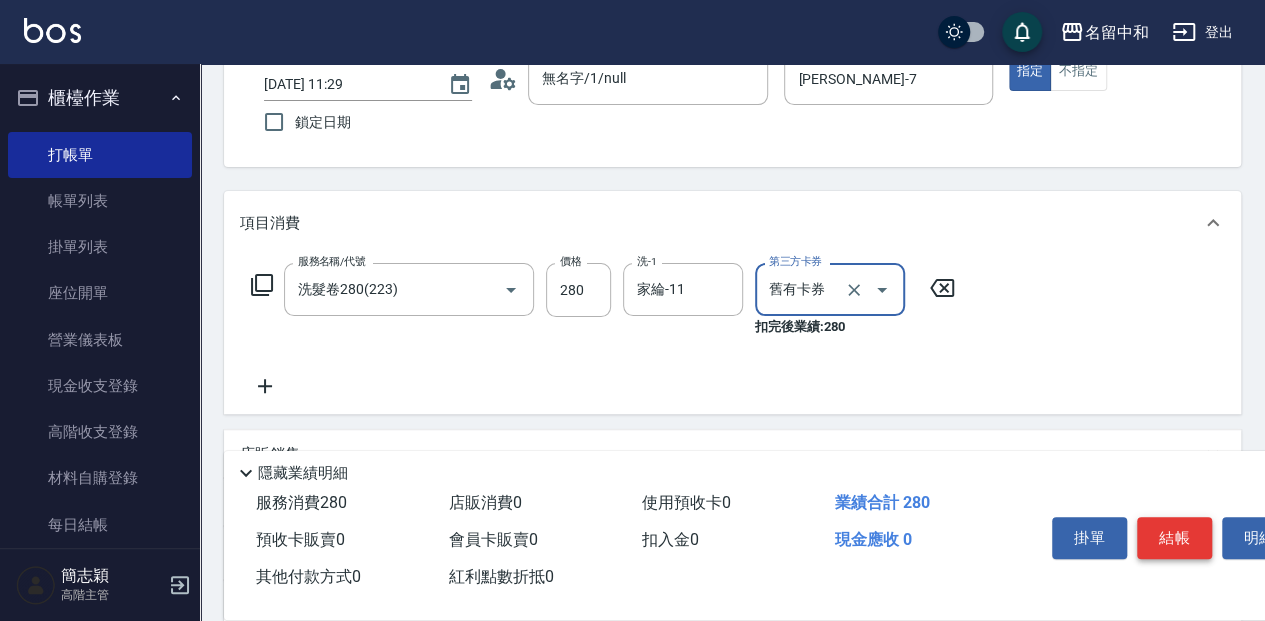 click on "結帳" at bounding box center [1174, 538] 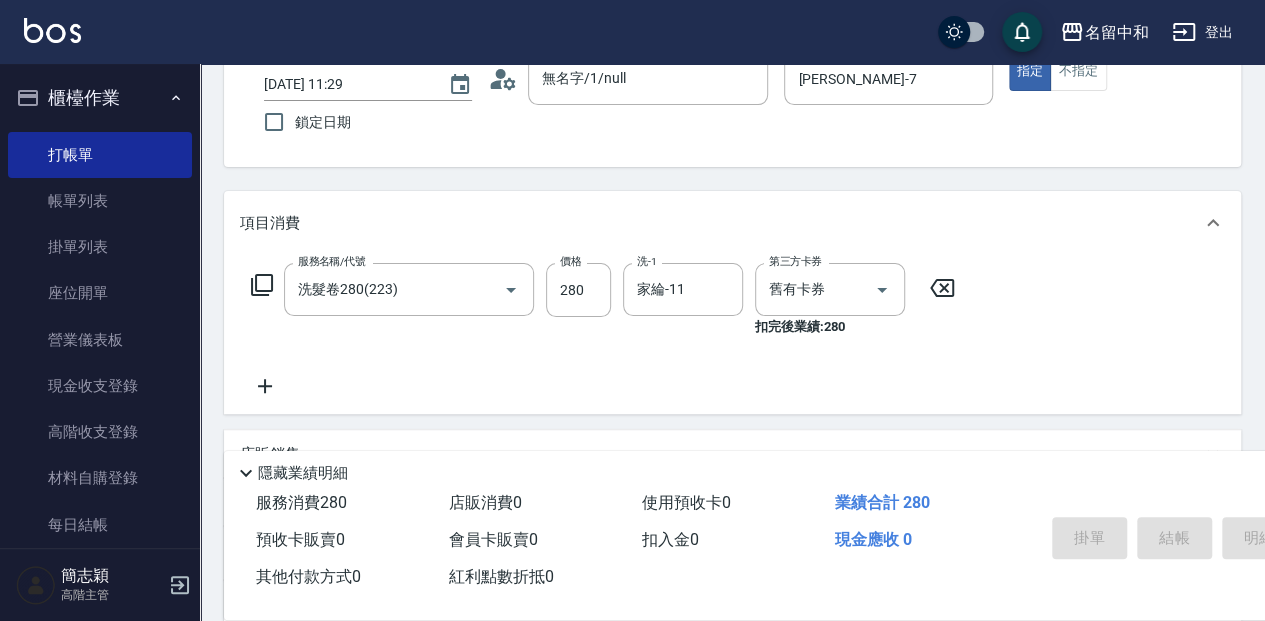 type 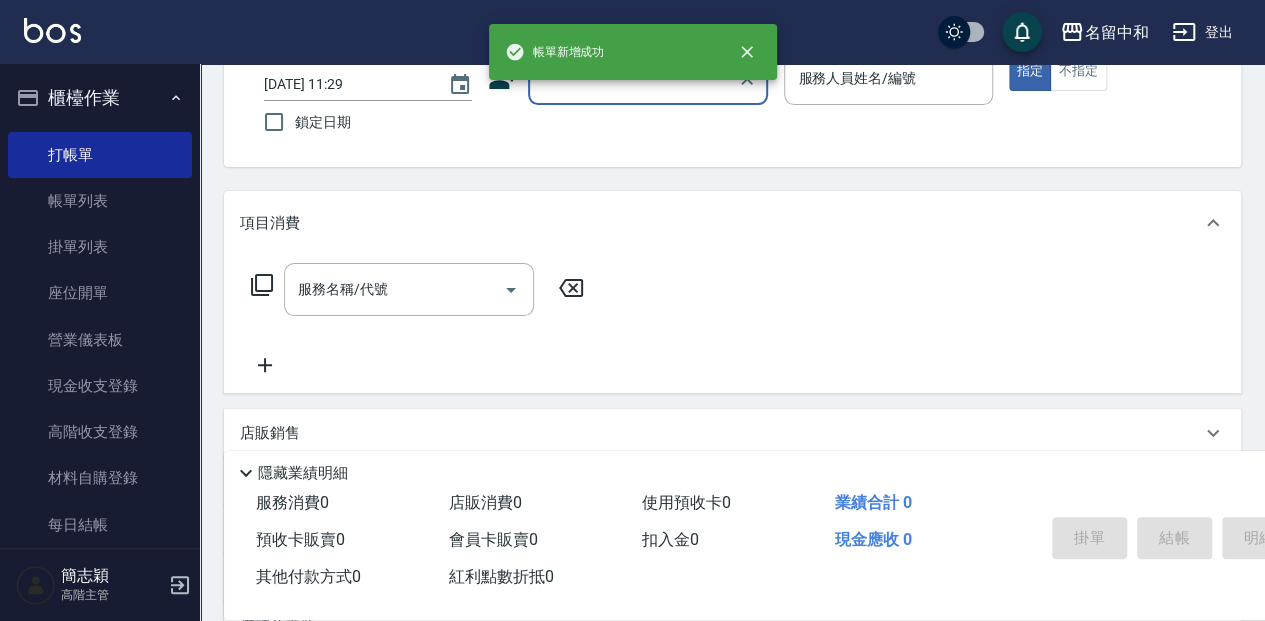 click on "顧客姓名/手機號碼/編號" at bounding box center [633, 78] 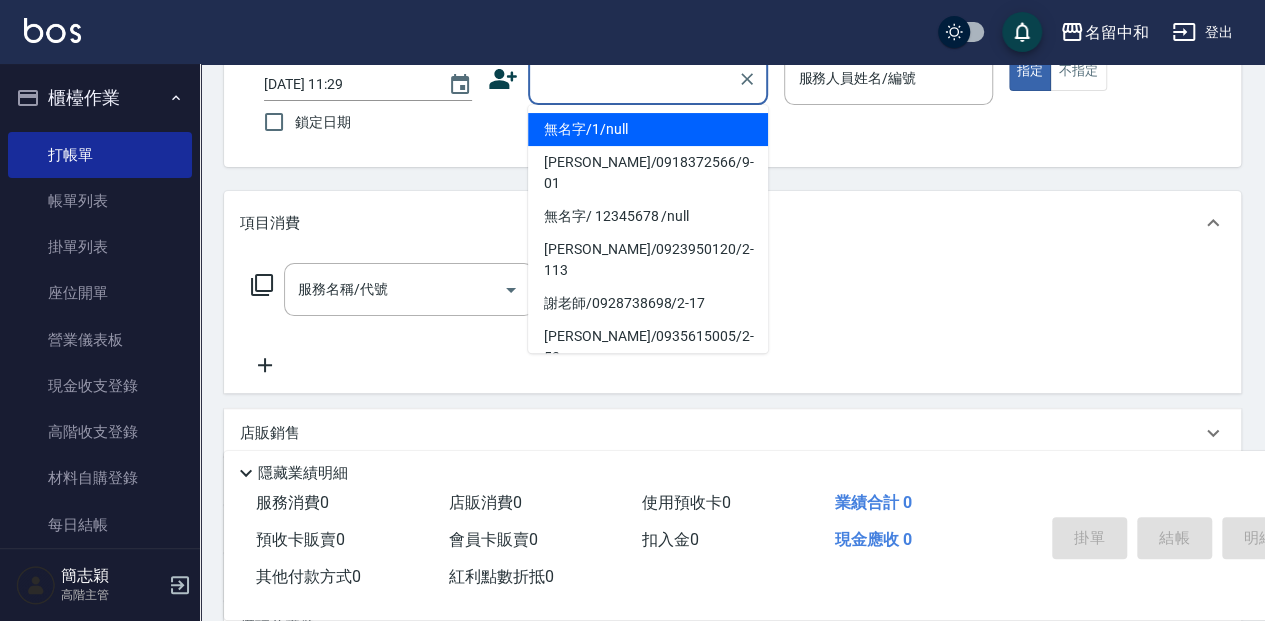 click on "無名字/1/null" at bounding box center (648, 129) 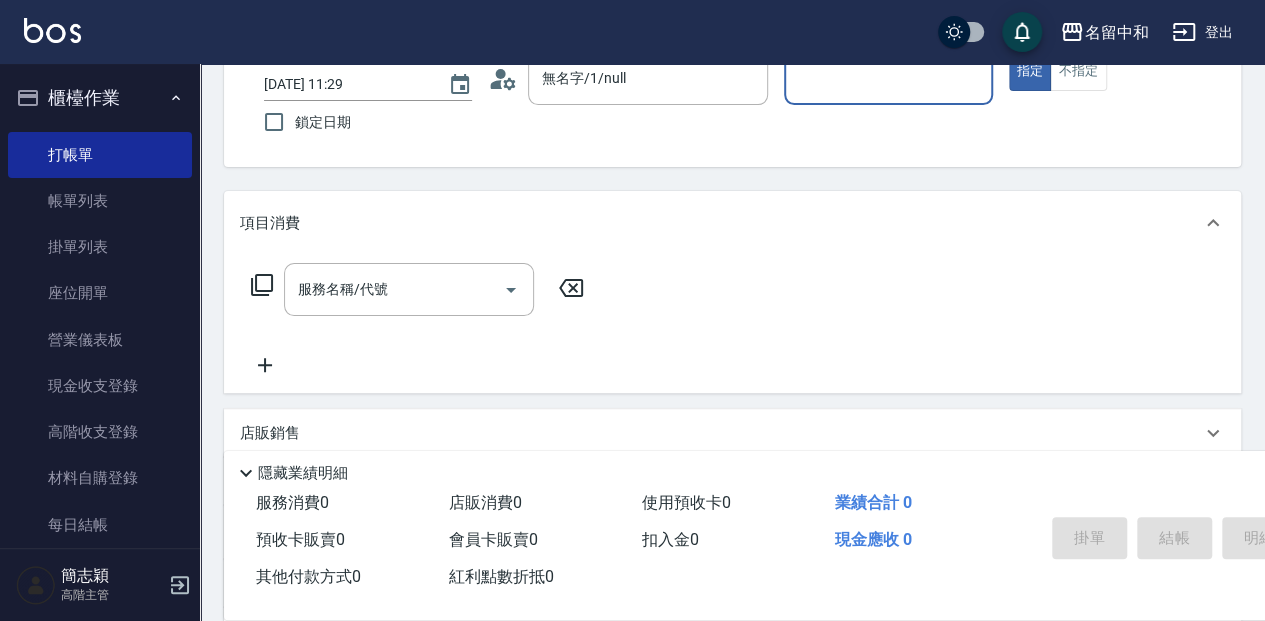 click on "服務人員姓名/編號" at bounding box center (888, 78) 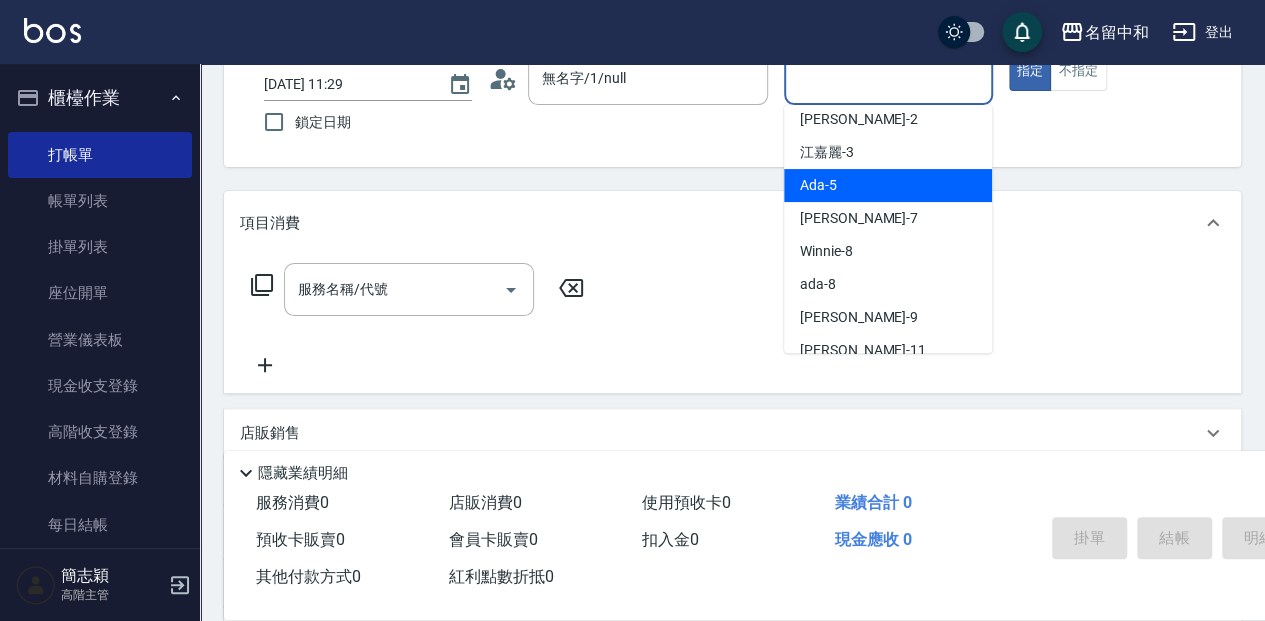scroll, scrollTop: 133, scrollLeft: 0, axis: vertical 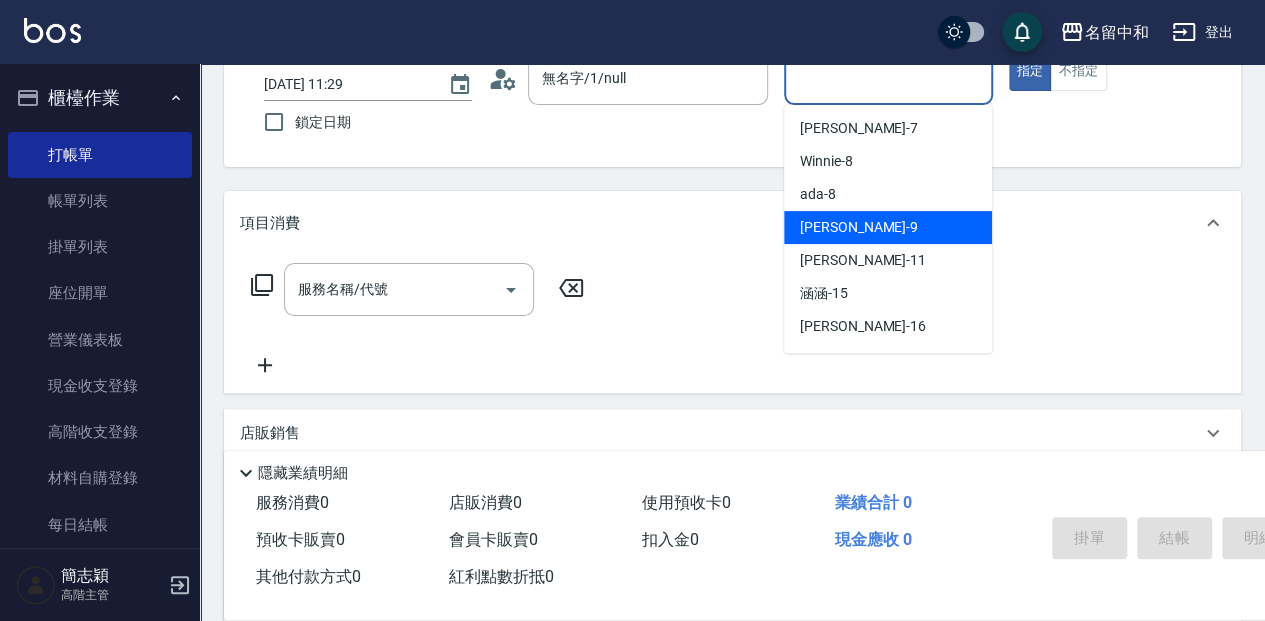 click on "Anna -9" at bounding box center (888, 227) 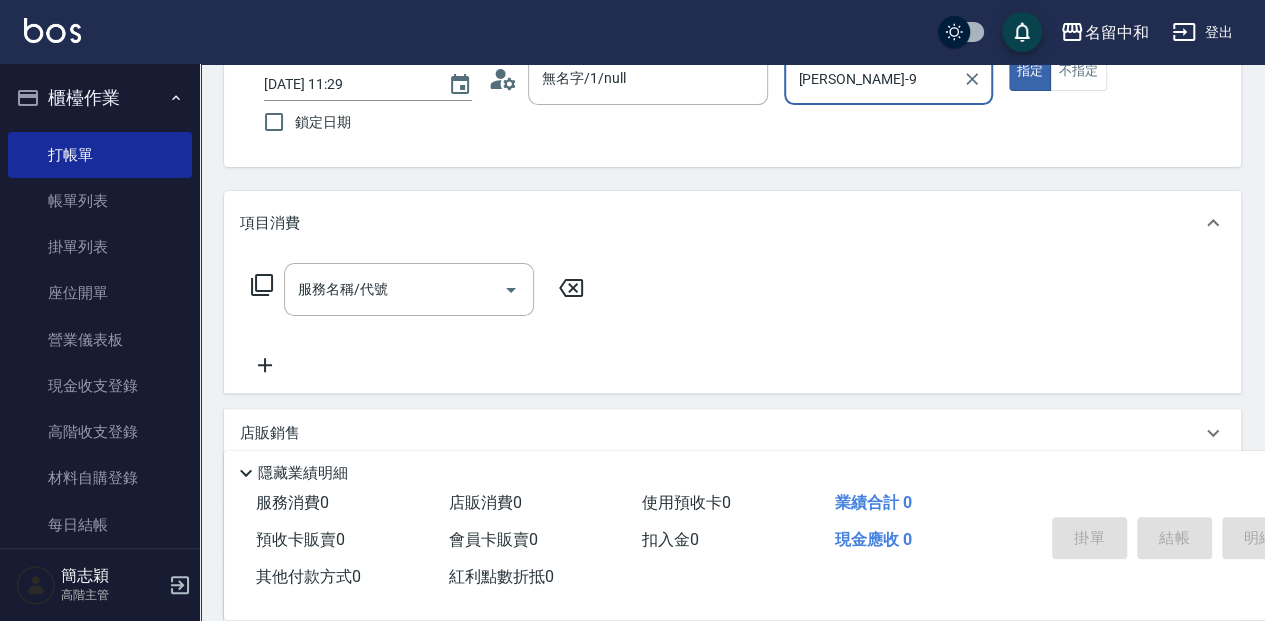 click on "服務名稱/代號 服務名稱/代號" at bounding box center [409, 289] 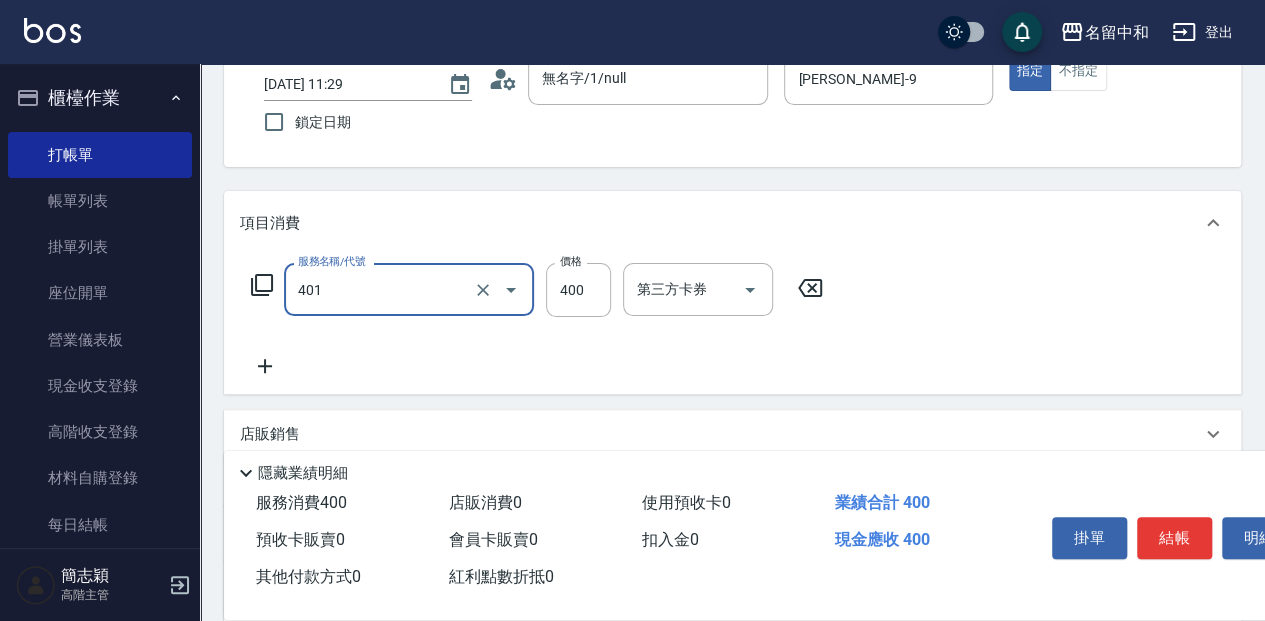 type on "剪髮(400)(401)" 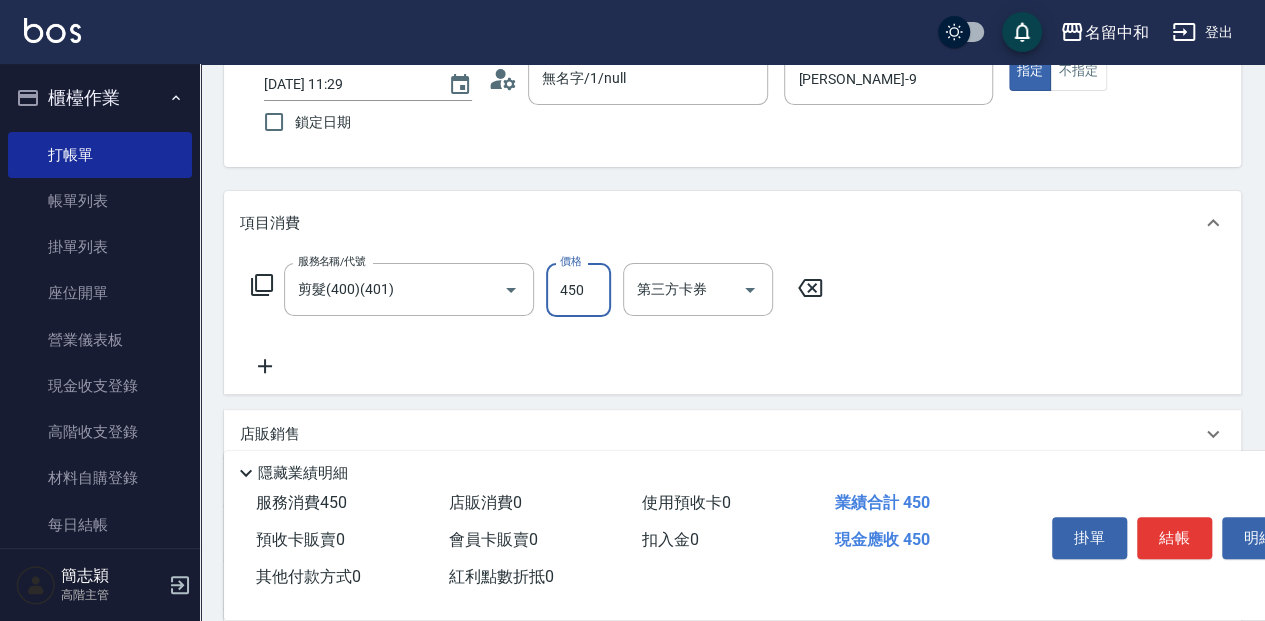 type on "450" 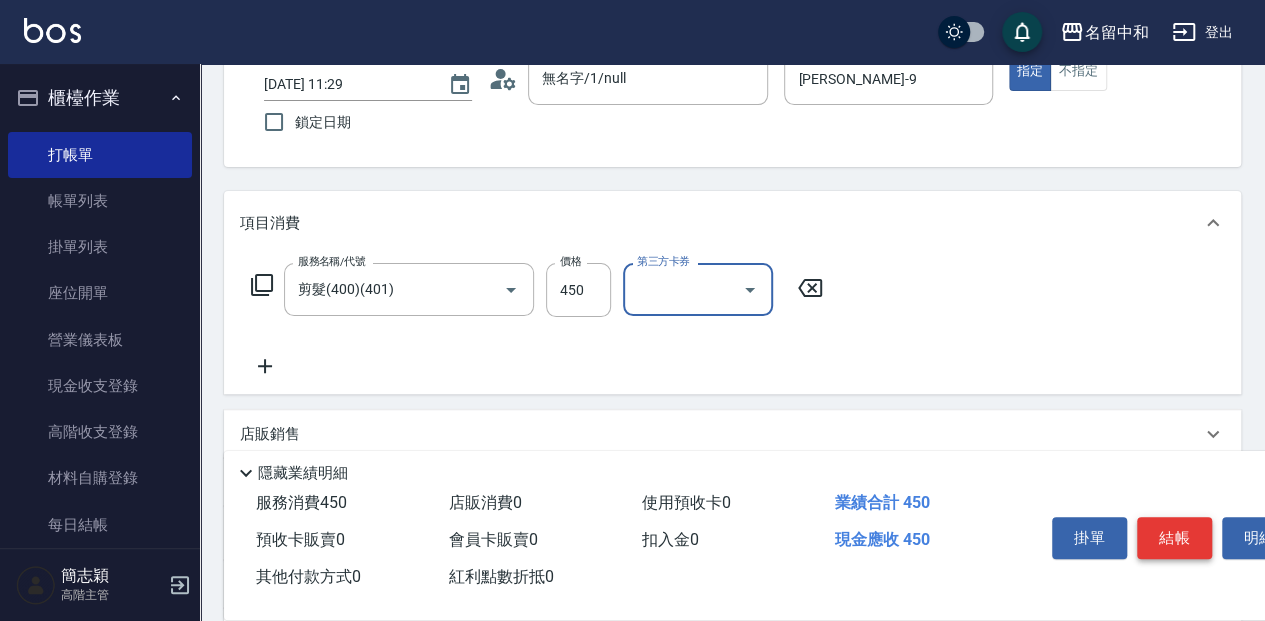 click on "結帳" at bounding box center (1174, 538) 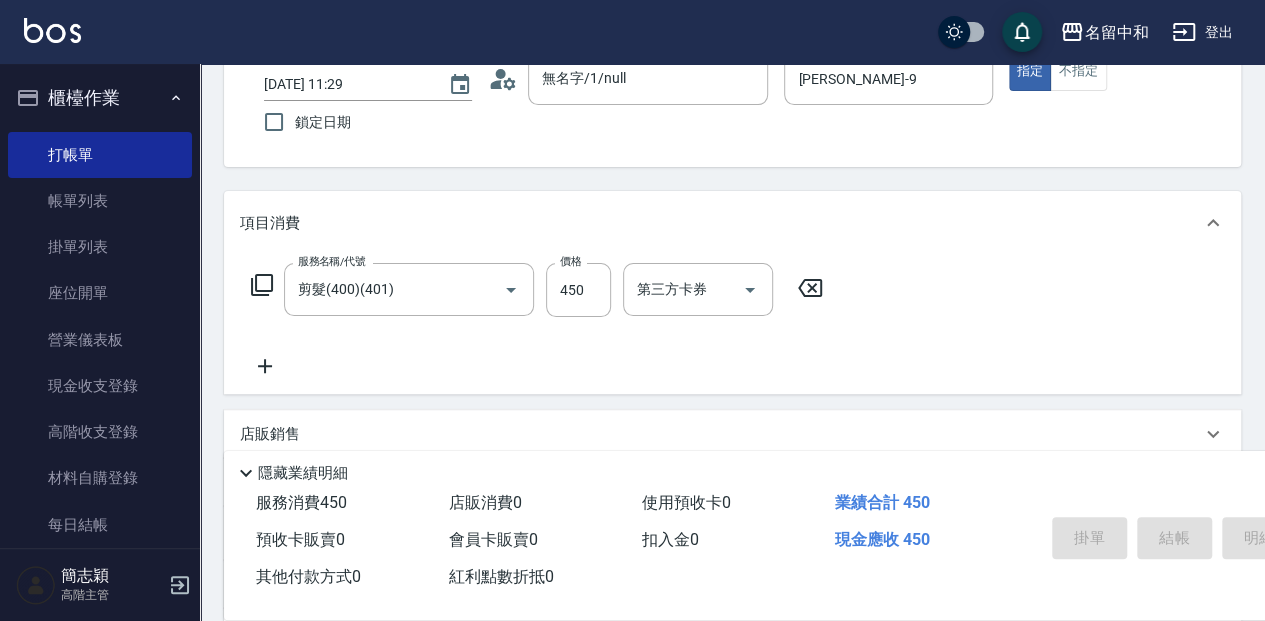 type 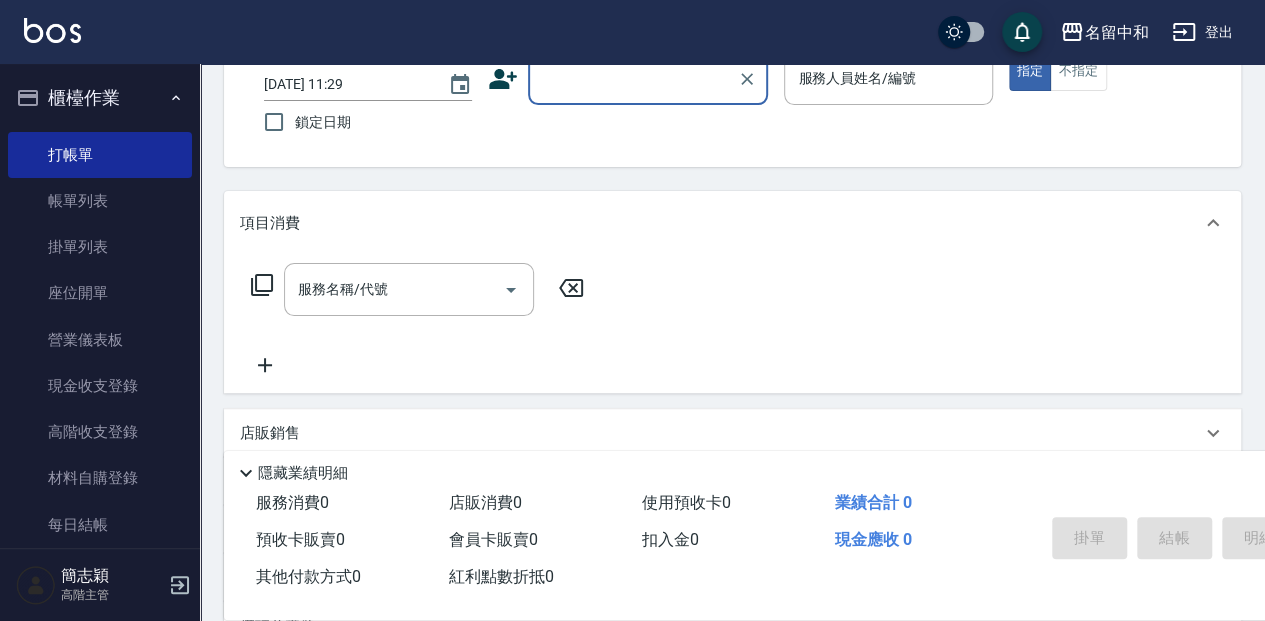 click on "顧客姓名/手機號碼/編號" at bounding box center [633, 78] 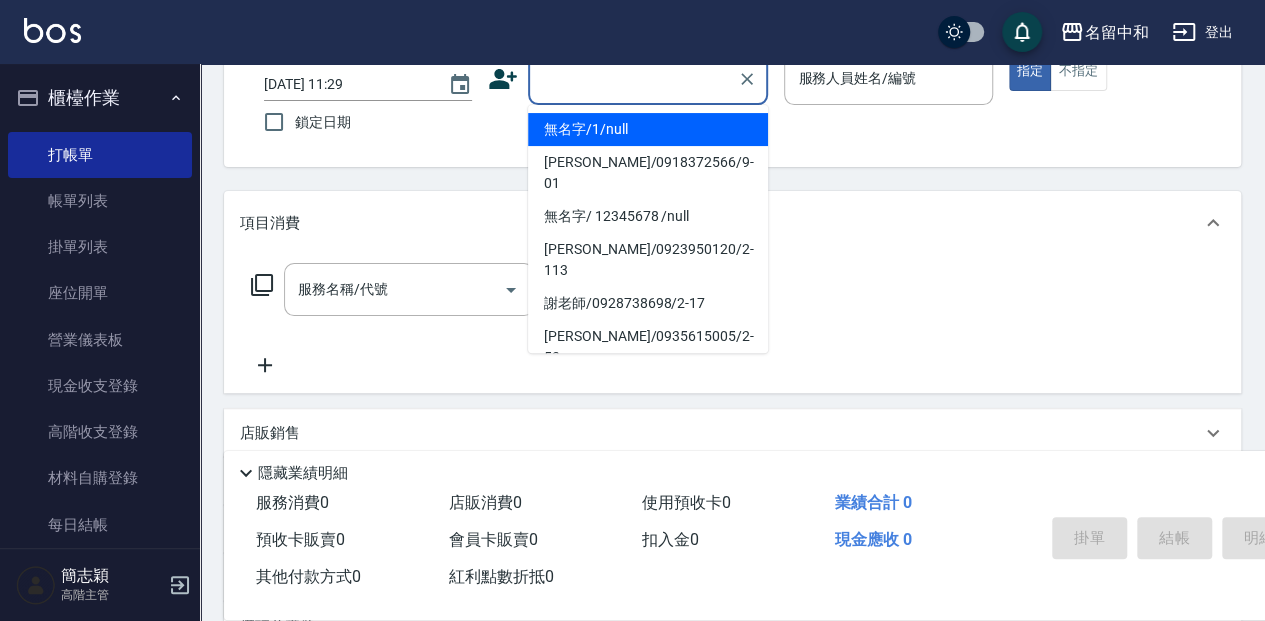 click on "無名字/1/null" at bounding box center (648, 129) 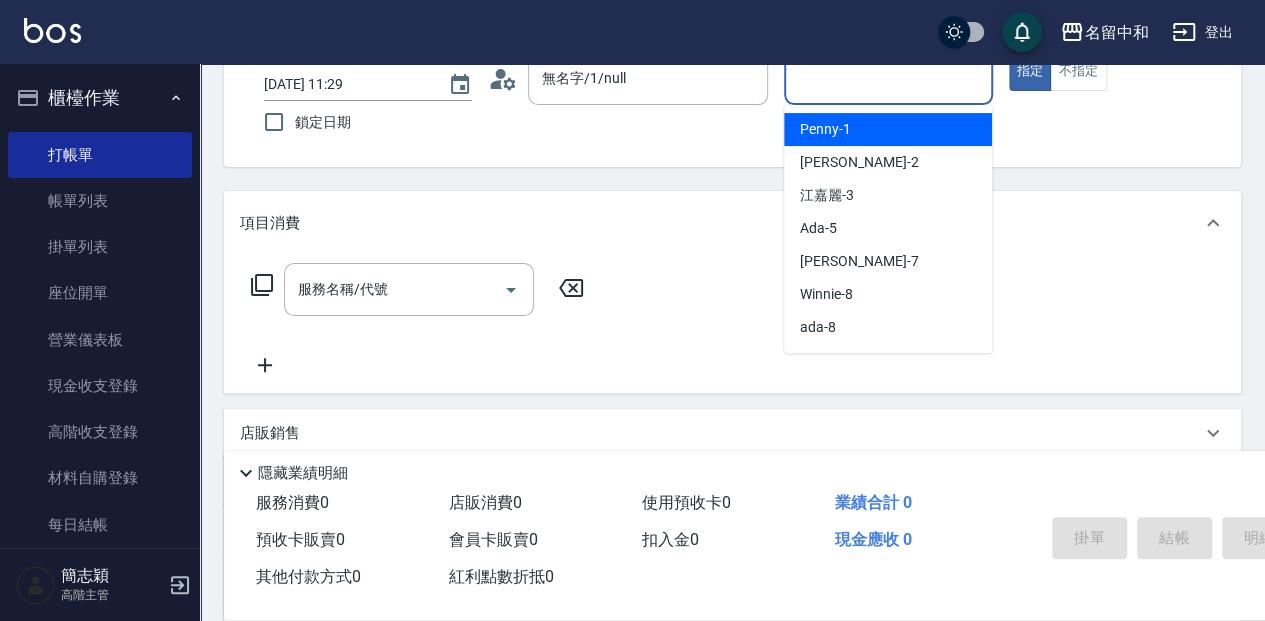 drag, startPoint x: 822, startPoint y: 83, endPoint x: 846, endPoint y: 175, distance: 95.07891 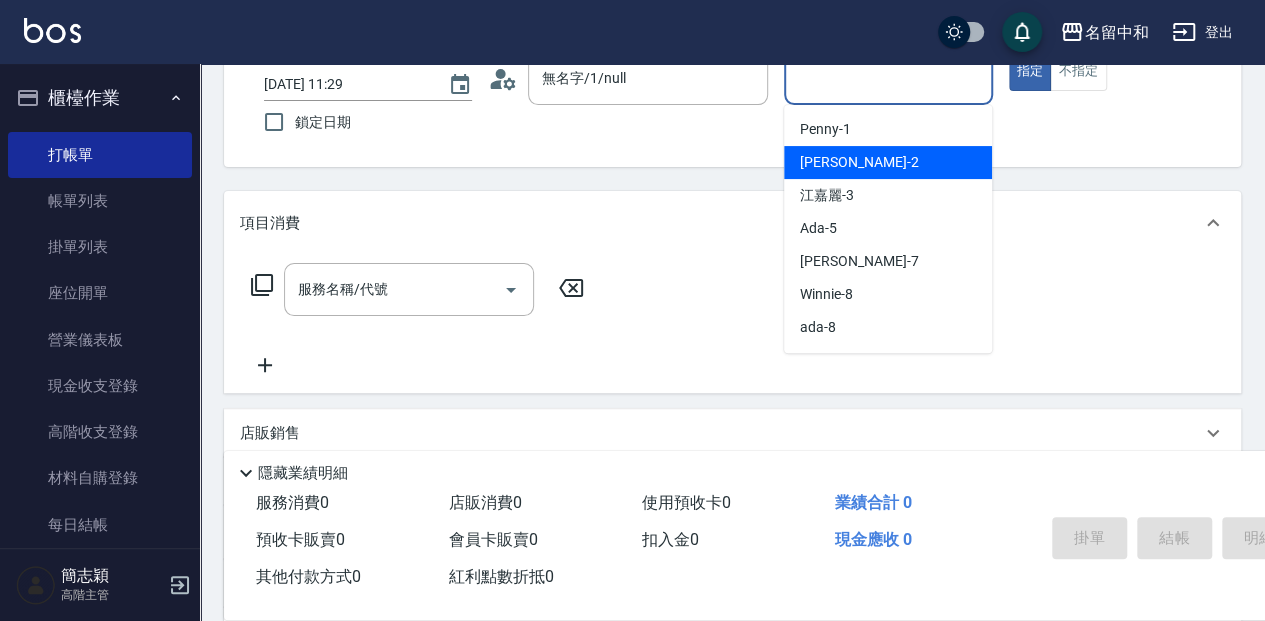 drag, startPoint x: 868, startPoint y: 158, endPoint x: 821, endPoint y: 181, distance: 52.3259 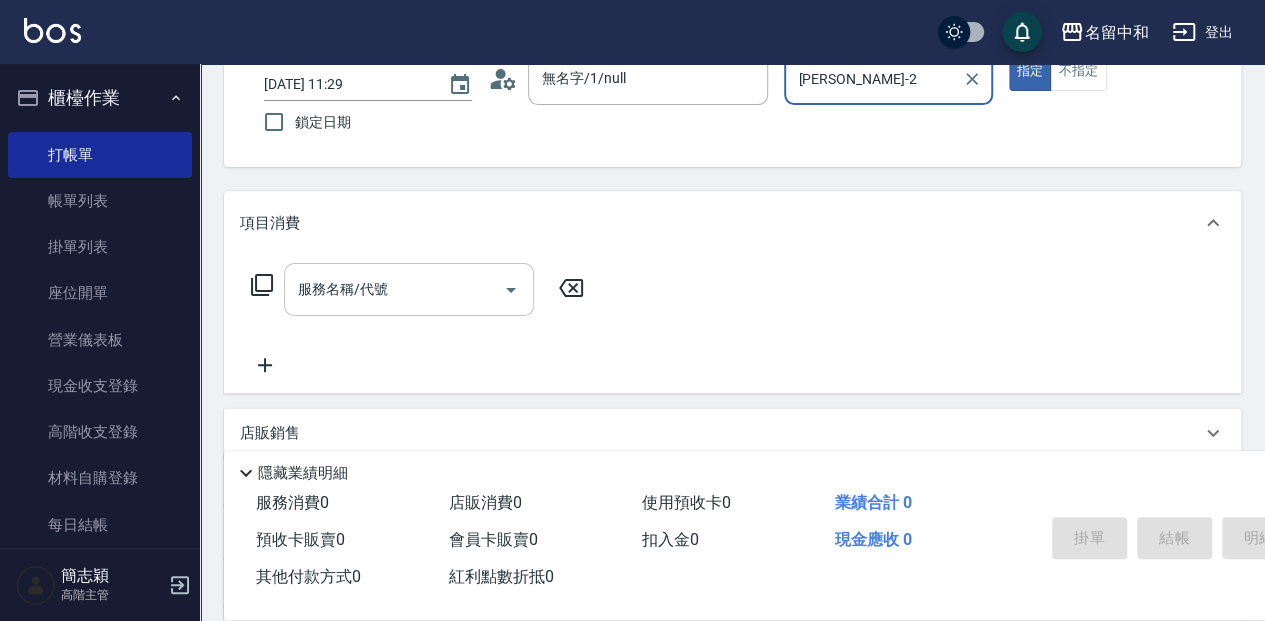 click on "服務名稱/代號 服務名稱/代號" at bounding box center [409, 289] 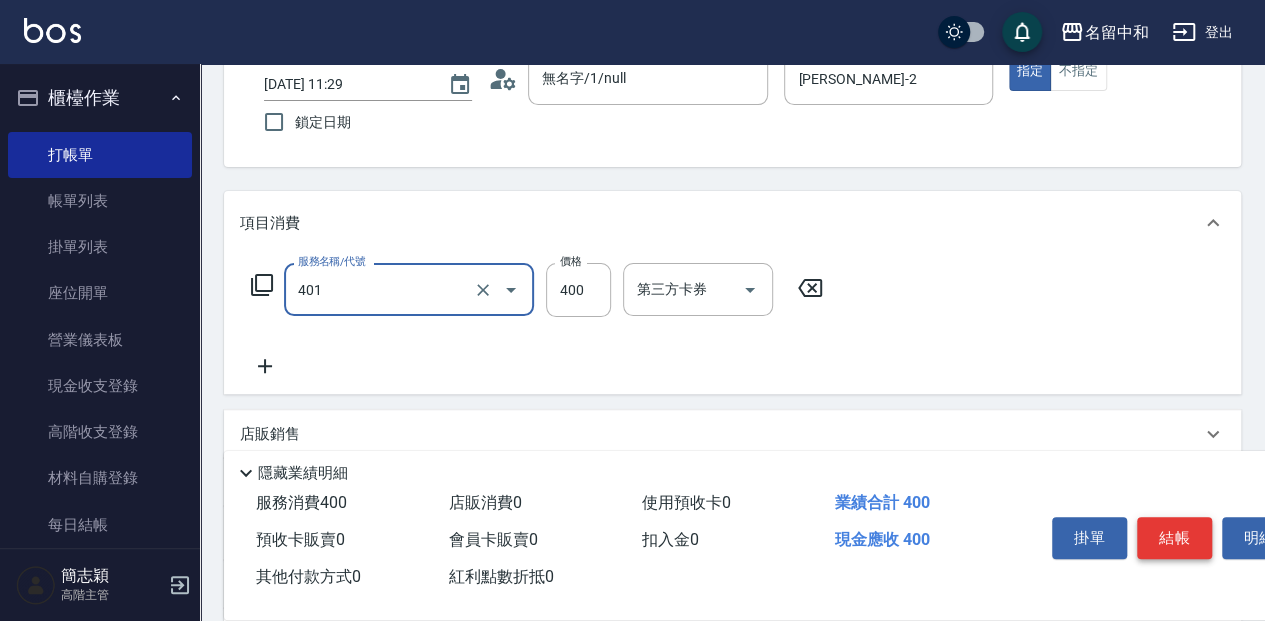 type on "剪髮(400)(401)" 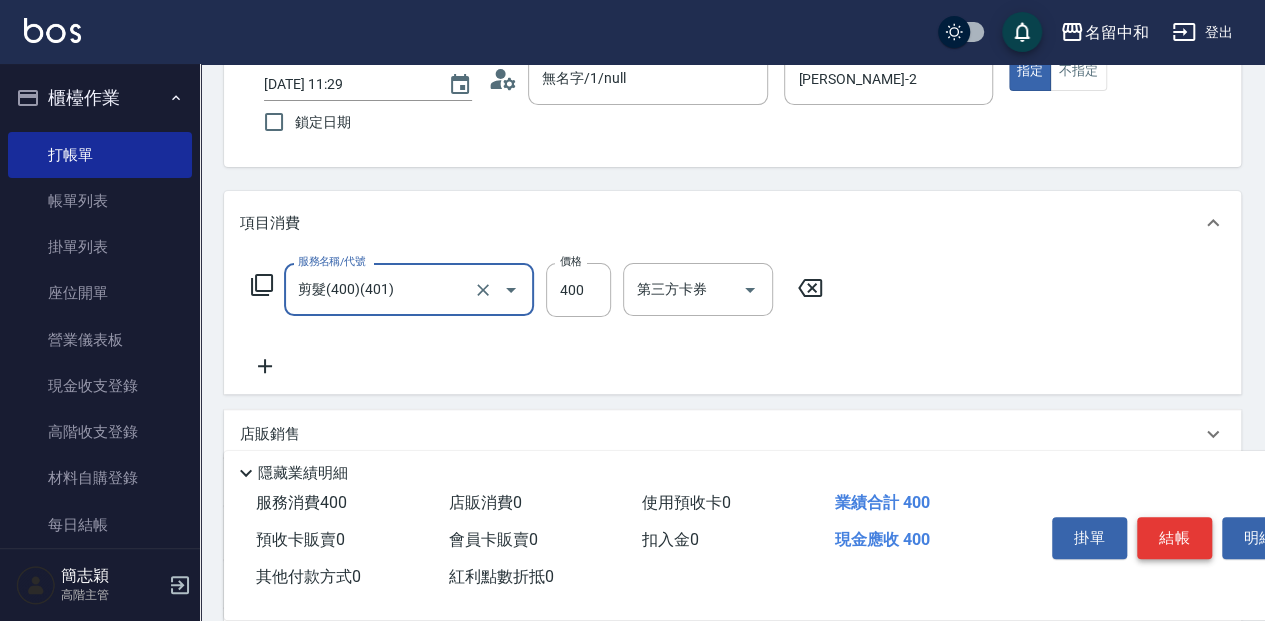 click on "結帳" at bounding box center [1174, 538] 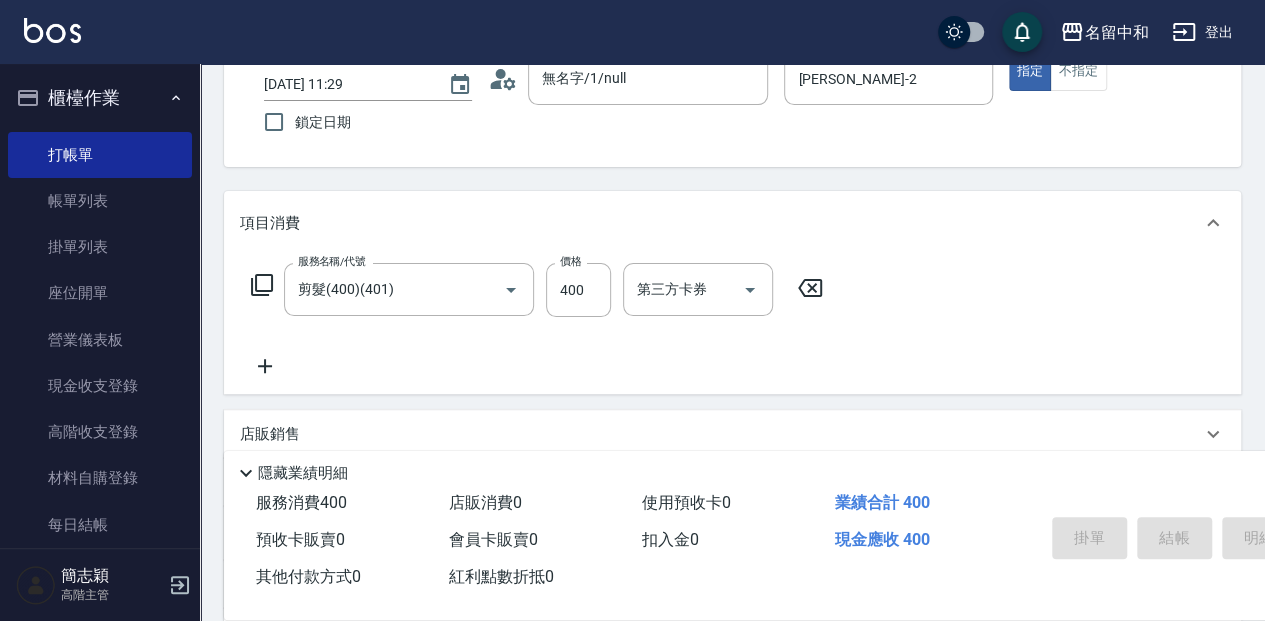type on "2025/07/11 11:30" 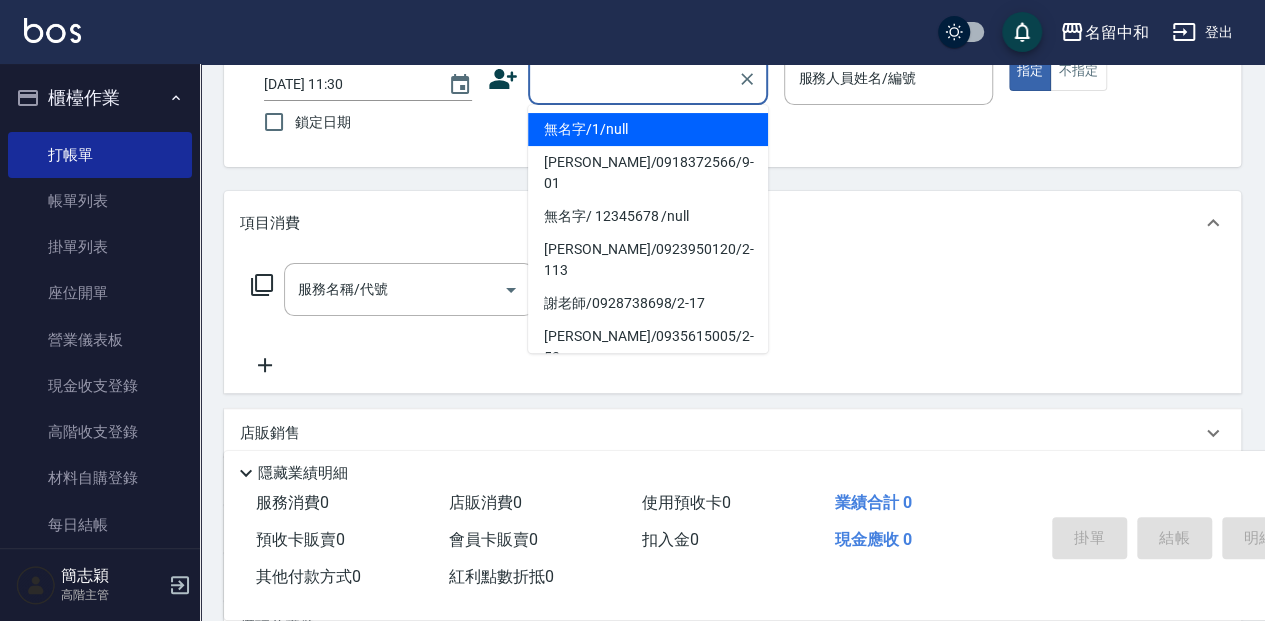 click on "顧客姓名/手機號碼/編號" at bounding box center [633, 78] 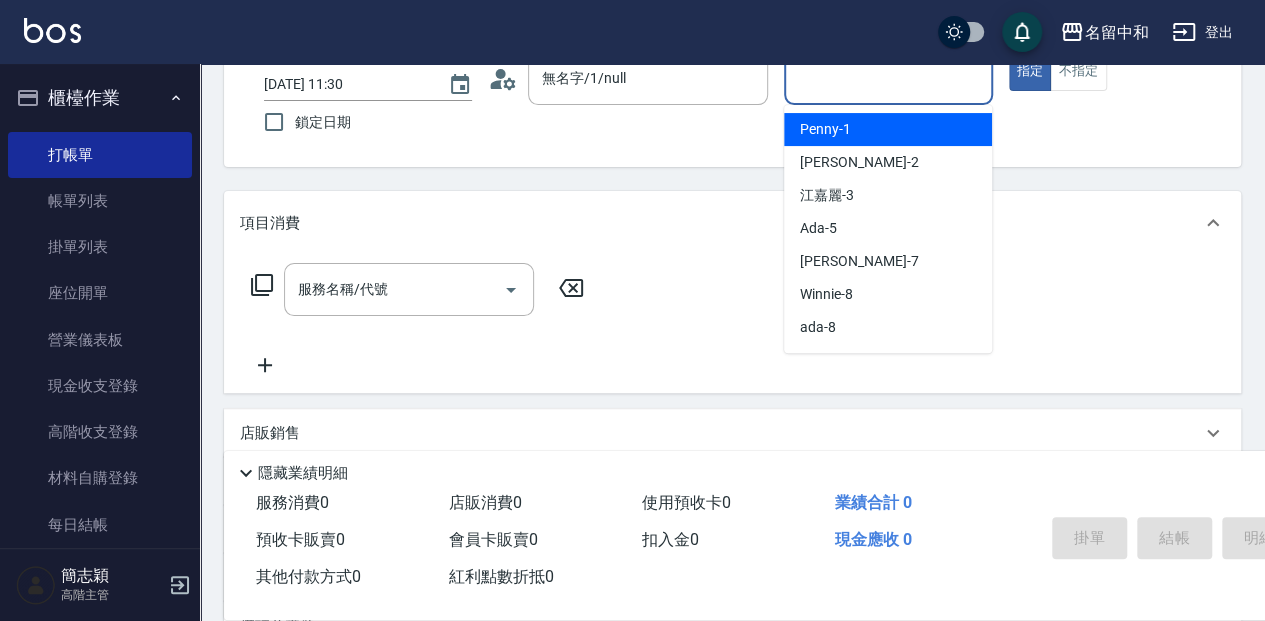 click on "服務人員姓名/編號" at bounding box center (888, 78) 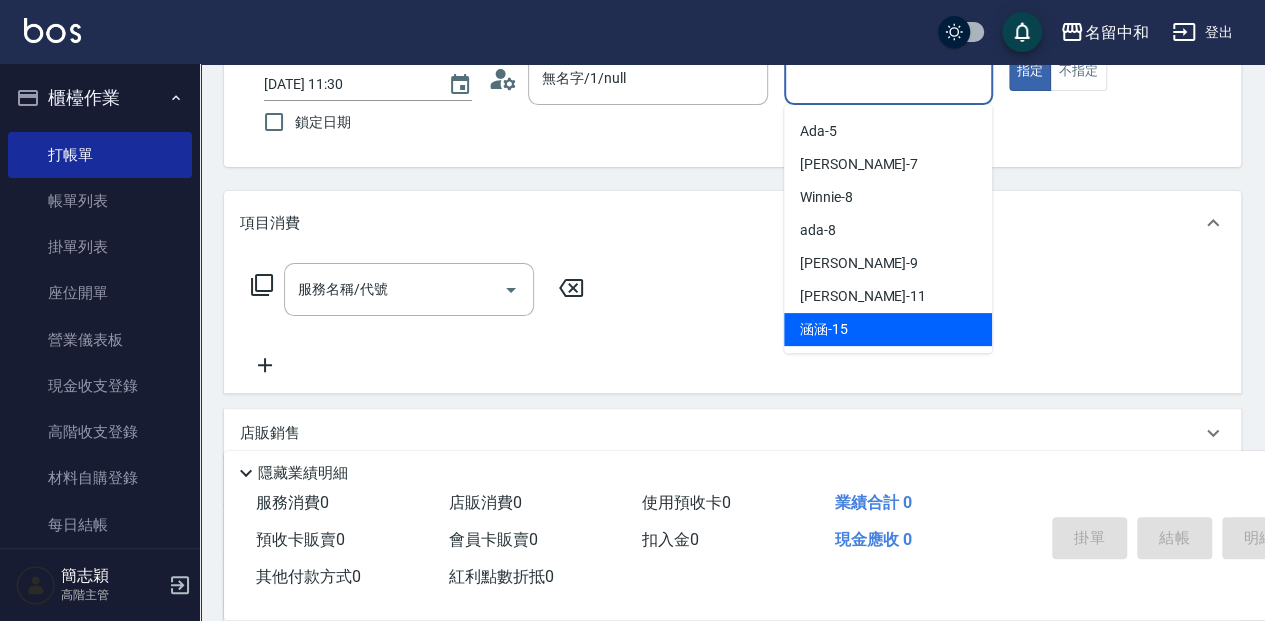 scroll, scrollTop: 133, scrollLeft: 0, axis: vertical 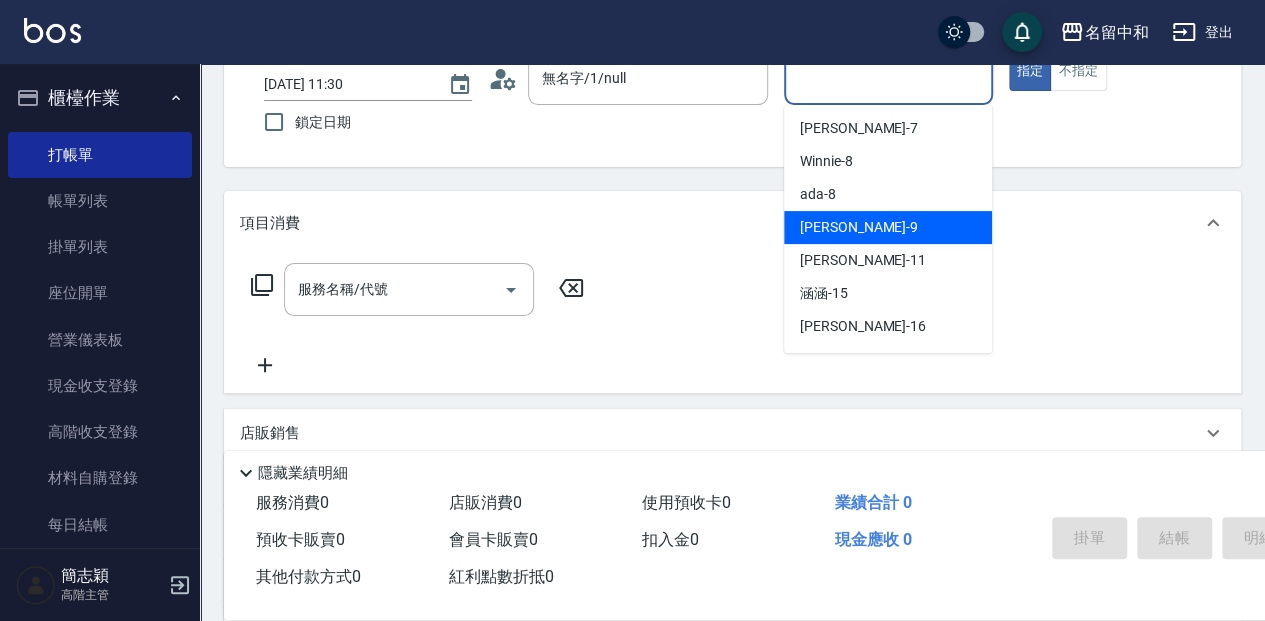click on "Anna -9" at bounding box center (888, 227) 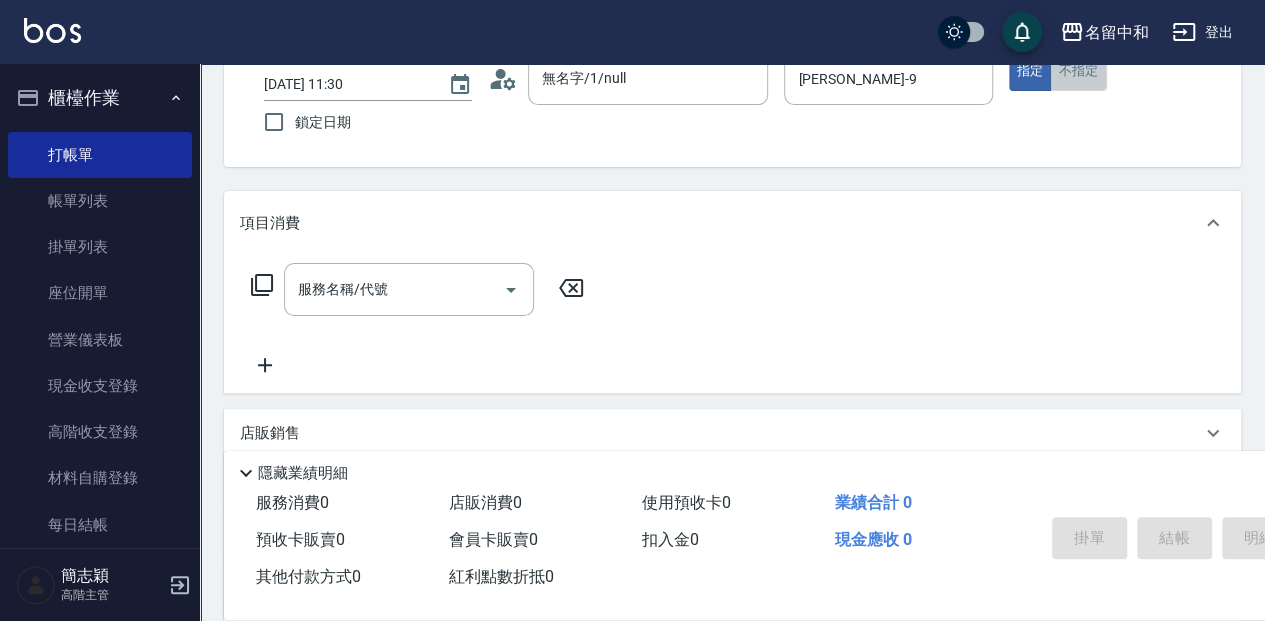 drag, startPoint x: 1066, startPoint y: 79, endPoint x: 894, endPoint y: 184, distance: 201.51675 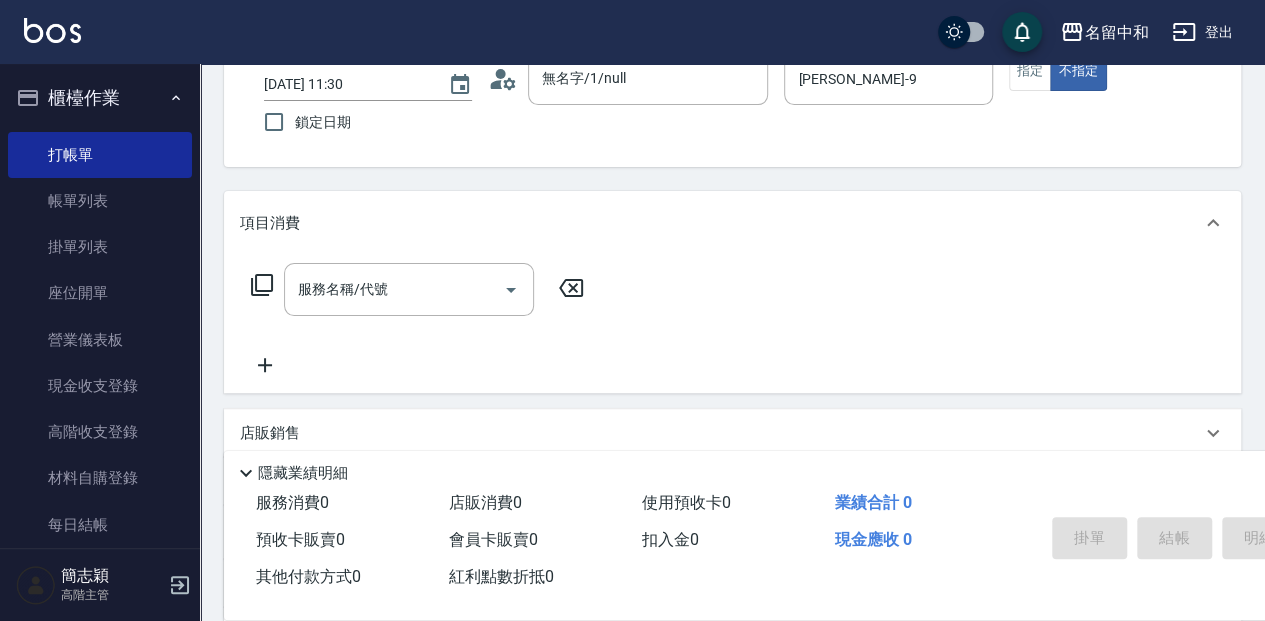 drag, startPoint x: 431, startPoint y: 283, endPoint x: 650, endPoint y: 294, distance: 219.27608 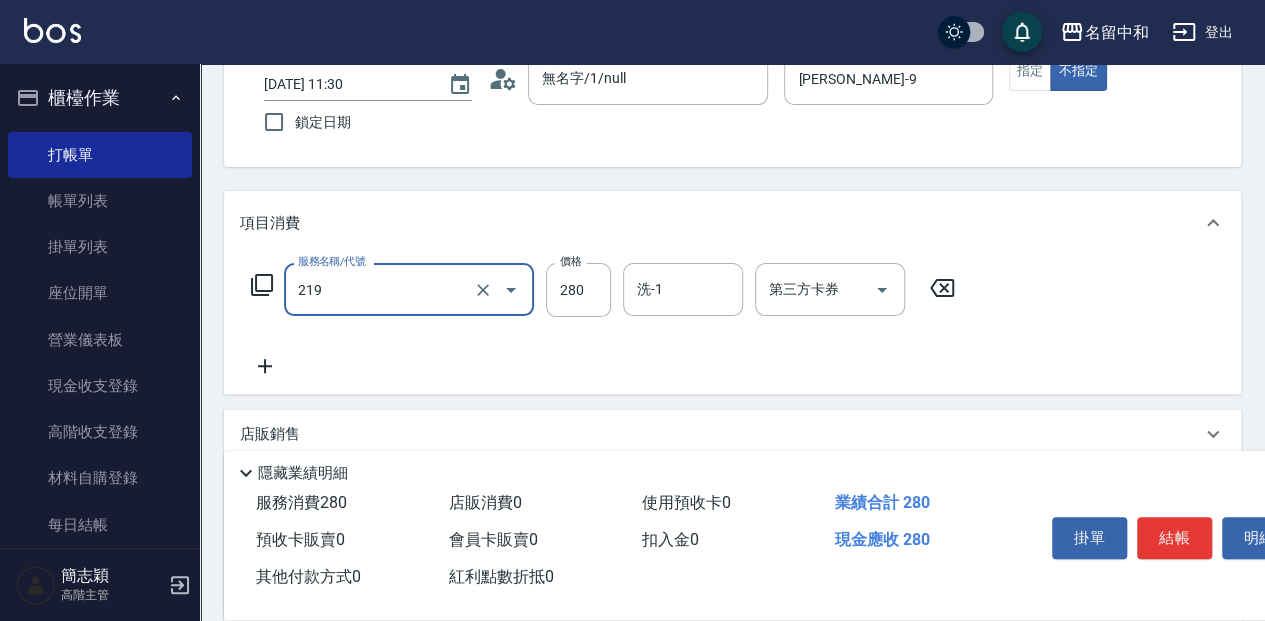 type on "洗髮280(219)" 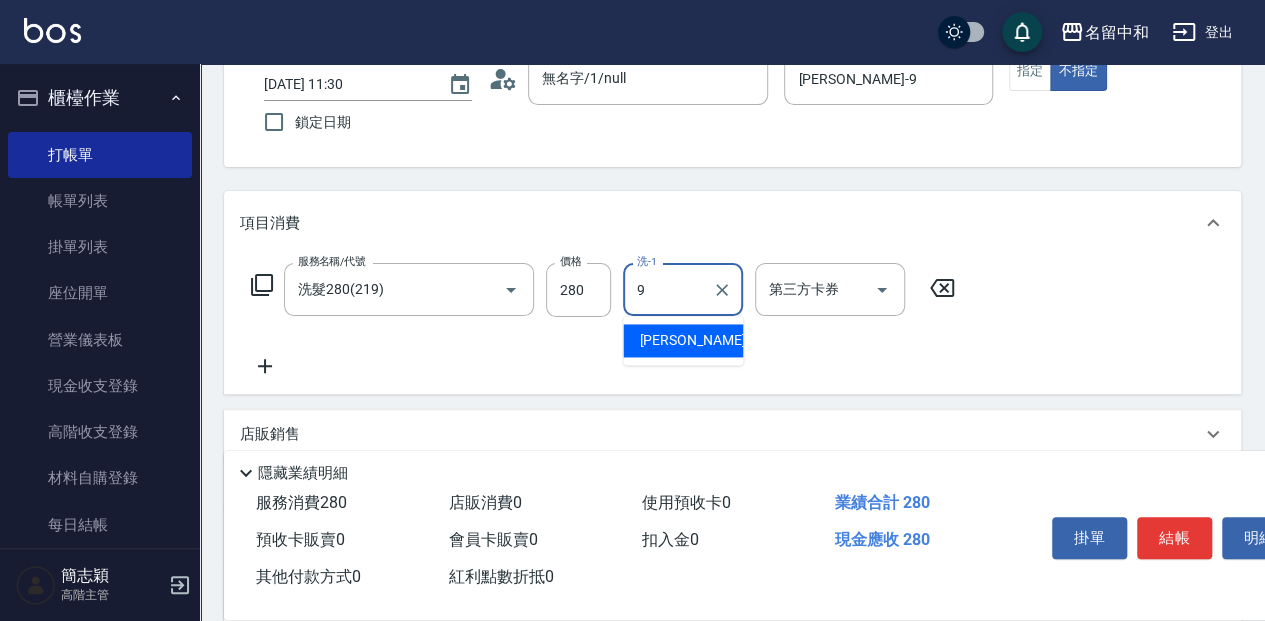type on "Anna-9" 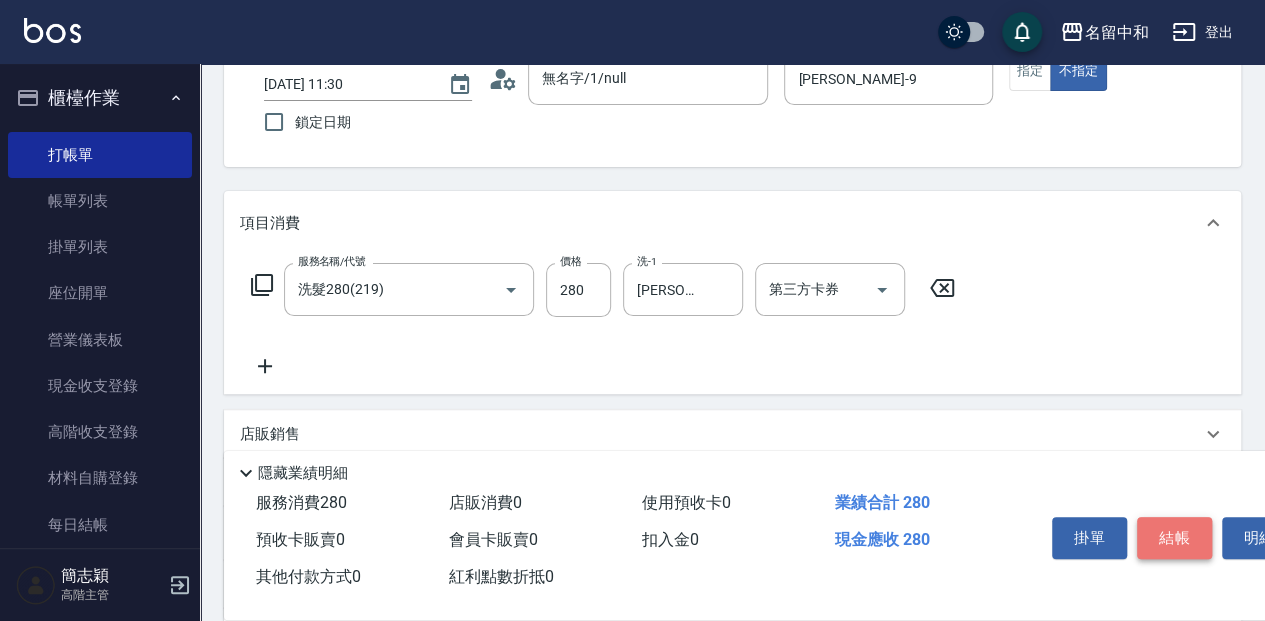 click on "結帳" at bounding box center [1174, 538] 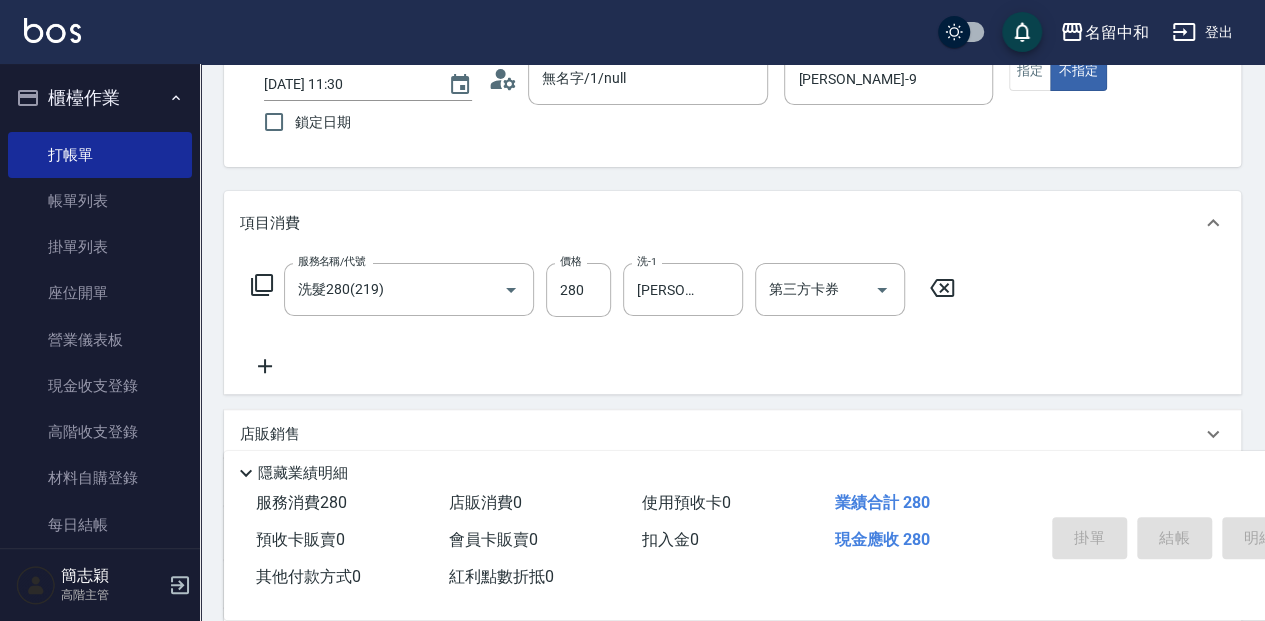 type 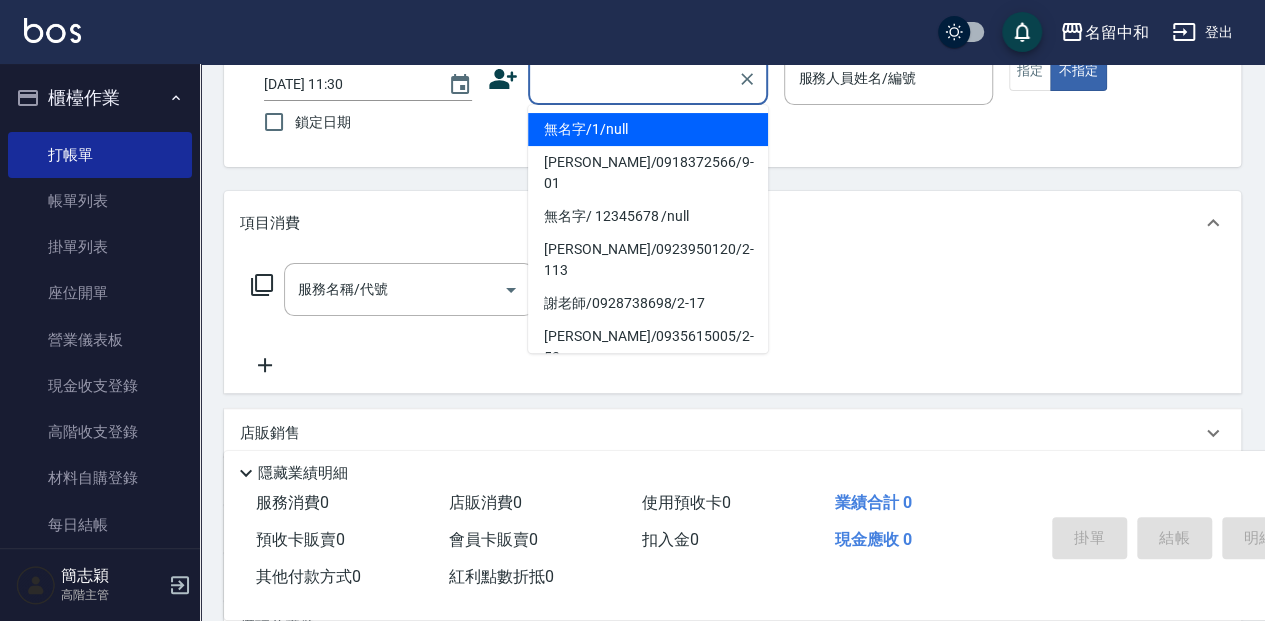 click on "顧客姓名/手機號碼/編號" at bounding box center [633, 78] 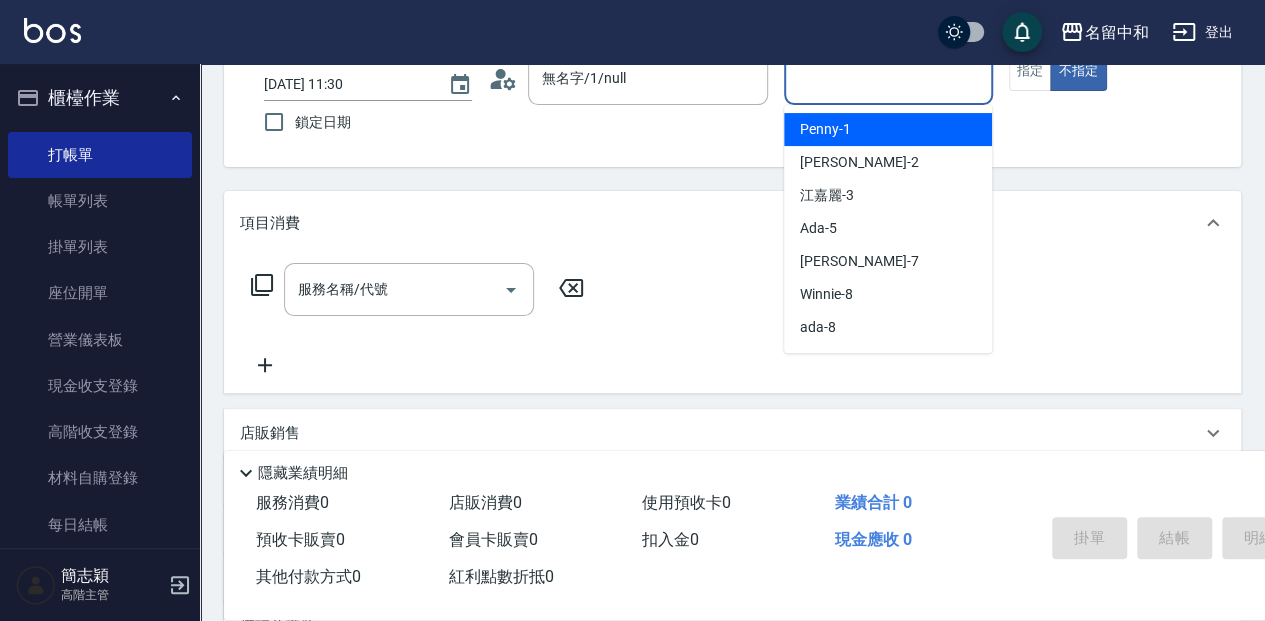click on "服務人員姓名/編號" at bounding box center (888, 78) 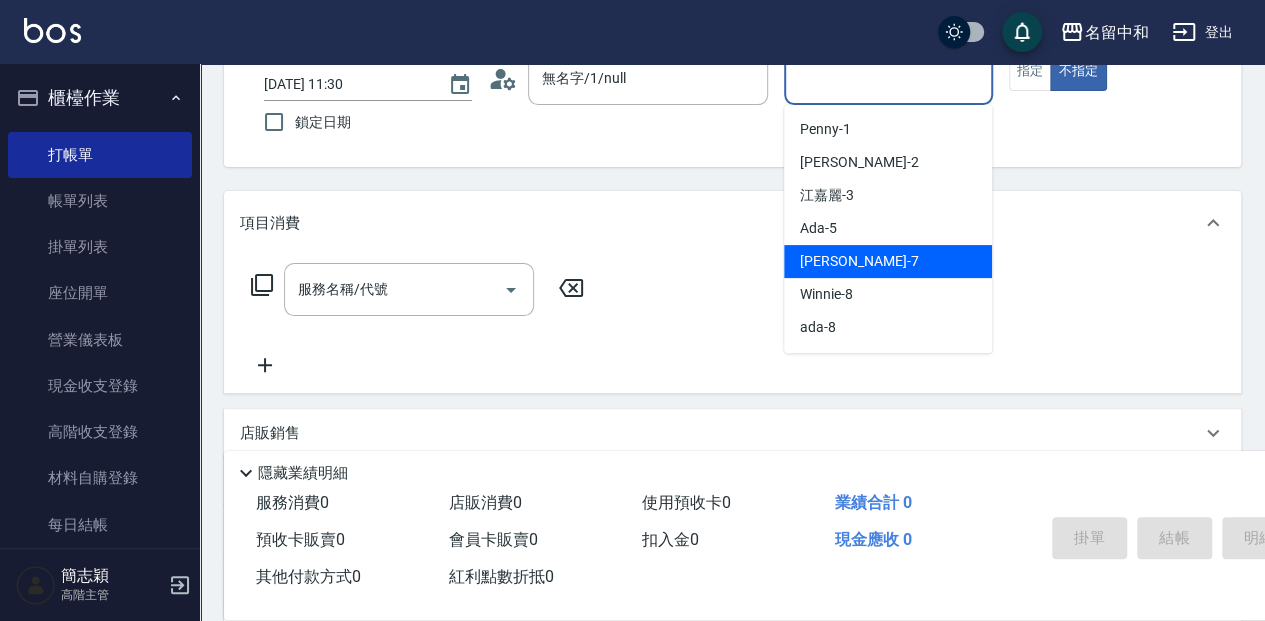click on "Jessica -7" at bounding box center (888, 261) 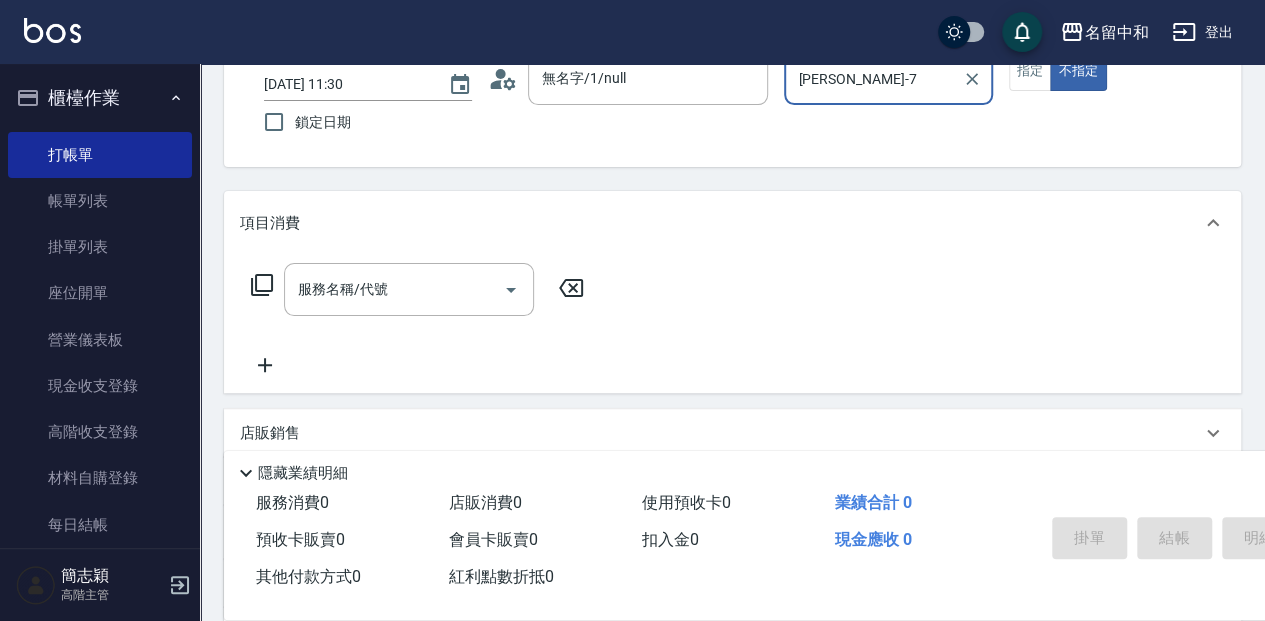 drag, startPoint x: 1020, startPoint y: 78, endPoint x: 1002, endPoint y: 110, distance: 36.71512 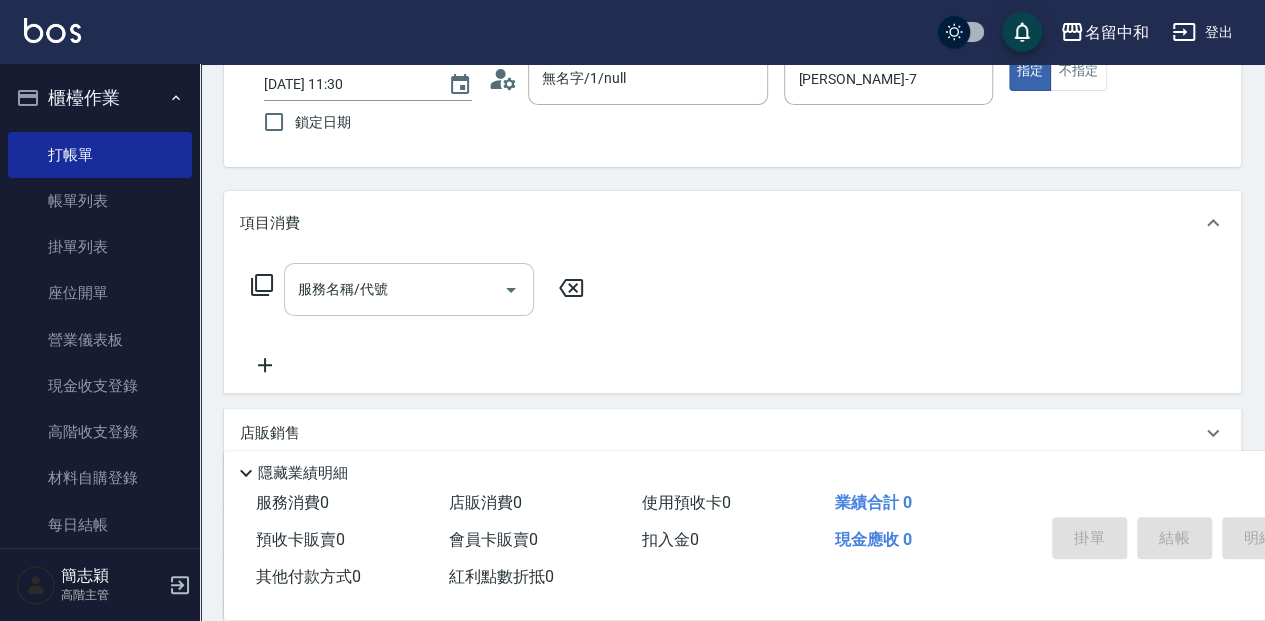 click on "服務名稱/代號 服務名稱/代號" at bounding box center (409, 289) 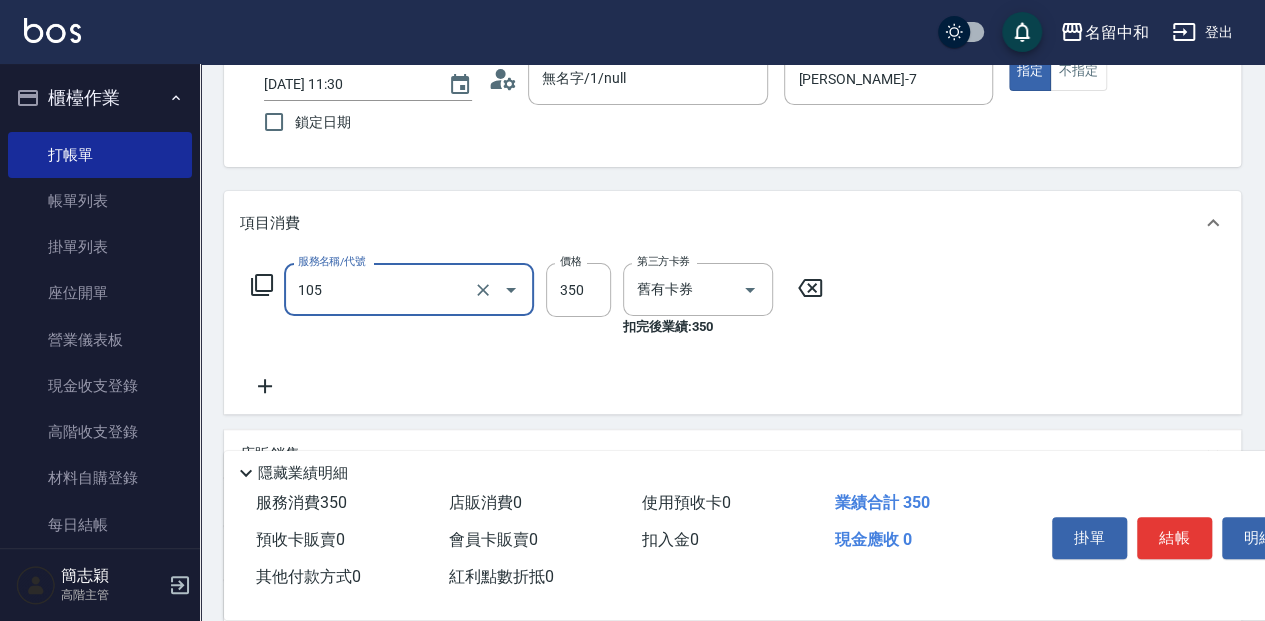 type on "新草本單次(105)" 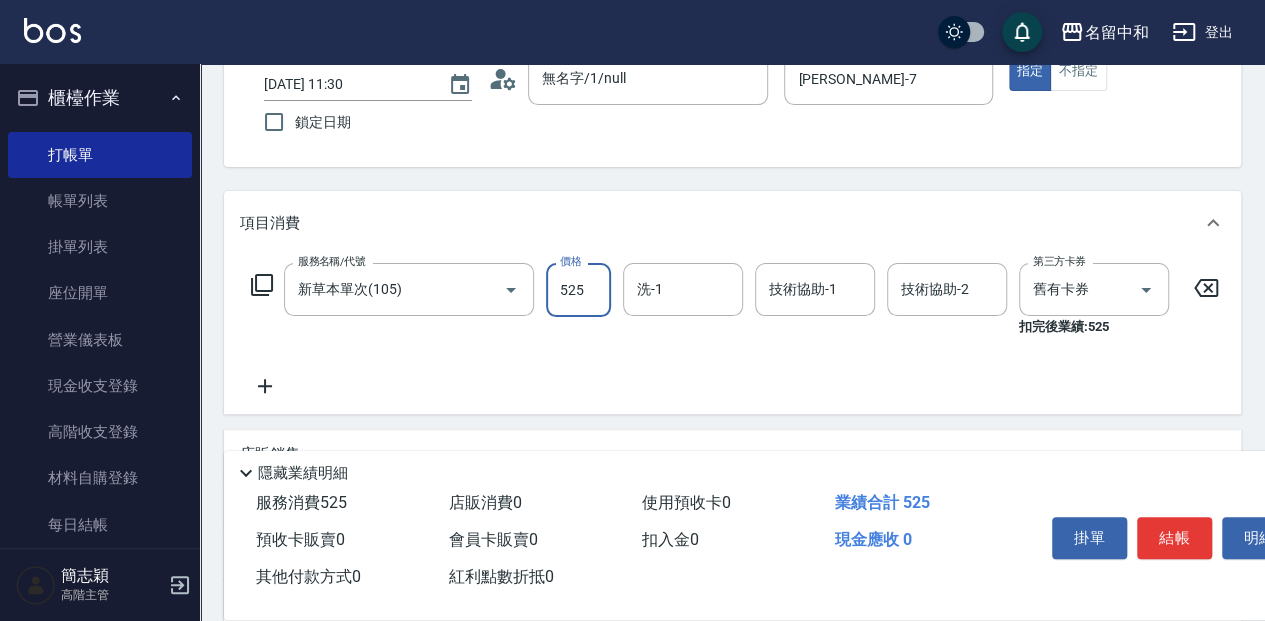 type on "525" 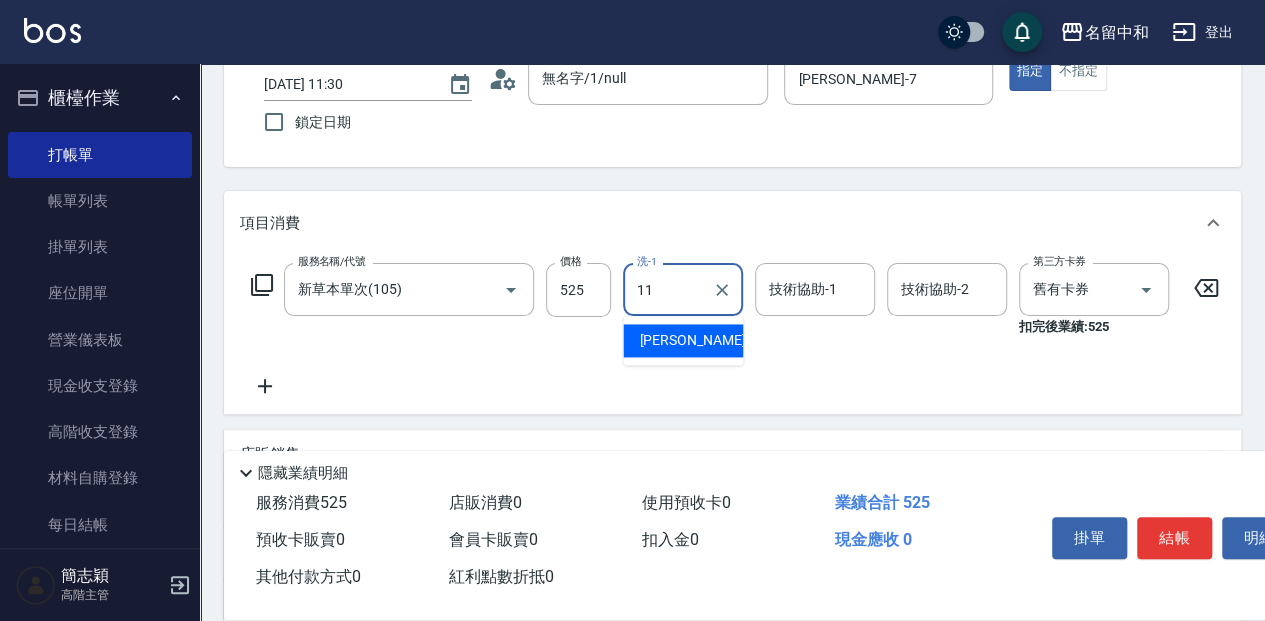 type on "家綸-11" 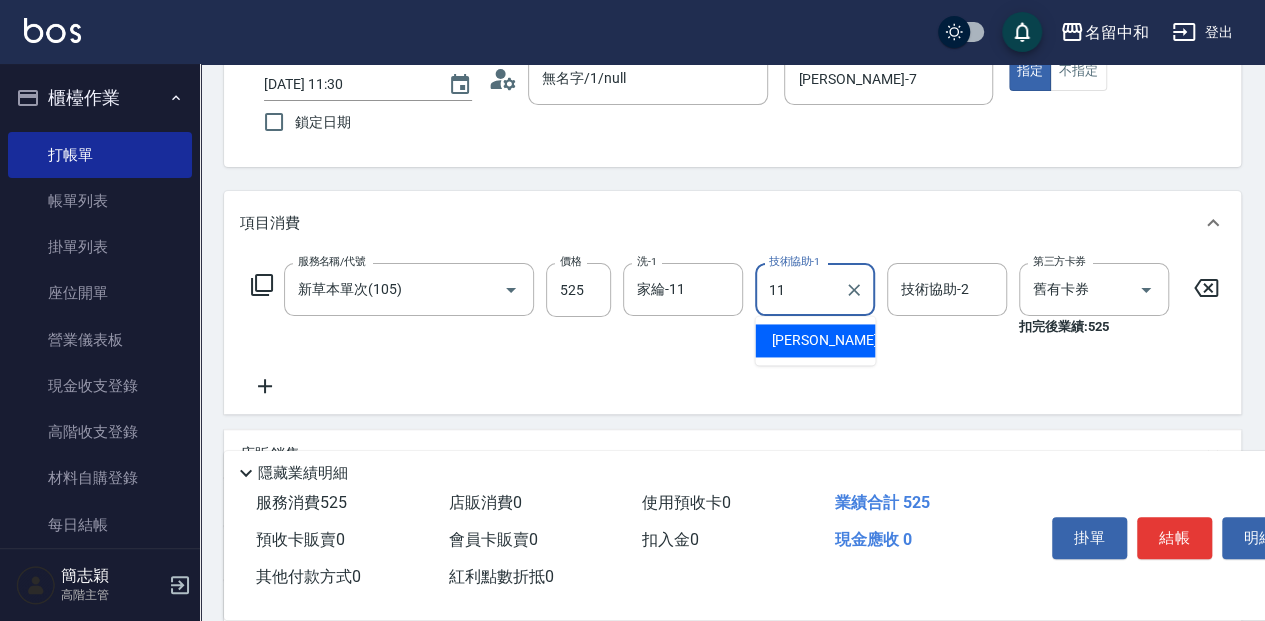 type on "家綸-11" 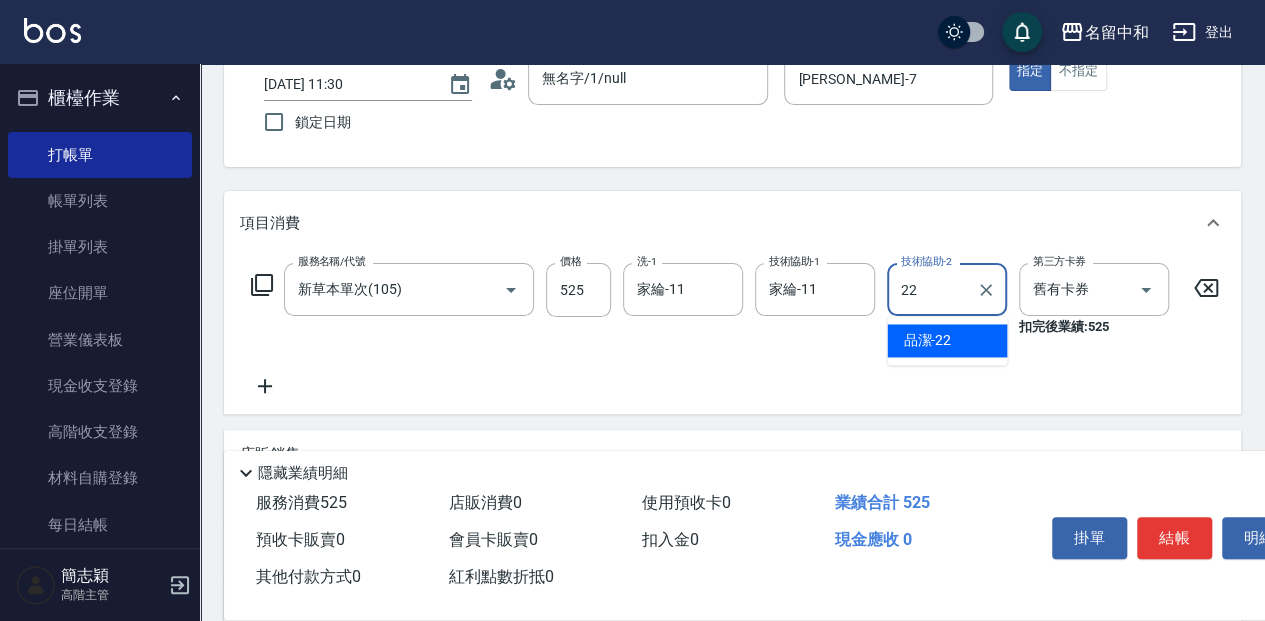 type on "品潔-22" 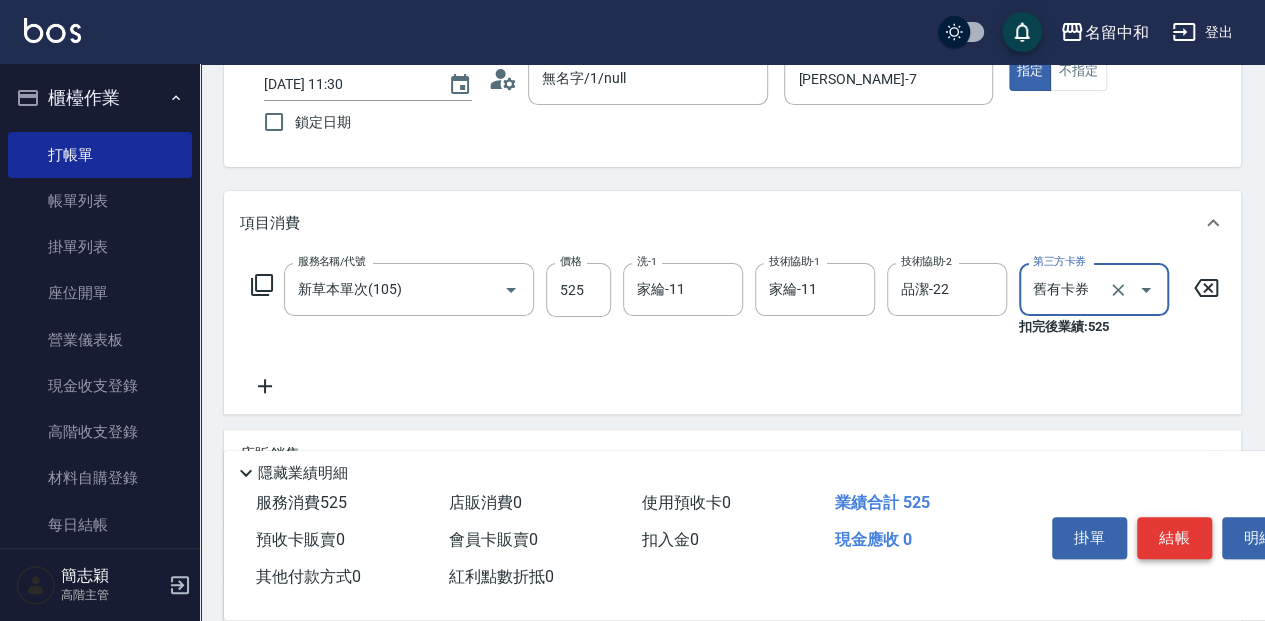 click on "結帳" at bounding box center (1174, 538) 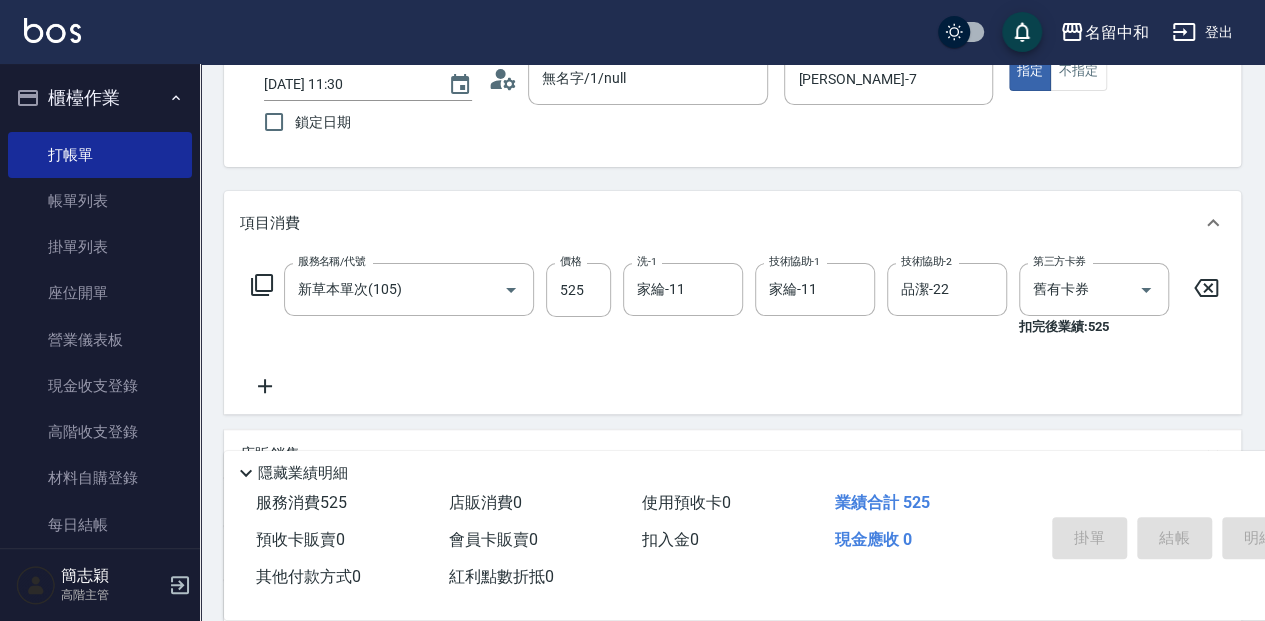 type 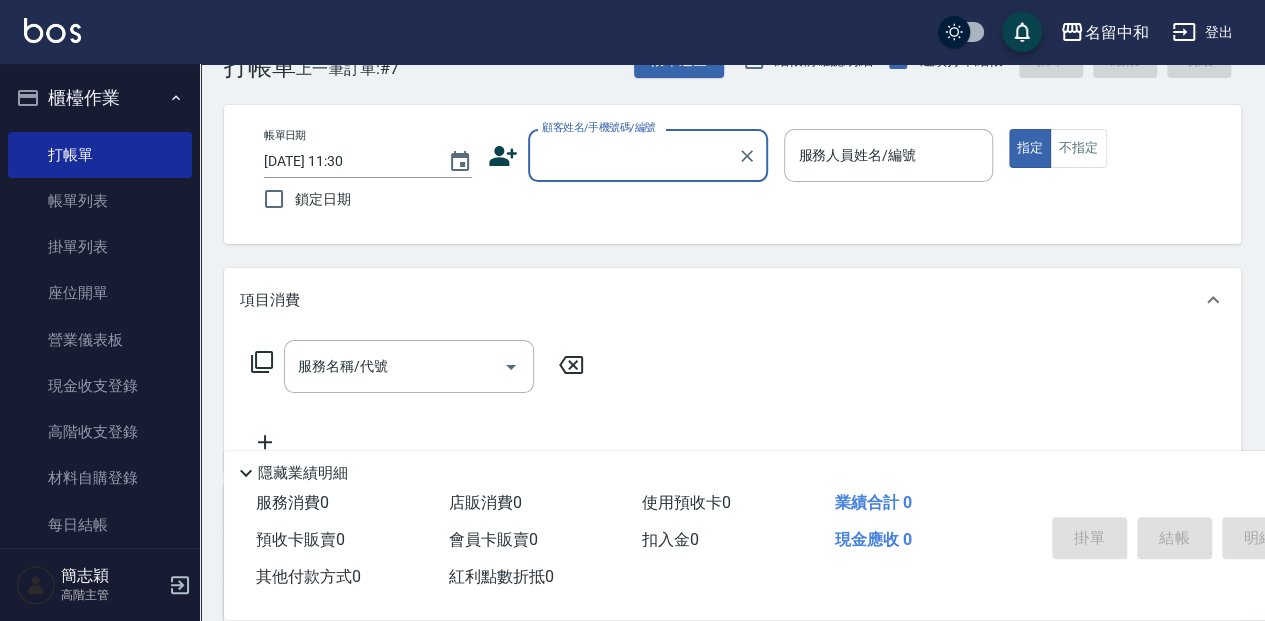 scroll, scrollTop: 0, scrollLeft: 0, axis: both 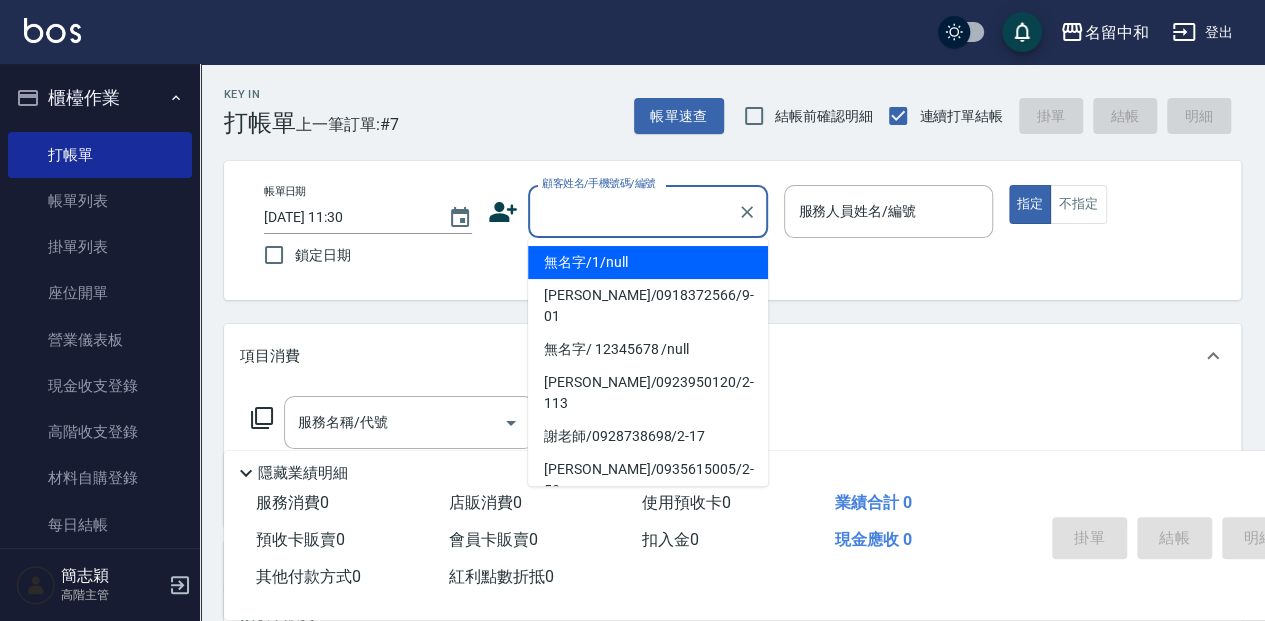 click on "顧客姓名/手機號碼/編號" at bounding box center (633, 211) 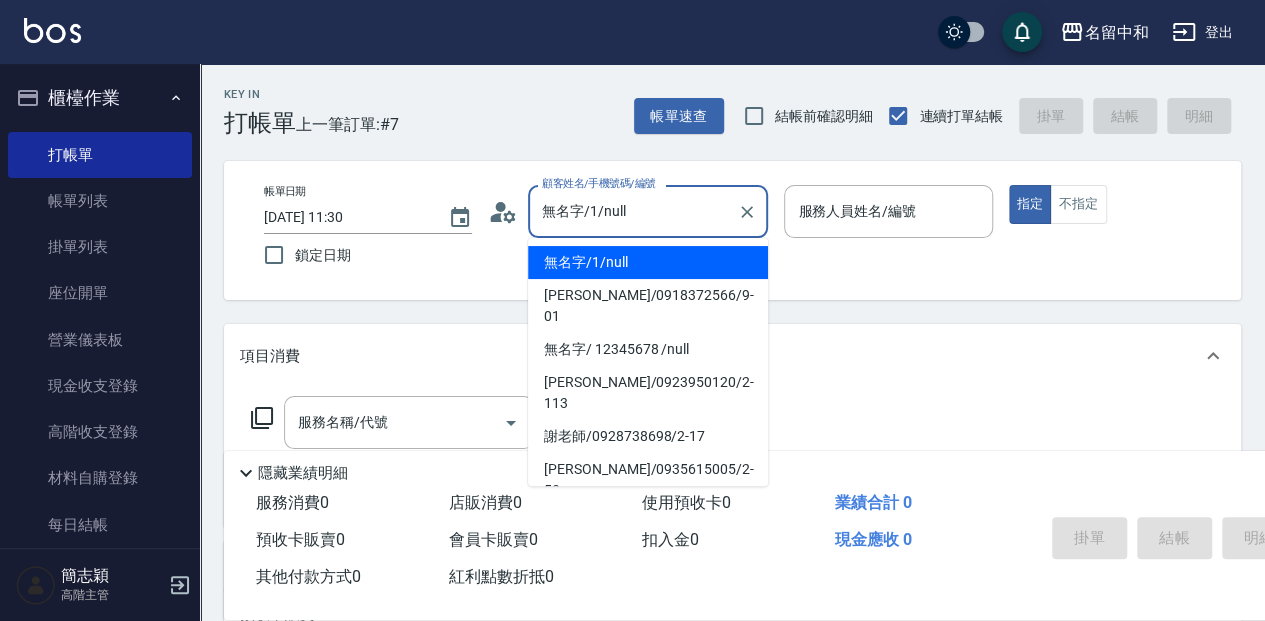 click on "無名字/1/null" at bounding box center (633, 211) 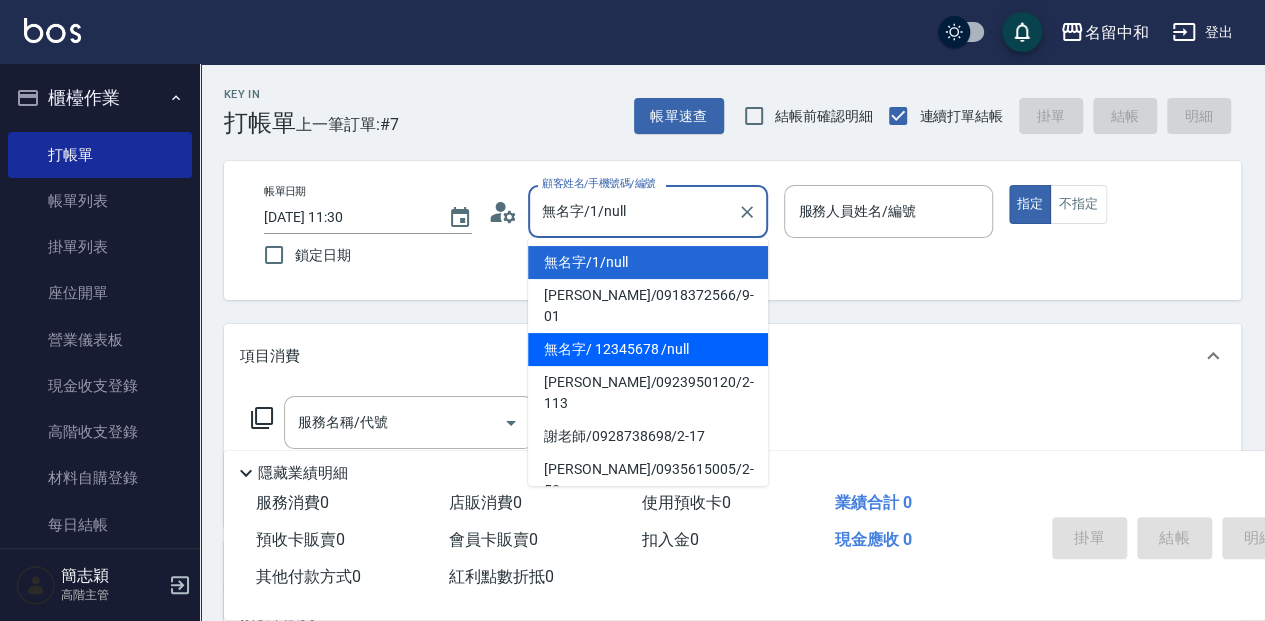 click on "無名字/                                                 12345678                              /null" at bounding box center (648, 349) 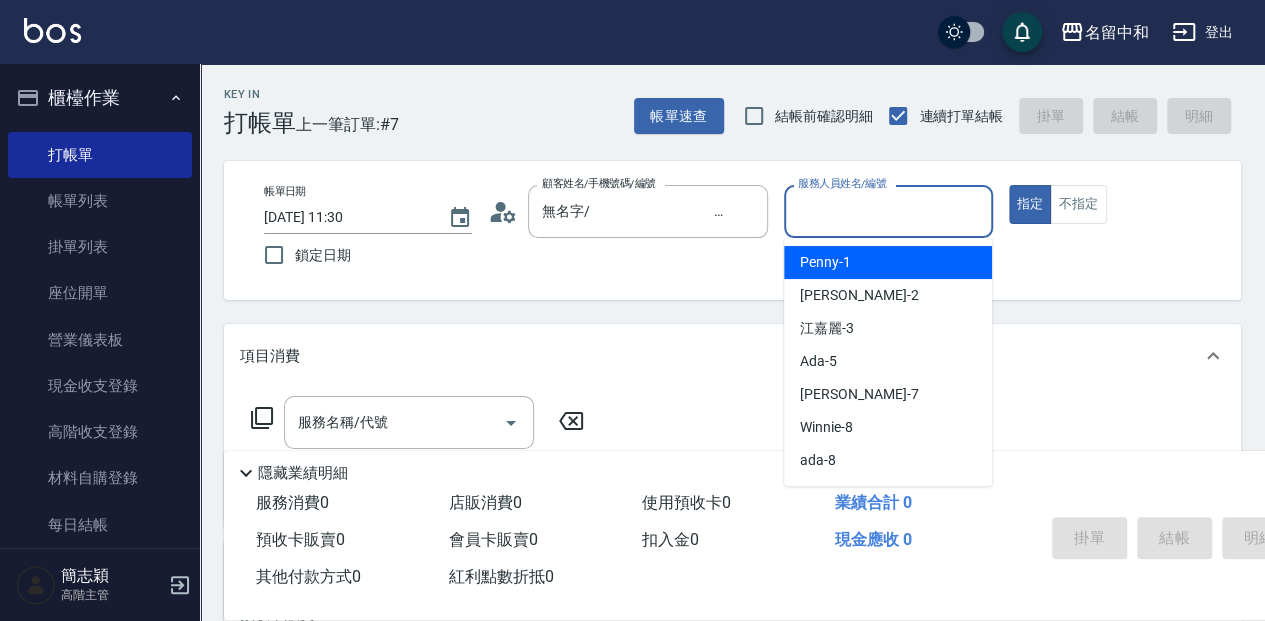 click on "服務人員姓名/編號" at bounding box center (888, 211) 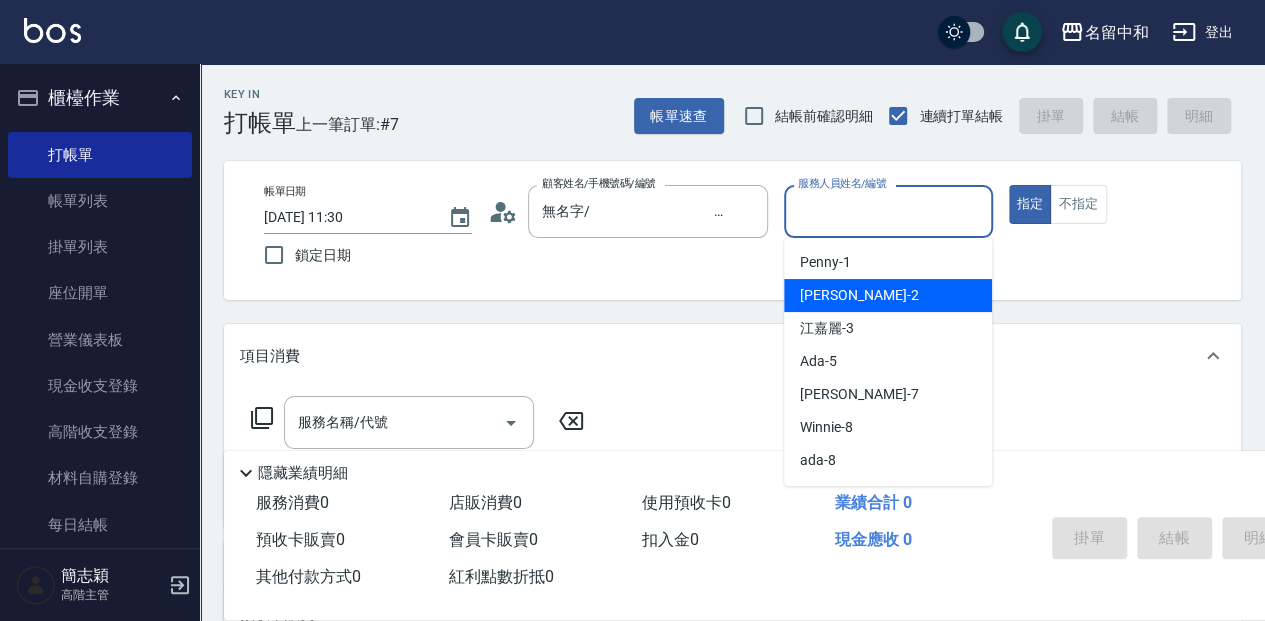 click on "Julie -2" at bounding box center [888, 295] 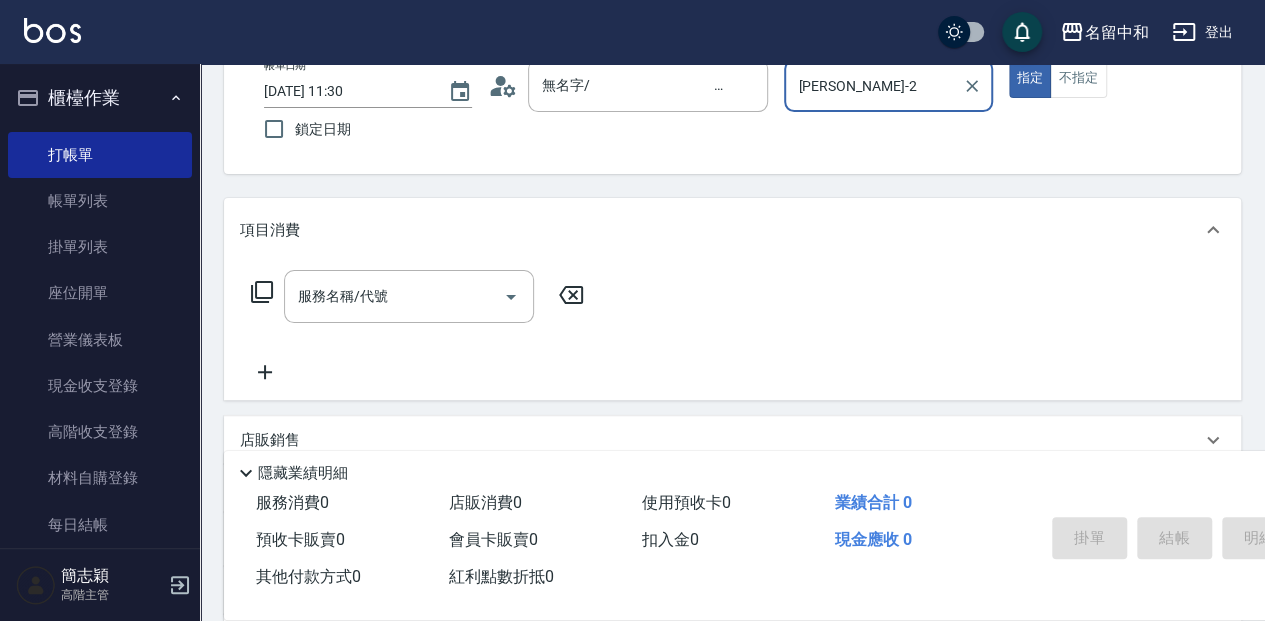scroll, scrollTop: 200, scrollLeft: 0, axis: vertical 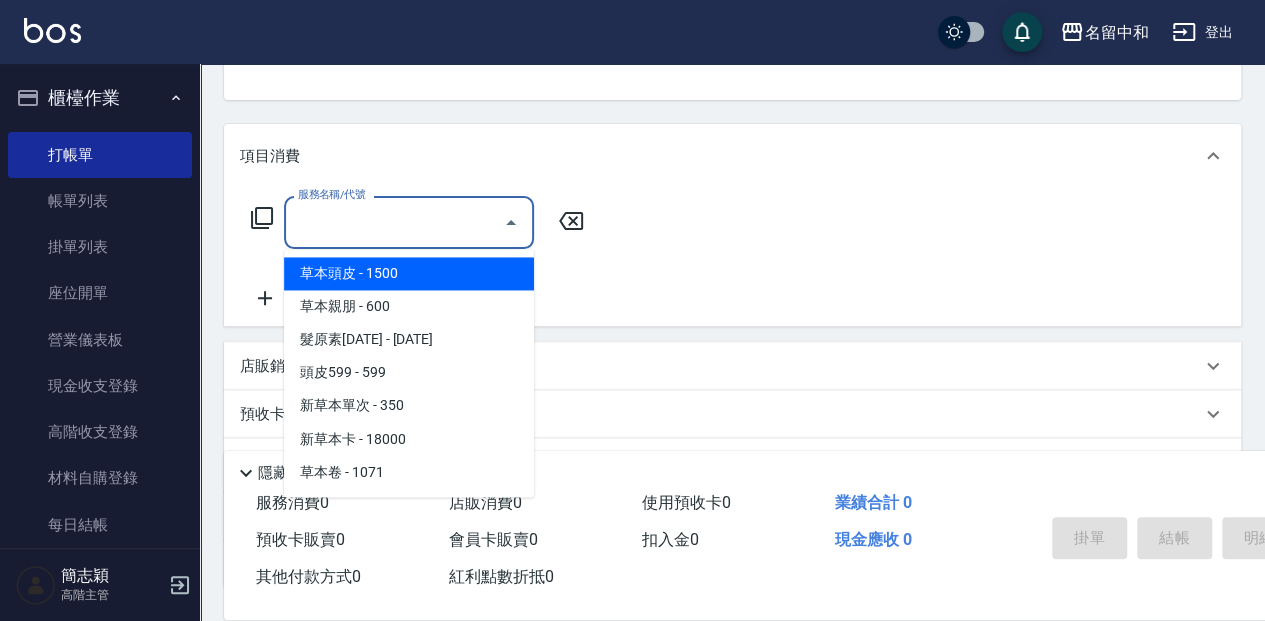 drag, startPoint x: 420, startPoint y: 213, endPoint x: 444, endPoint y: 212, distance: 24.020824 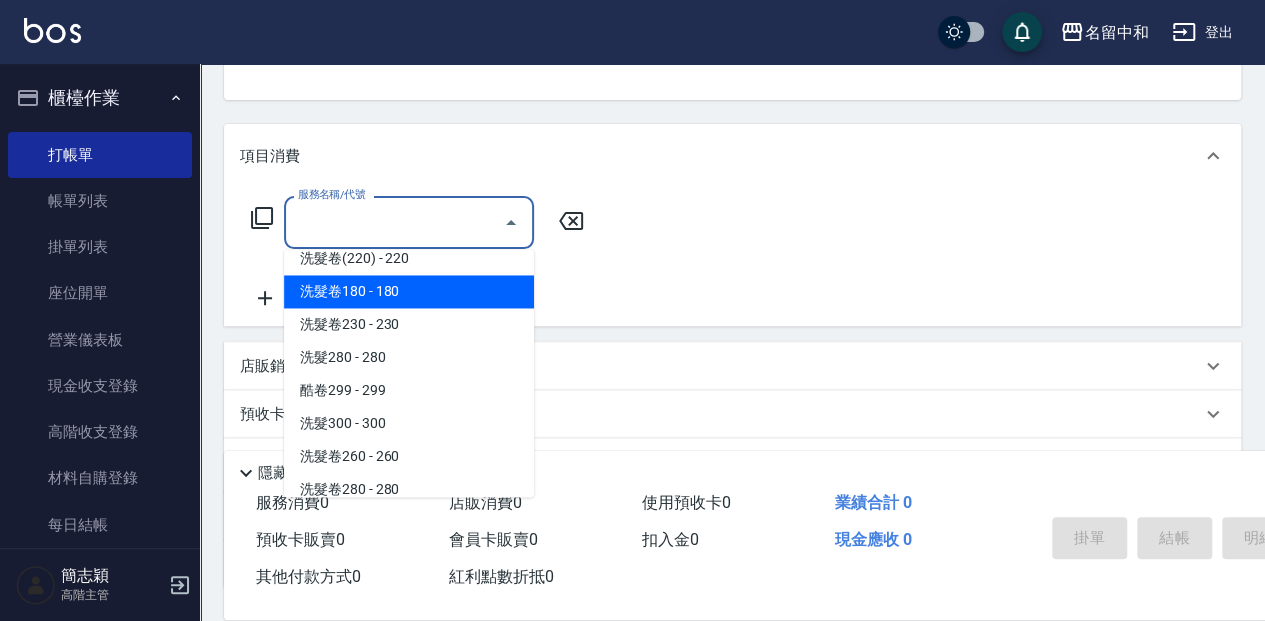 scroll, scrollTop: 866, scrollLeft: 0, axis: vertical 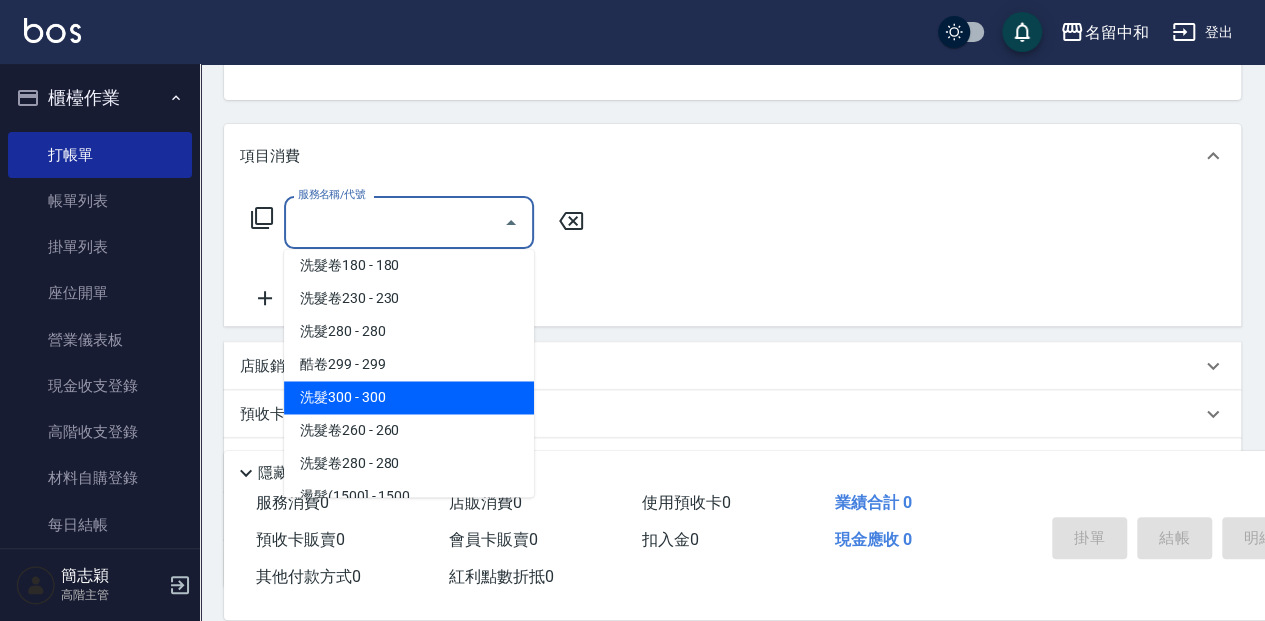 click on "洗髮300 - 300" at bounding box center [409, 397] 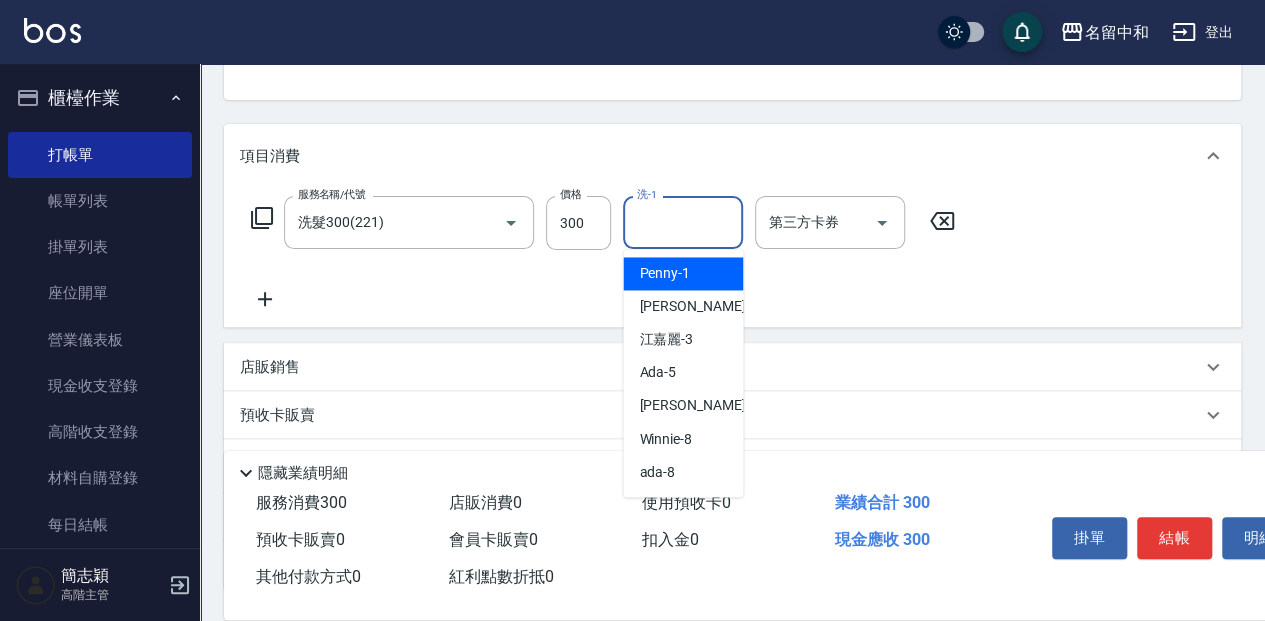 click on "洗-1" at bounding box center (683, 222) 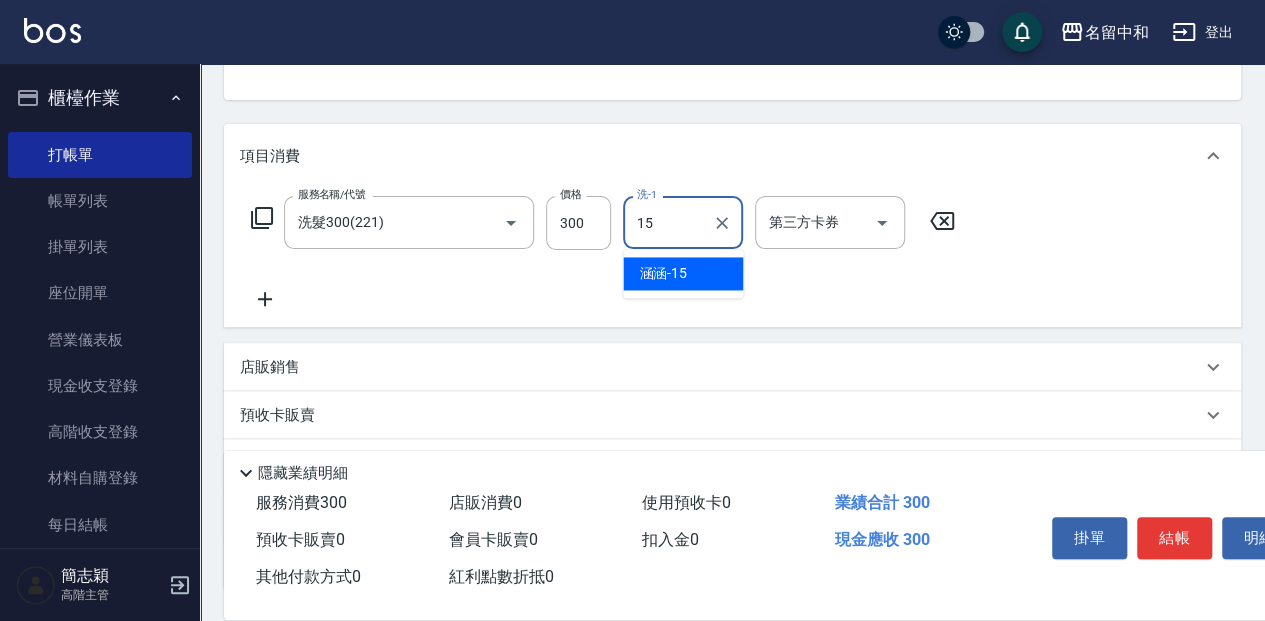 click on "涵涵 -15" at bounding box center [683, 273] 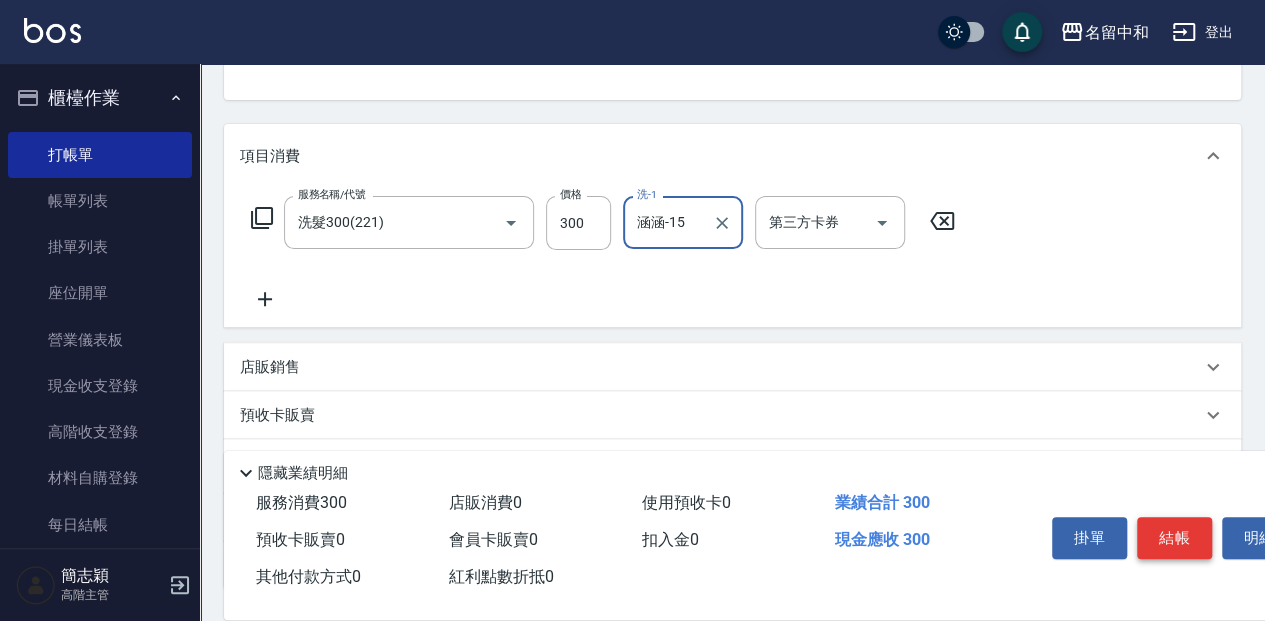 type on "涵涵-15" 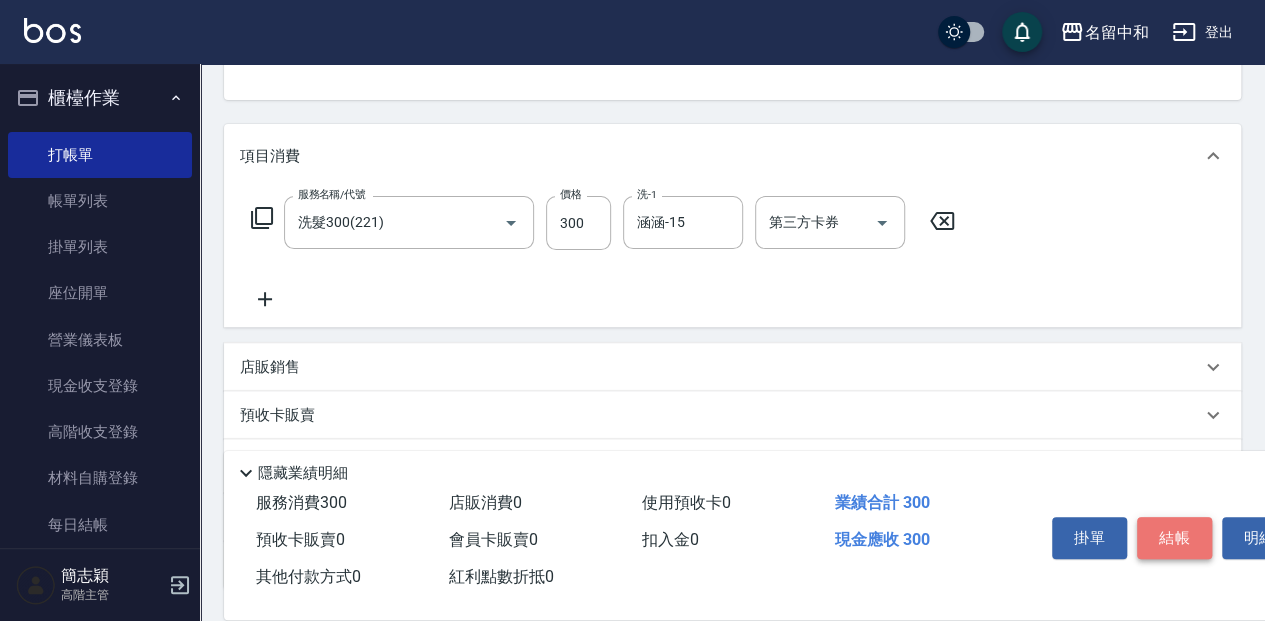 click on "結帳" at bounding box center (1174, 538) 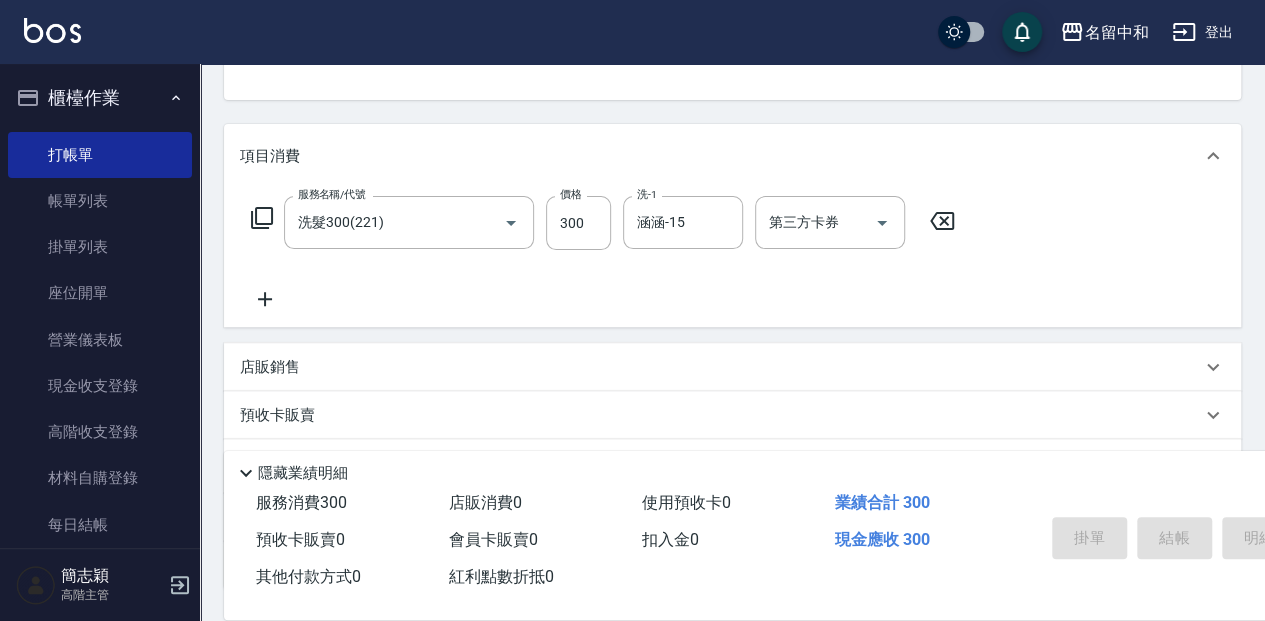 scroll, scrollTop: 266, scrollLeft: 0, axis: vertical 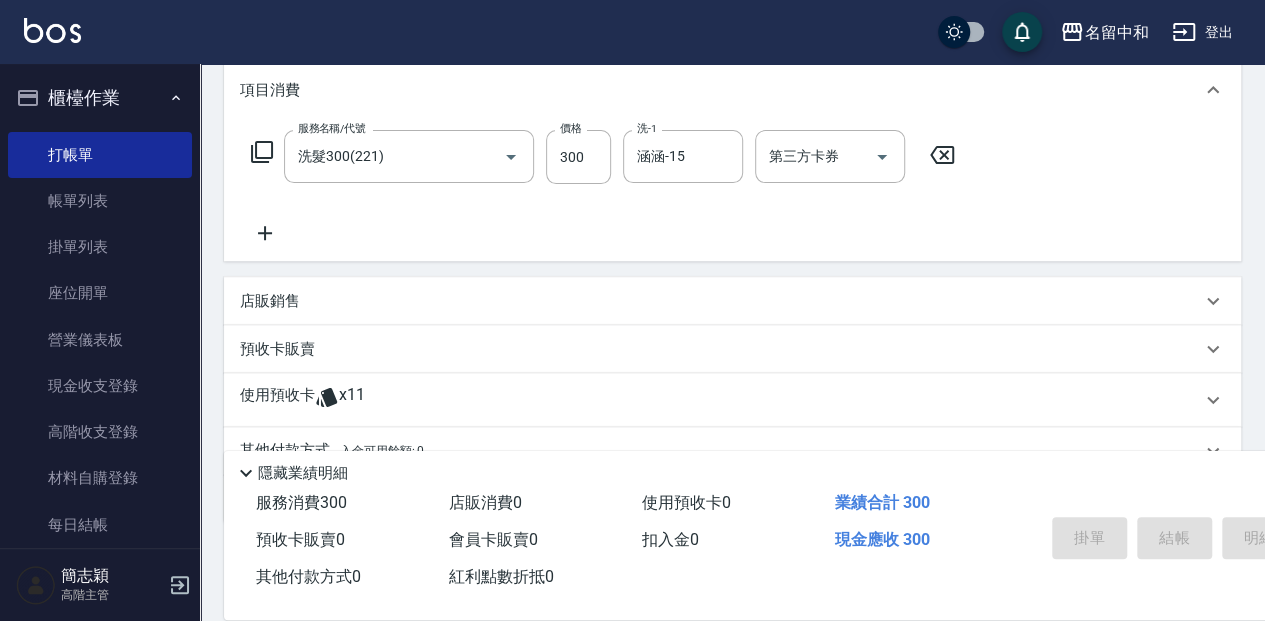 type on "2025/07/11 11:50" 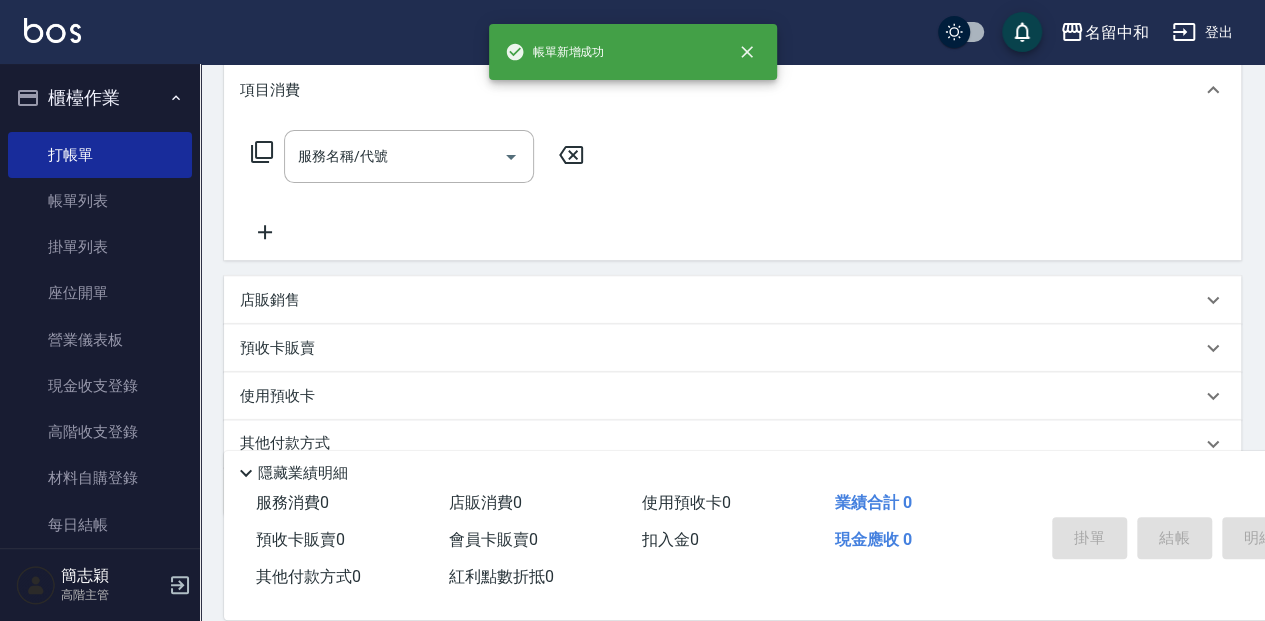 scroll, scrollTop: 0, scrollLeft: 0, axis: both 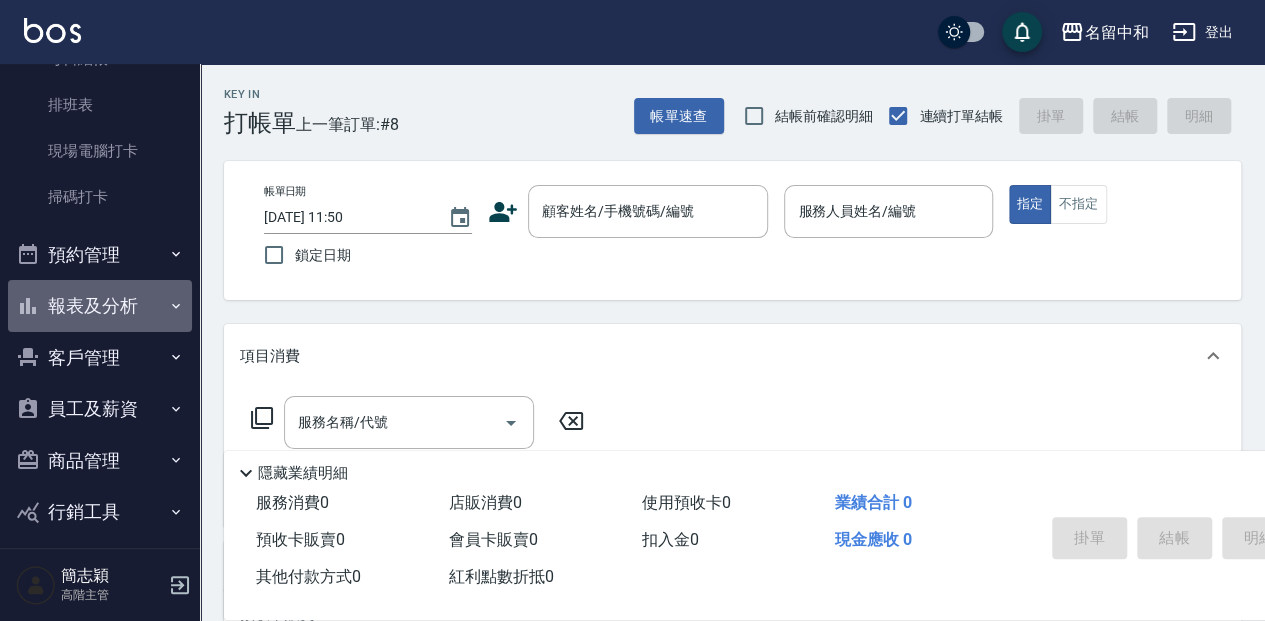 click on "報表及分析" at bounding box center (100, 306) 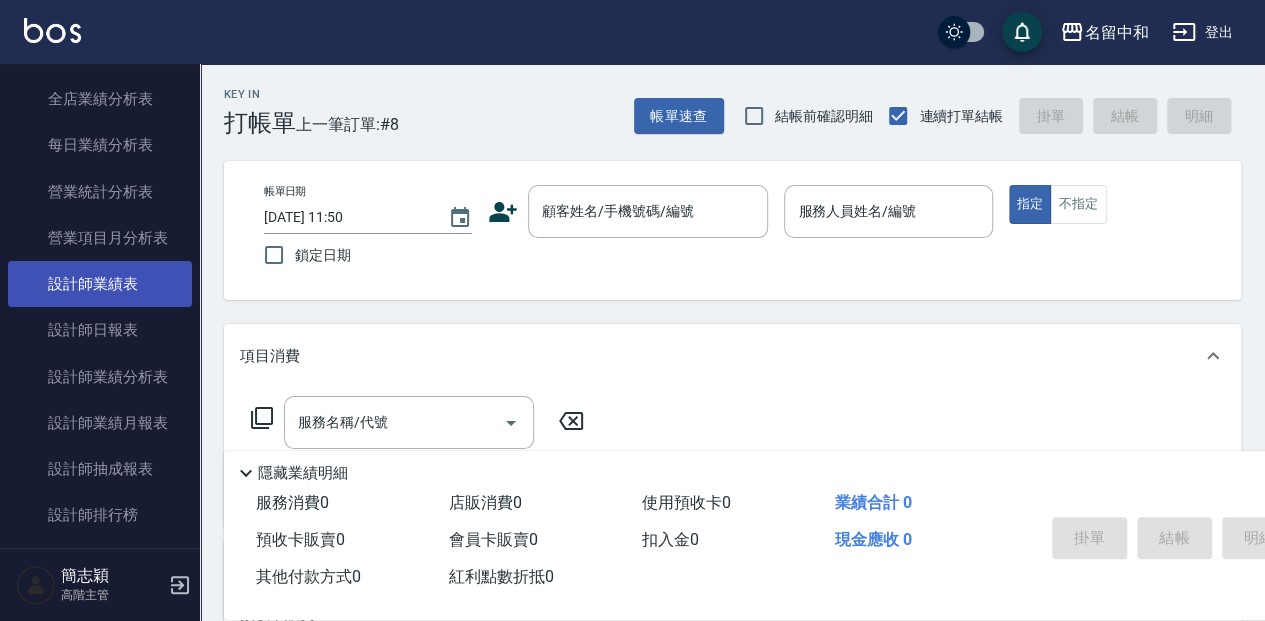 scroll, scrollTop: 1200, scrollLeft: 0, axis: vertical 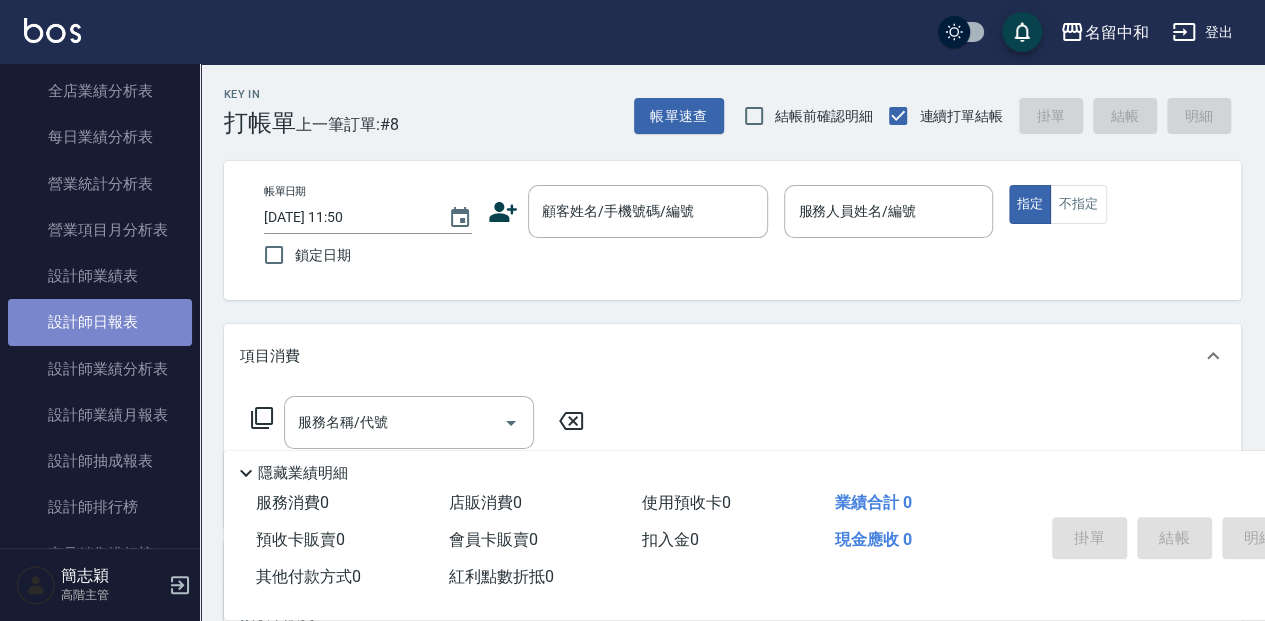 click on "設計師日報表" at bounding box center [100, 322] 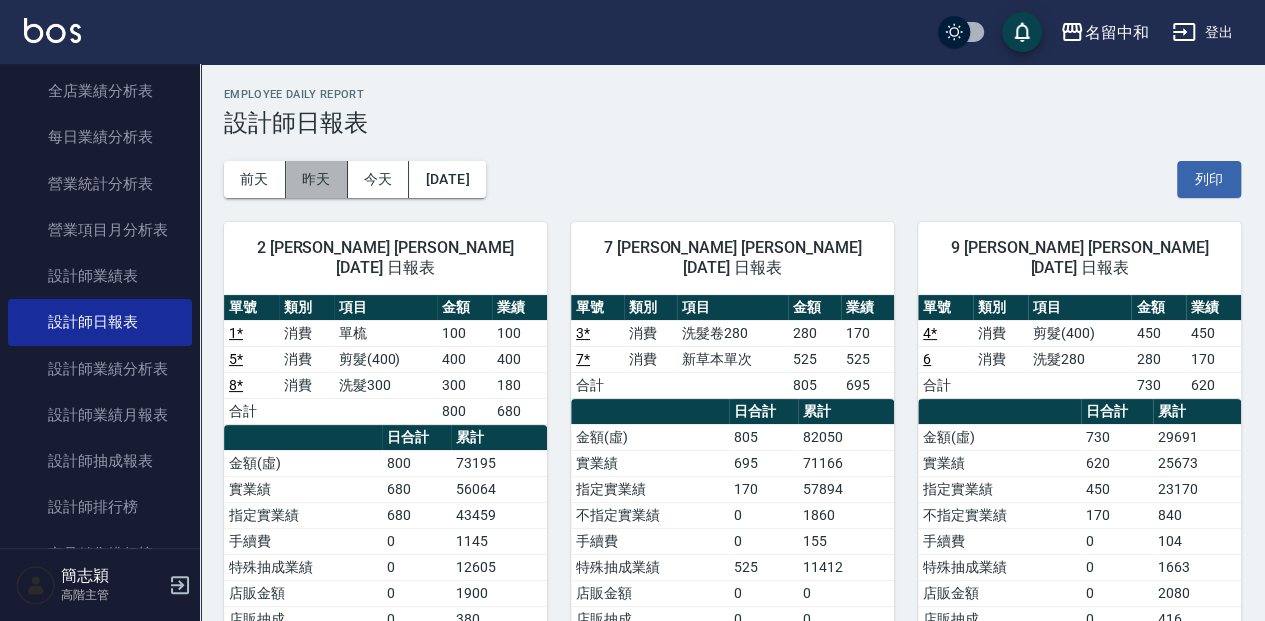 click on "昨天" at bounding box center [317, 179] 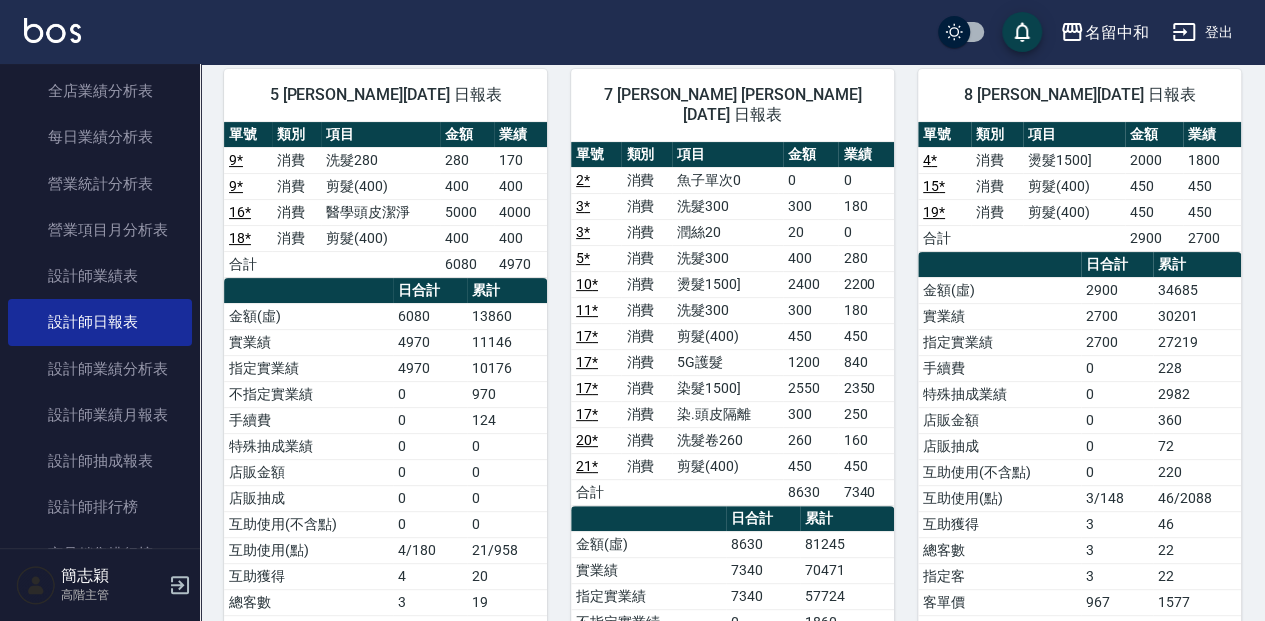 scroll, scrollTop: 66, scrollLeft: 0, axis: vertical 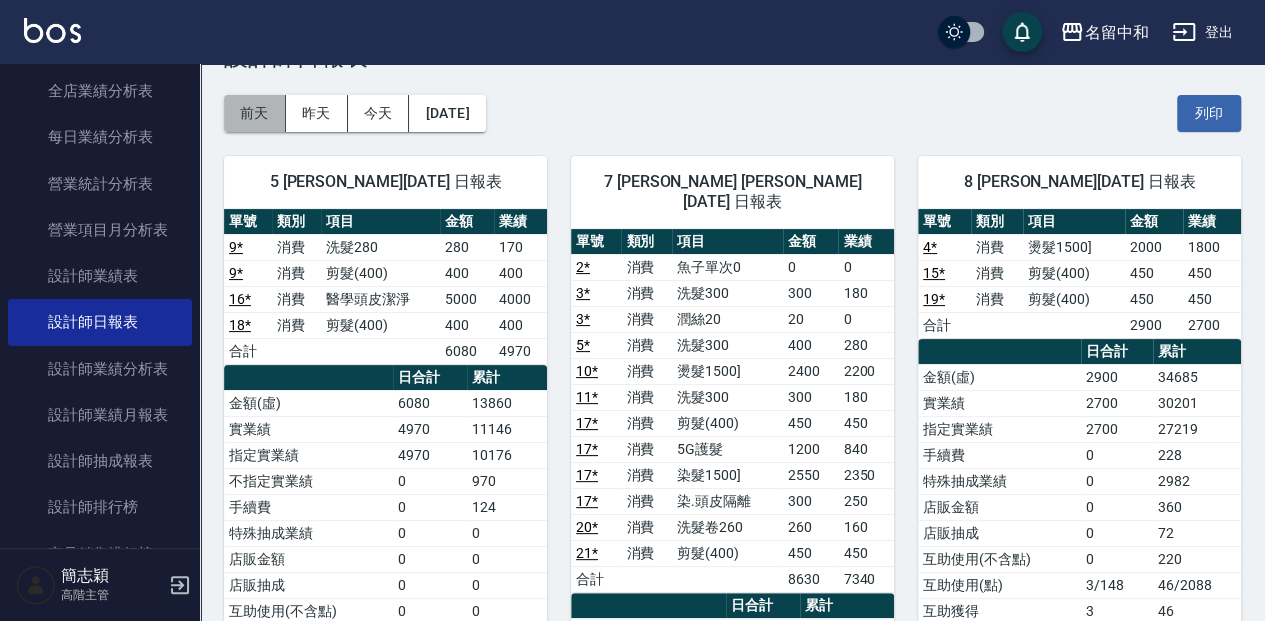 click on "前天" at bounding box center [255, 113] 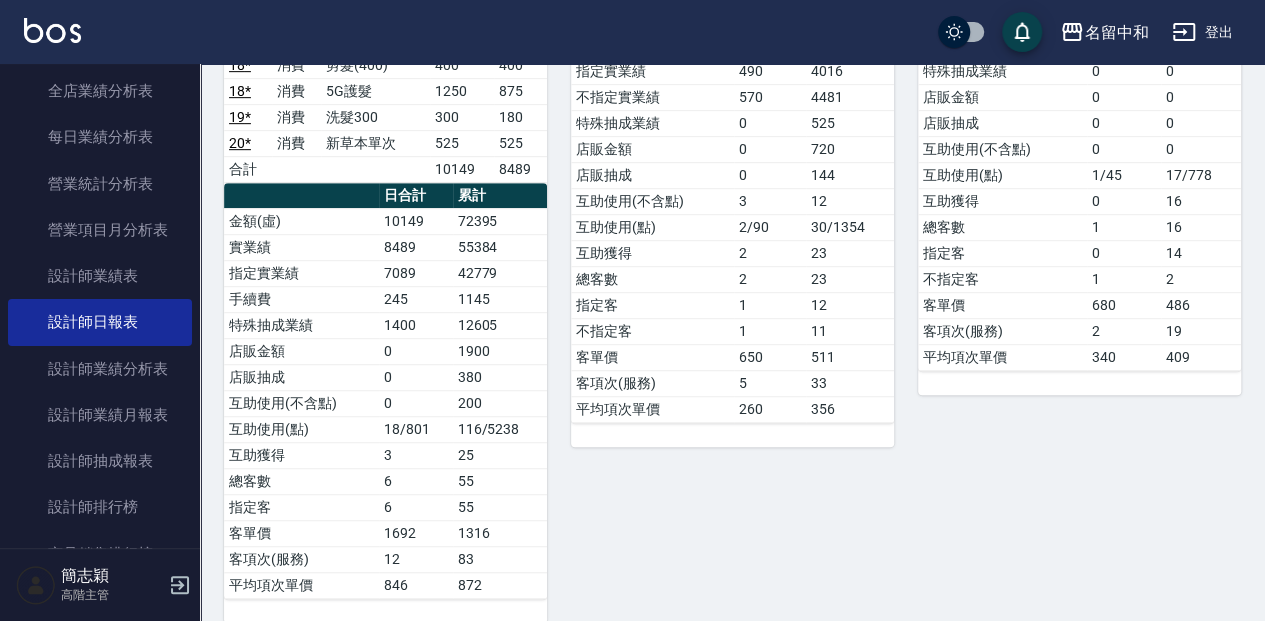 scroll, scrollTop: 400, scrollLeft: 0, axis: vertical 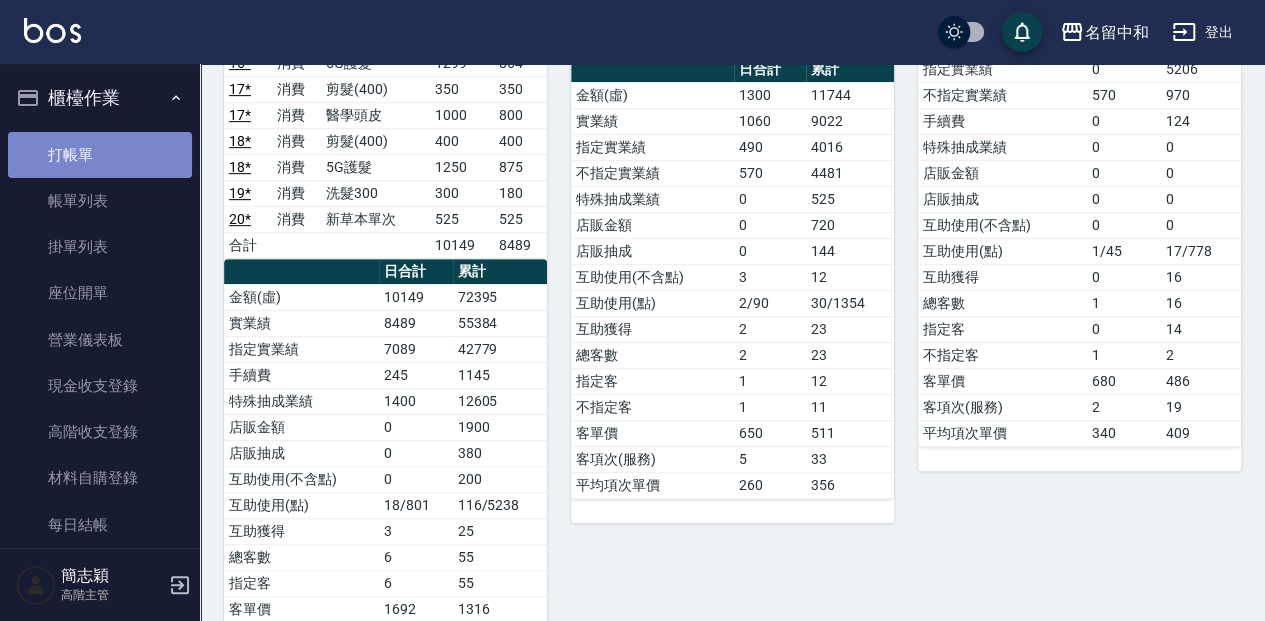 click on "打帳單" at bounding box center [100, 155] 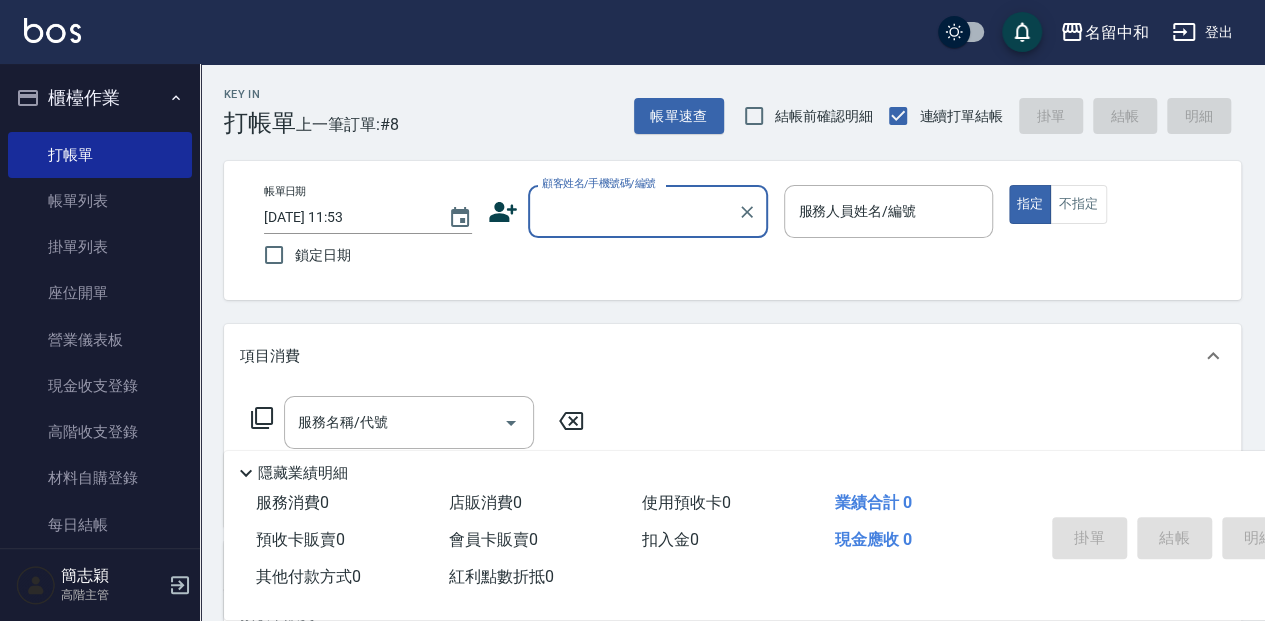 click on "顧客姓名/手機號碼/編號" at bounding box center (633, 211) 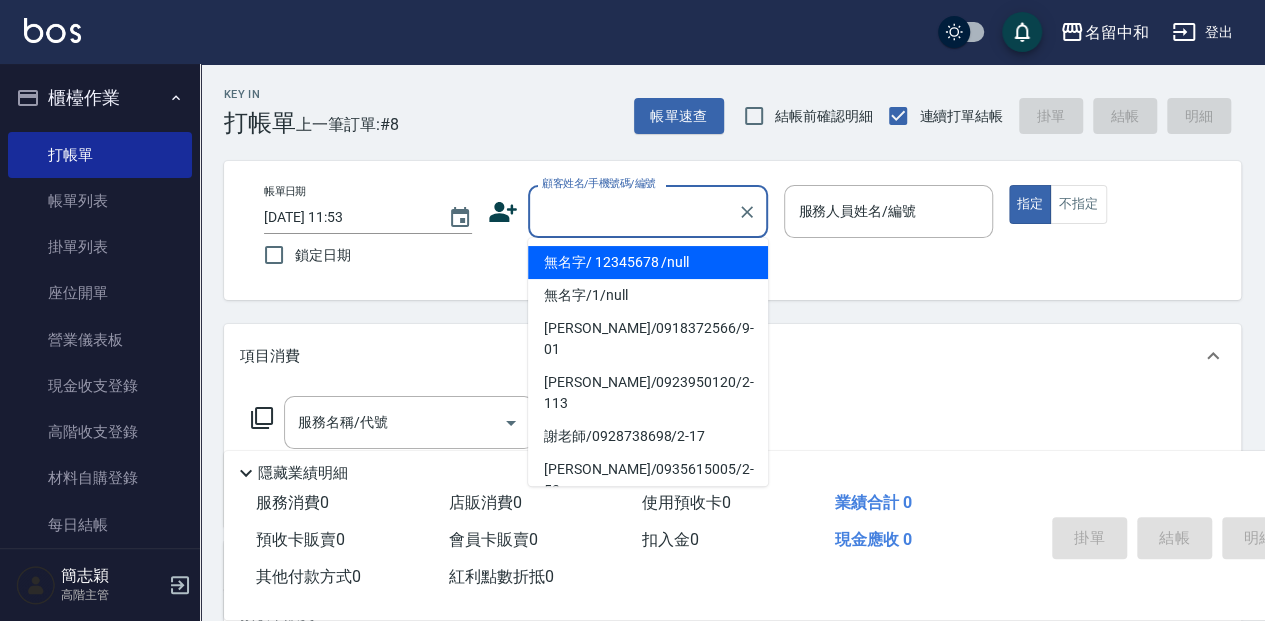 click on "無名字/                                                 12345678                              /null" at bounding box center (648, 262) 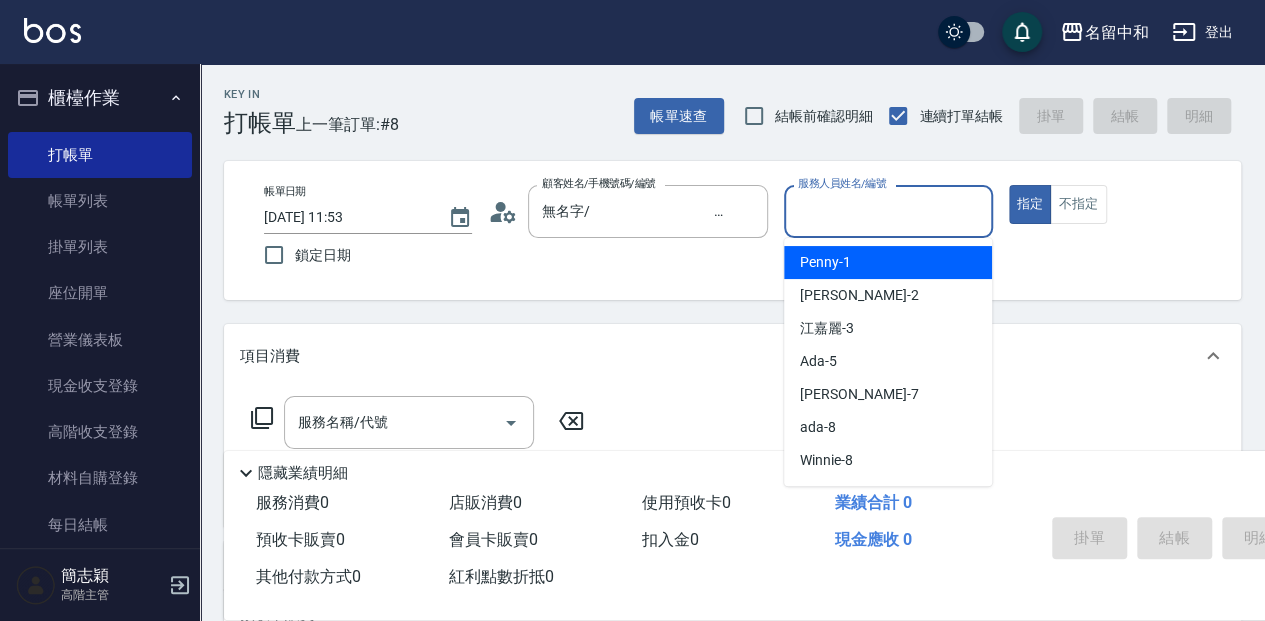 click on "服務人員姓名/編號" at bounding box center (888, 211) 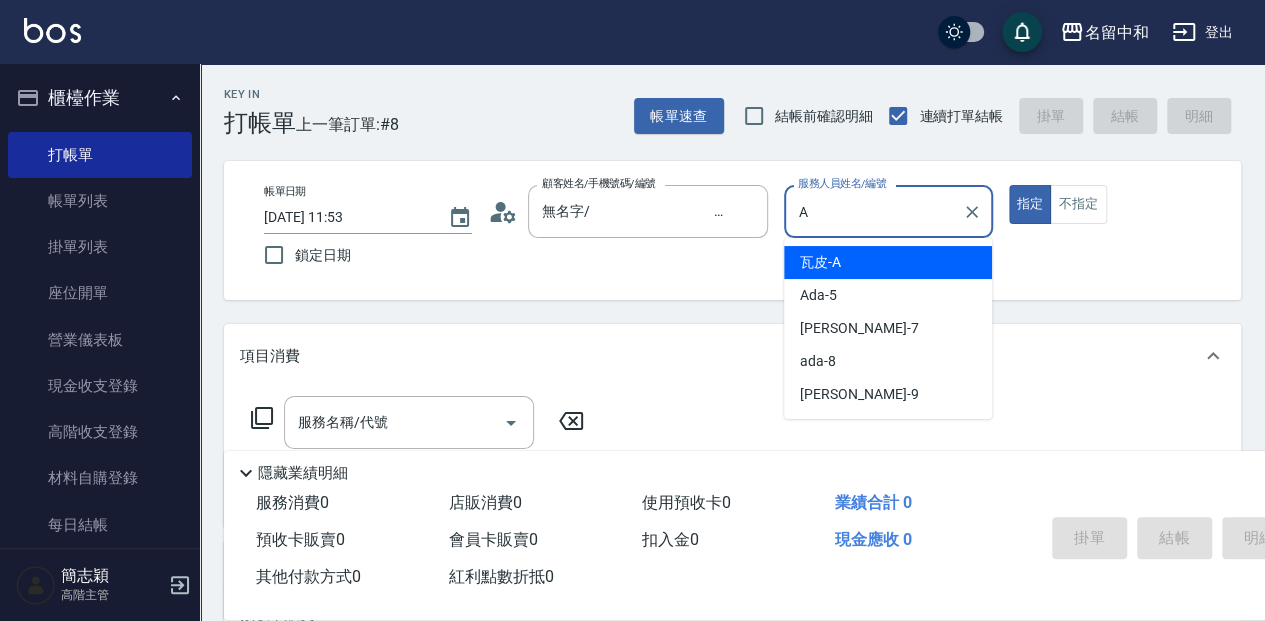 type on "瓦皮-A" 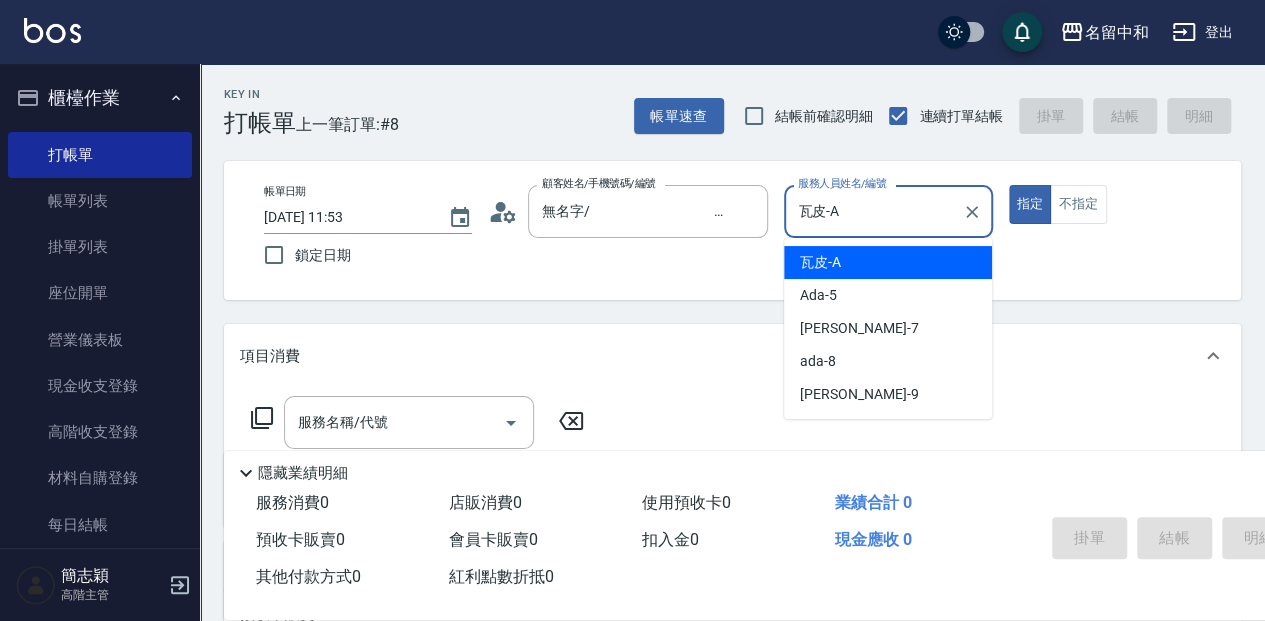 type on "true" 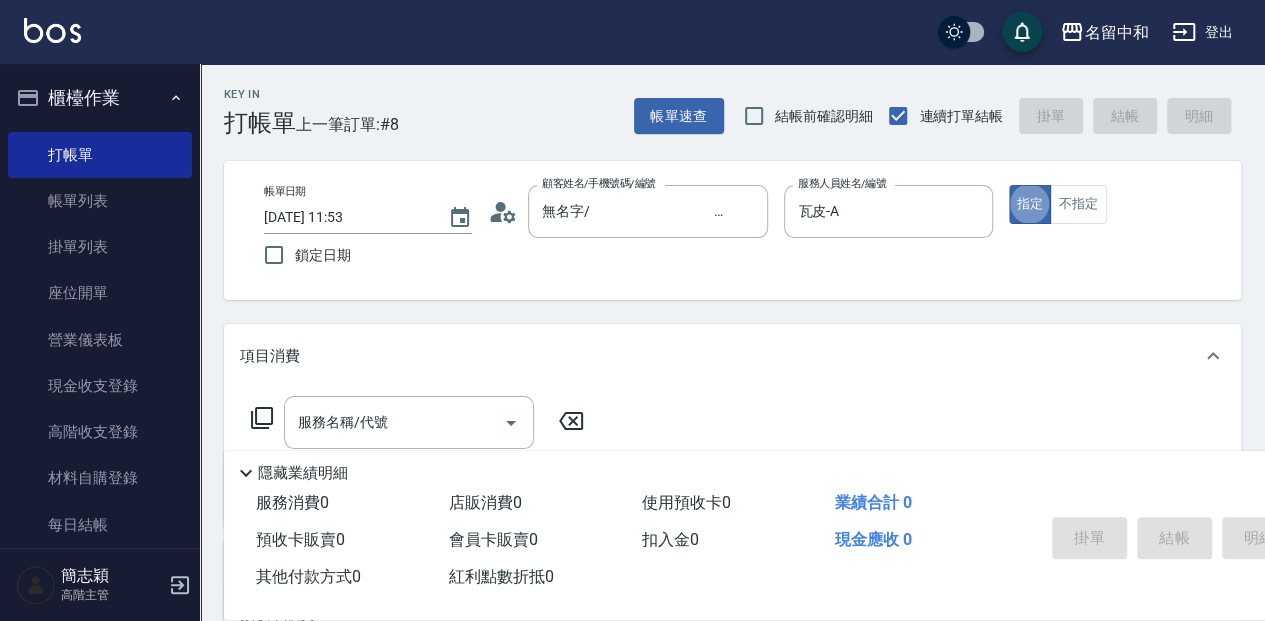 click on "隱藏業績明細" at bounding box center [303, 473] 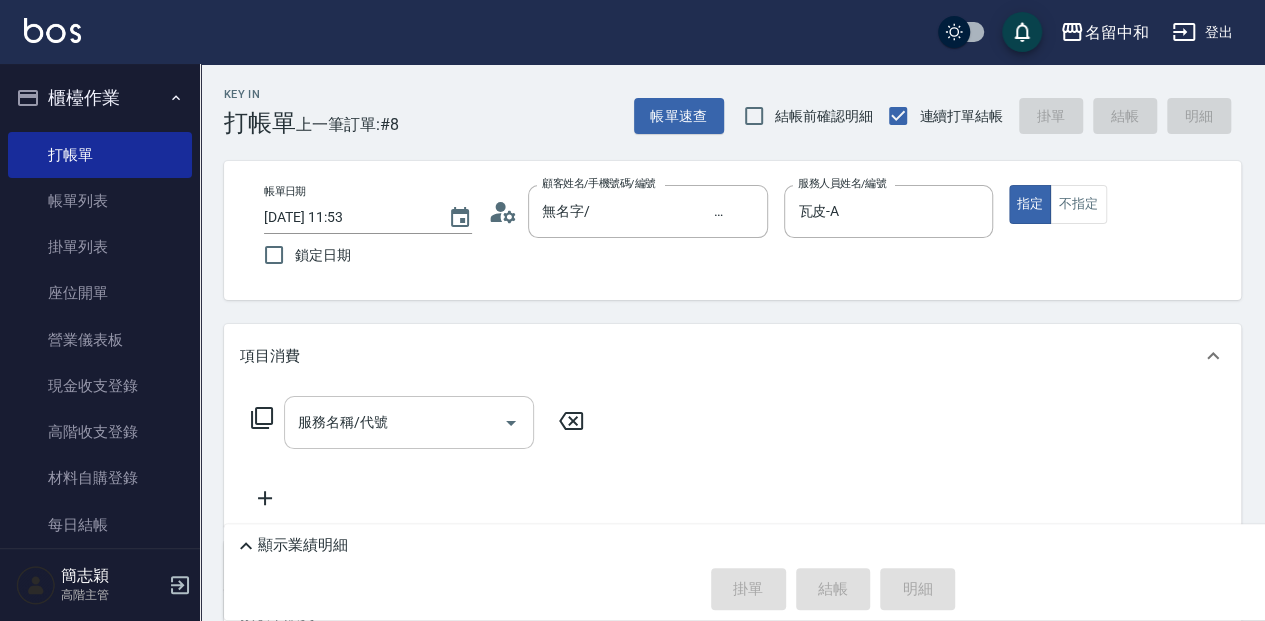 click on "服務名稱/代號" at bounding box center (394, 422) 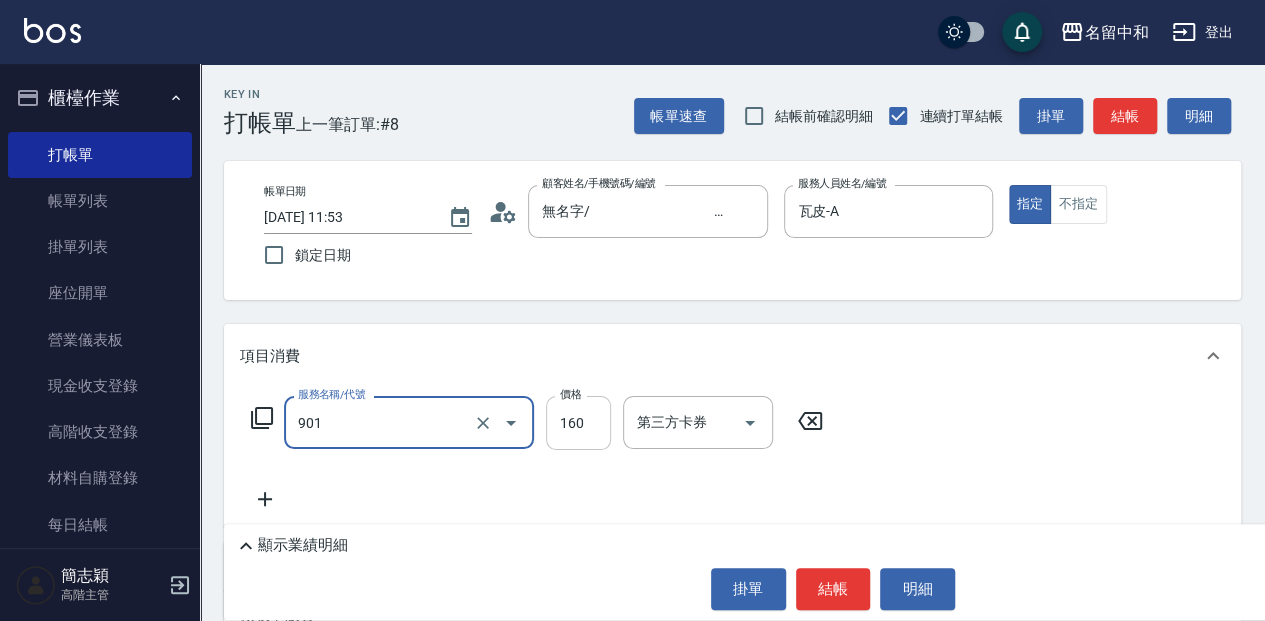 type on "修手(901)" 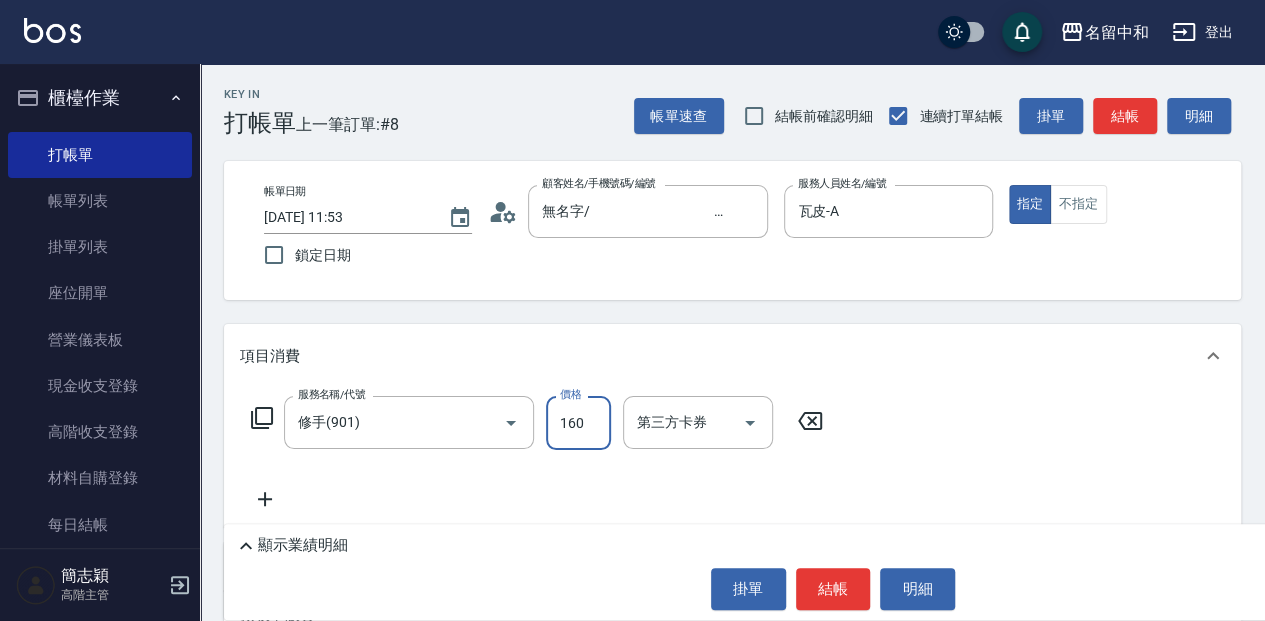 click on "160" at bounding box center [578, 423] 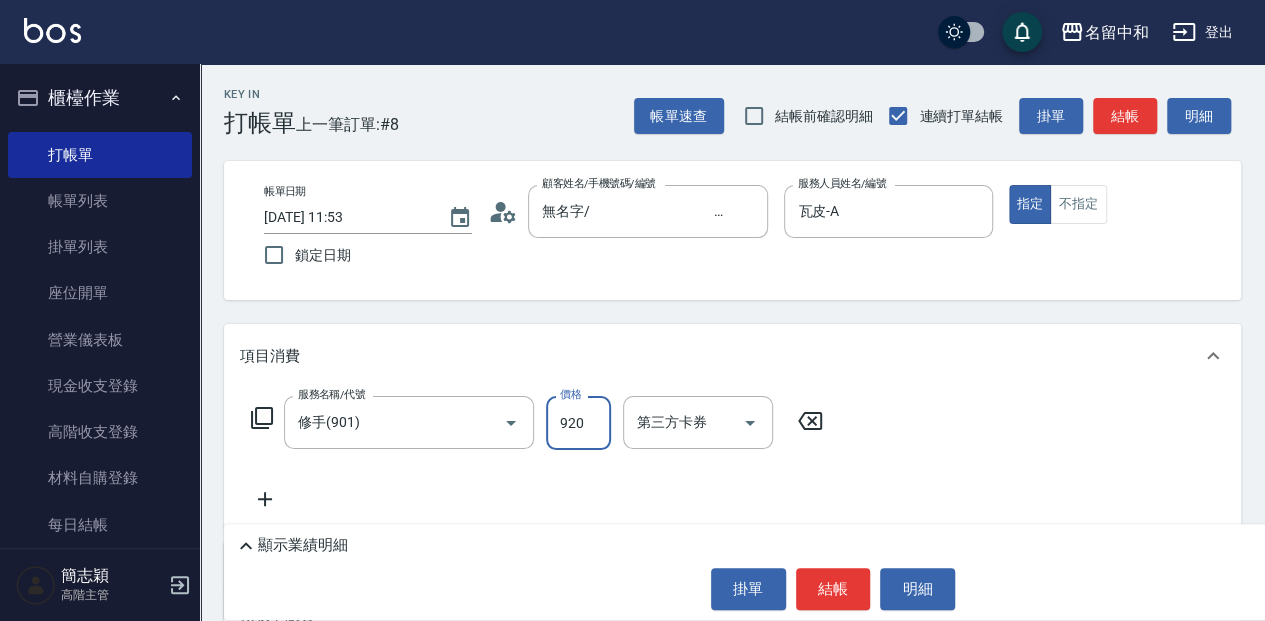 type on "920" 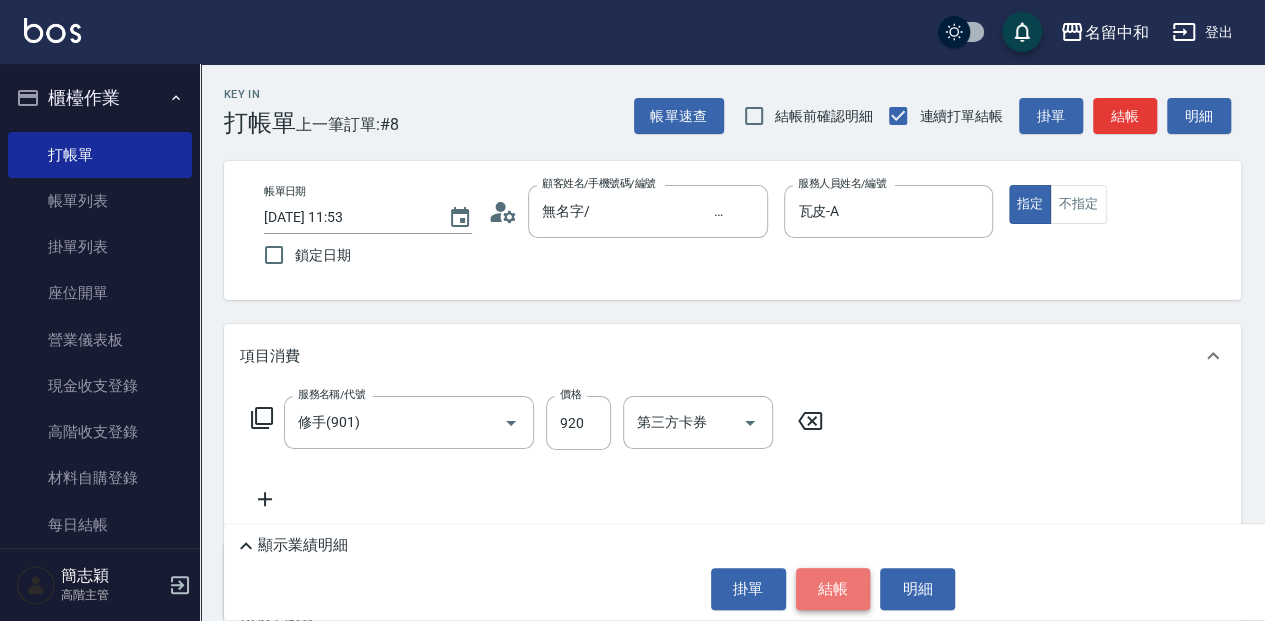 click on "結帳" at bounding box center (833, 589) 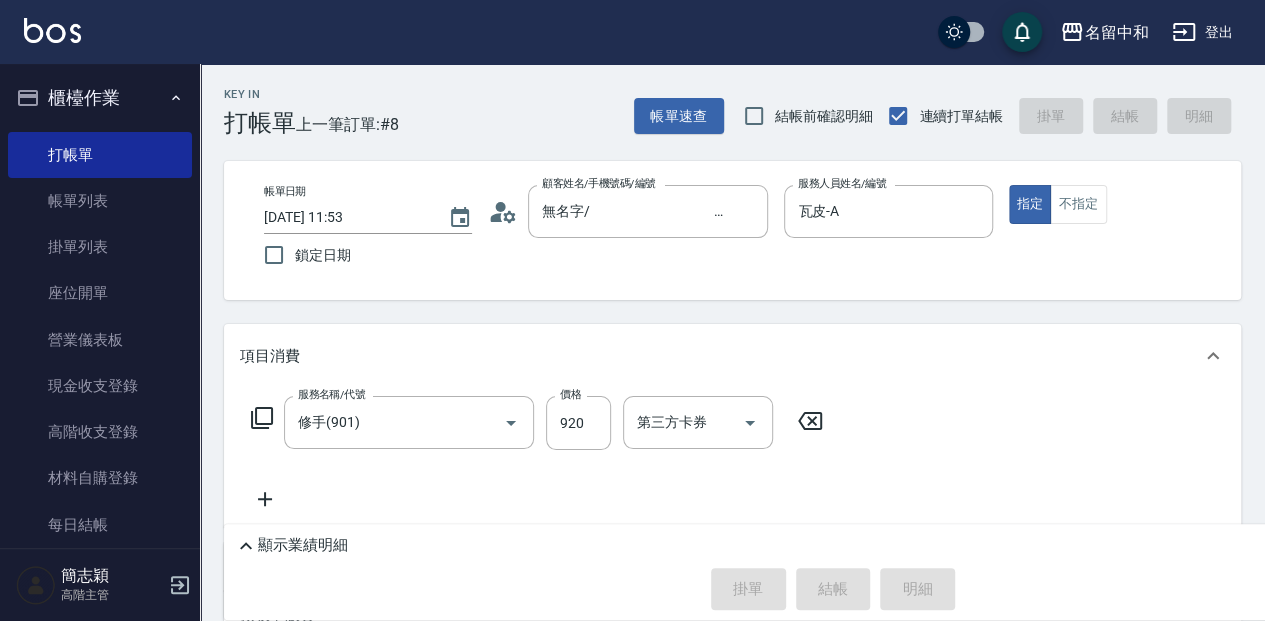 type on "2025/07/11 12:28" 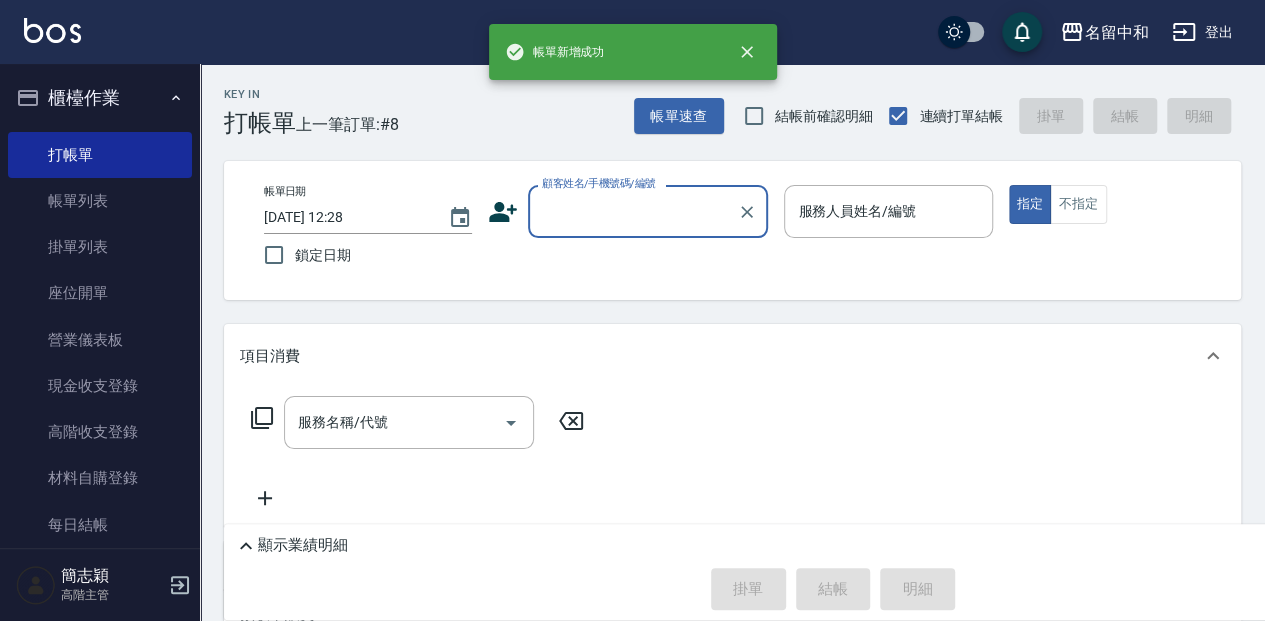 scroll, scrollTop: 0, scrollLeft: 0, axis: both 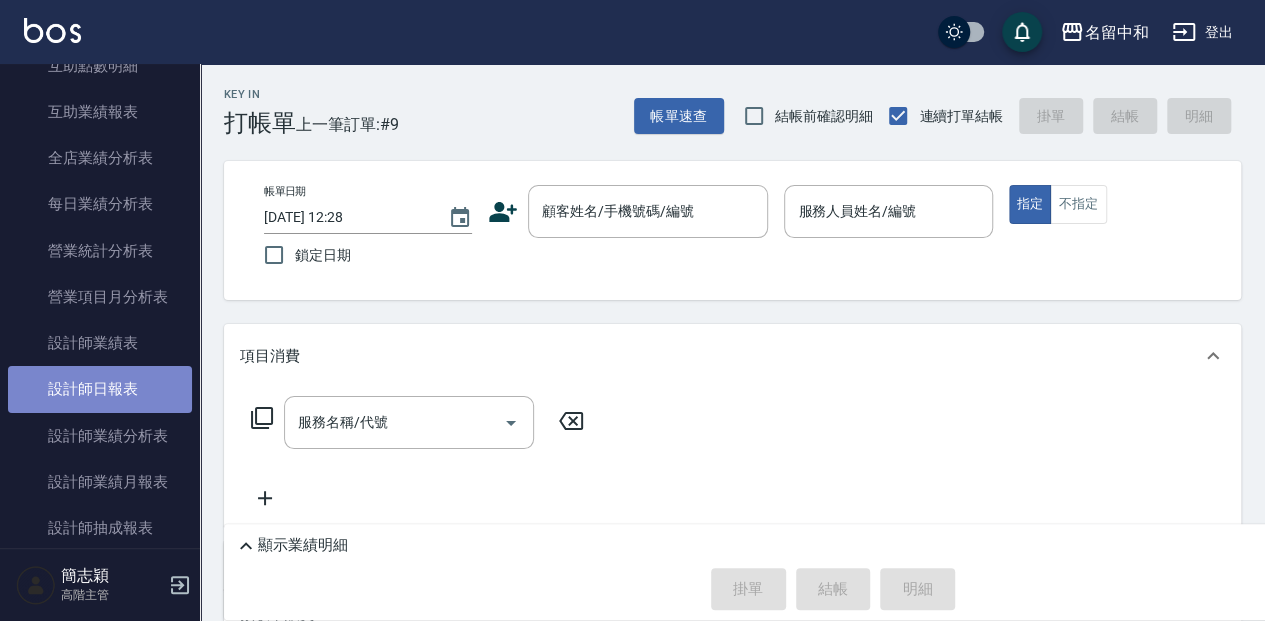 click on "設計師日報表" at bounding box center [100, 389] 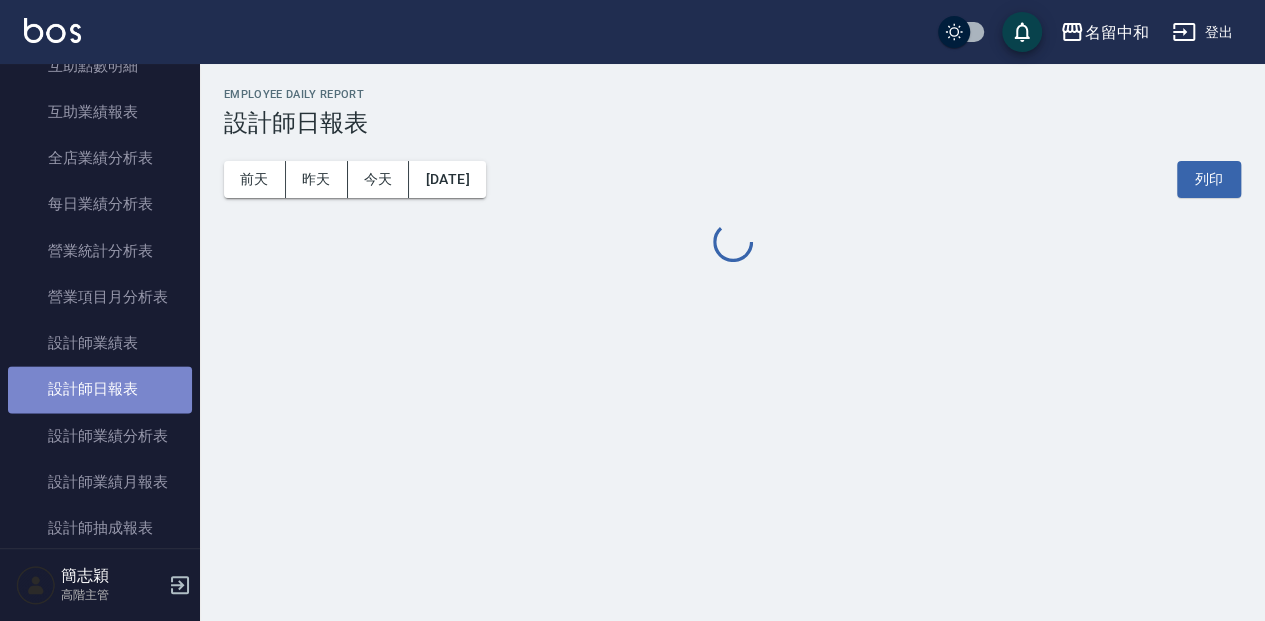 click on "設計師日報表" at bounding box center (100, 389) 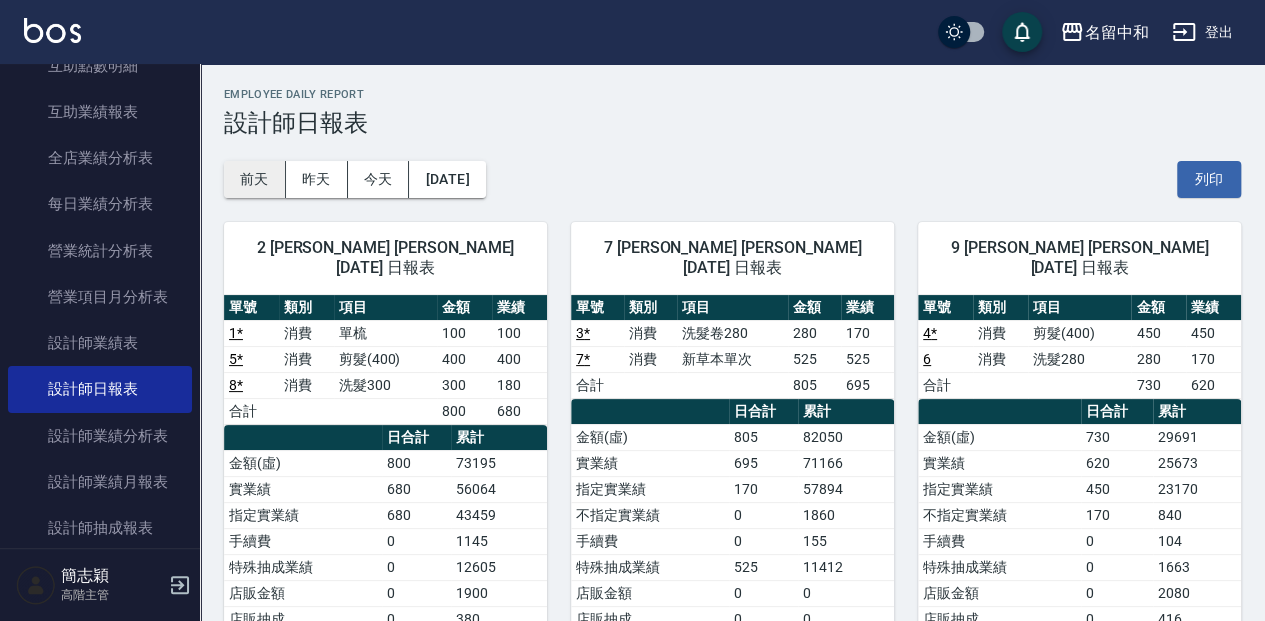 scroll, scrollTop: 0, scrollLeft: 0, axis: both 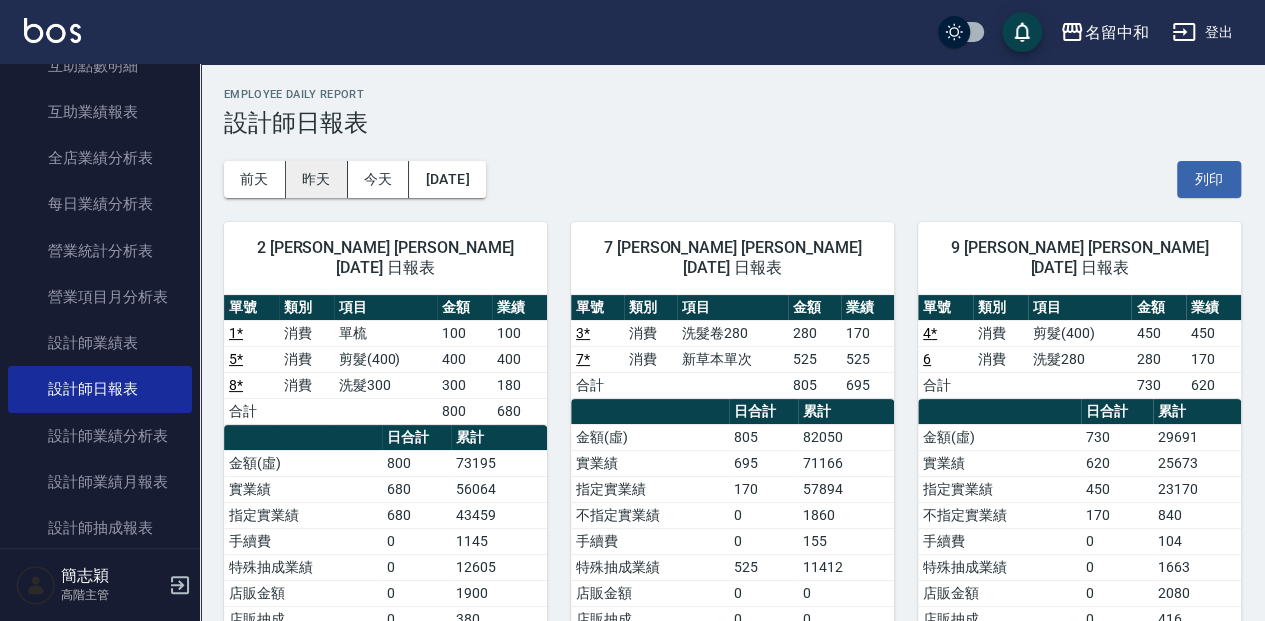 click on "昨天" at bounding box center [317, 179] 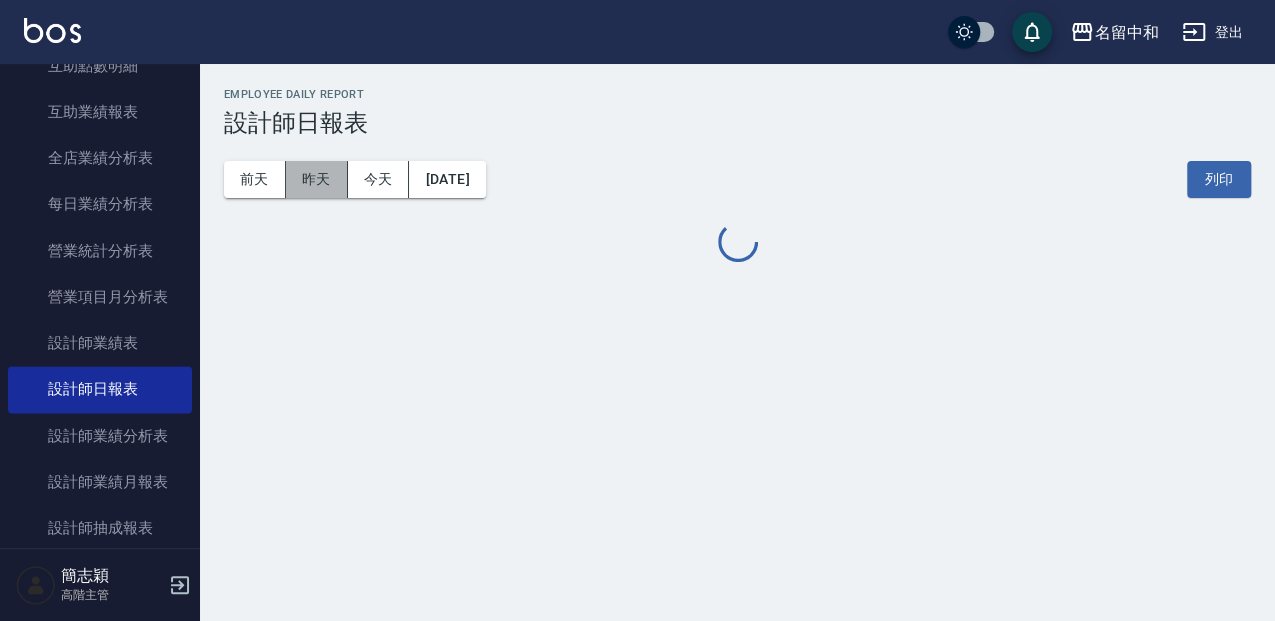 click on "昨天" at bounding box center (317, 179) 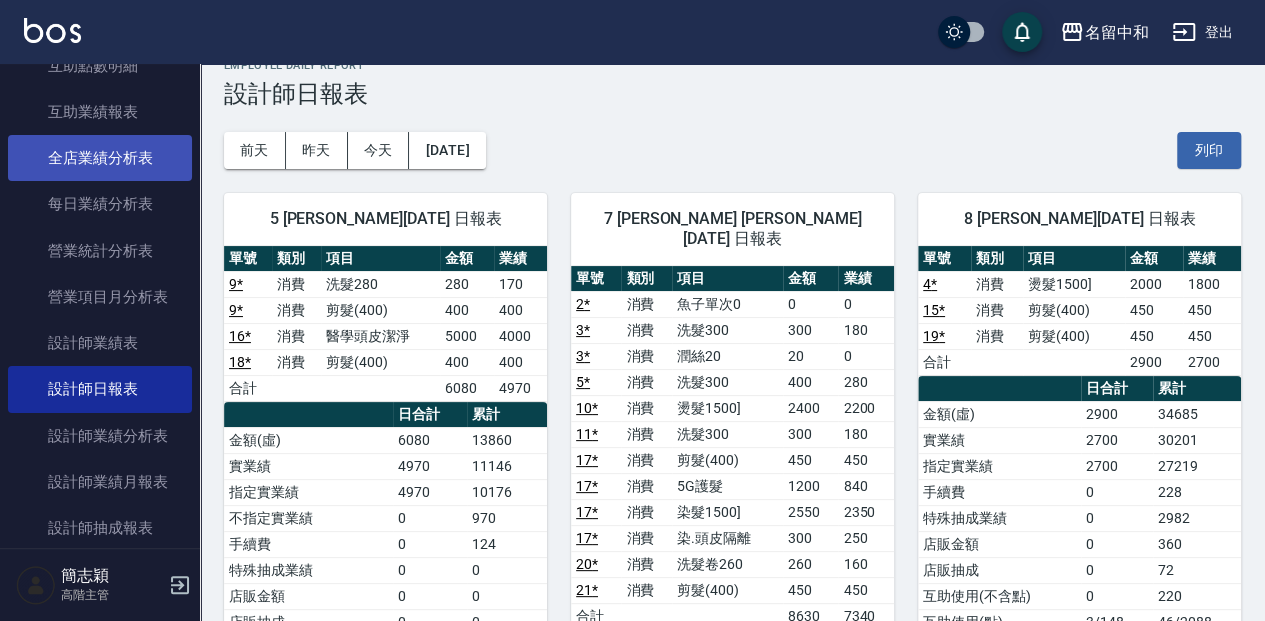 scroll, scrollTop: 0, scrollLeft: 0, axis: both 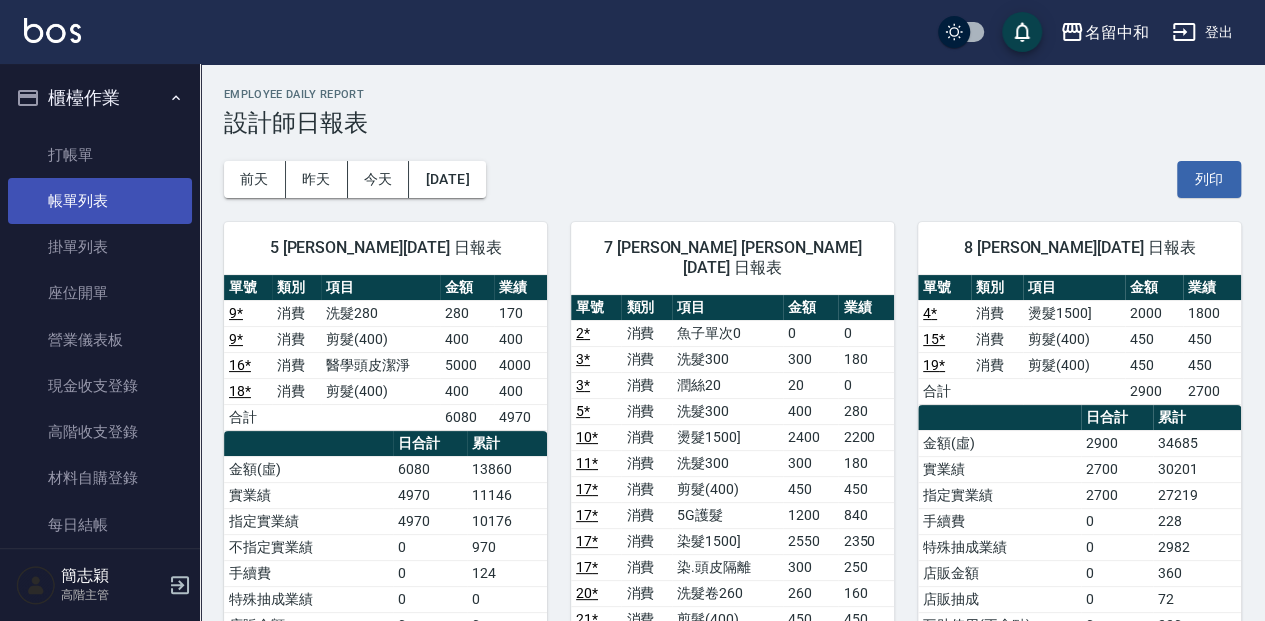 drag, startPoint x: 196, startPoint y: 161, endPoint x: 162, endPoint y: 194, distance: 47.38143 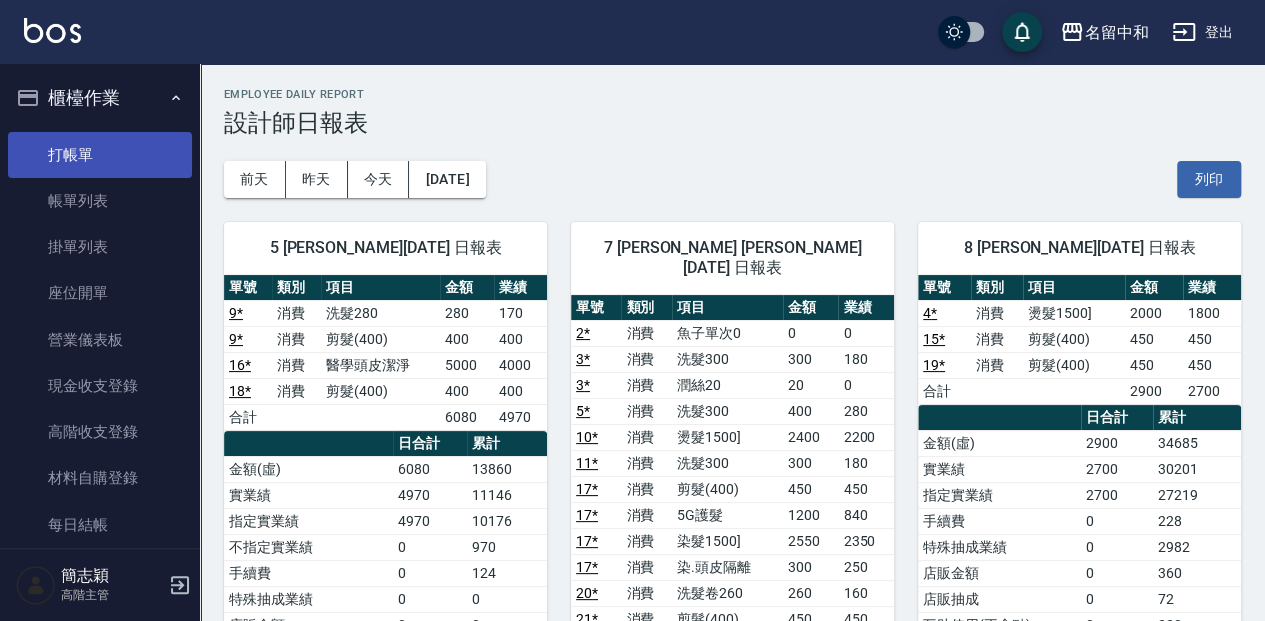 click on "打帳單" at bounding box center [100, 155] 